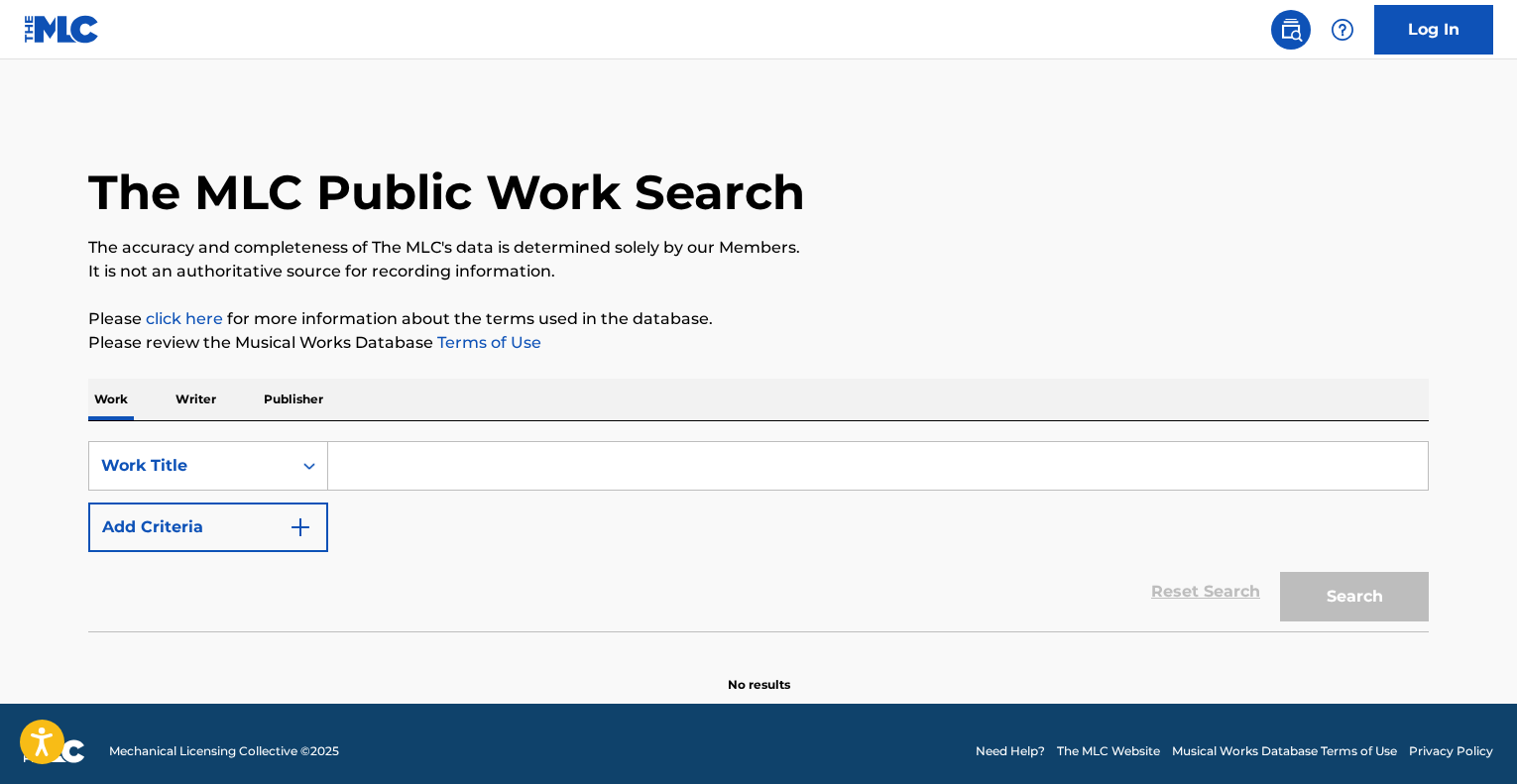 scroll, scrollTop: 0, scrollLeft: 0, axis: both 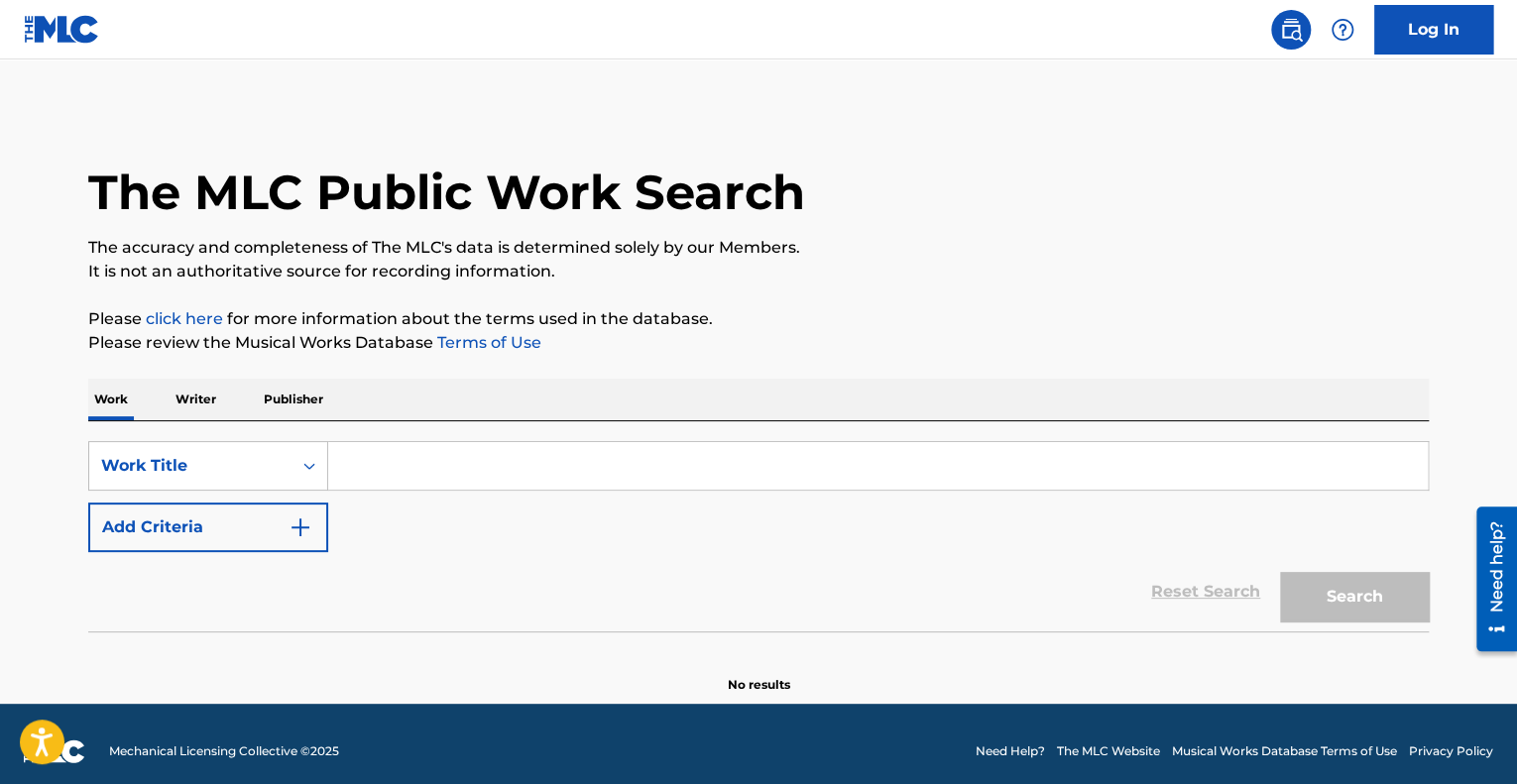 click on "Writer" at bounding box center [195, 399] 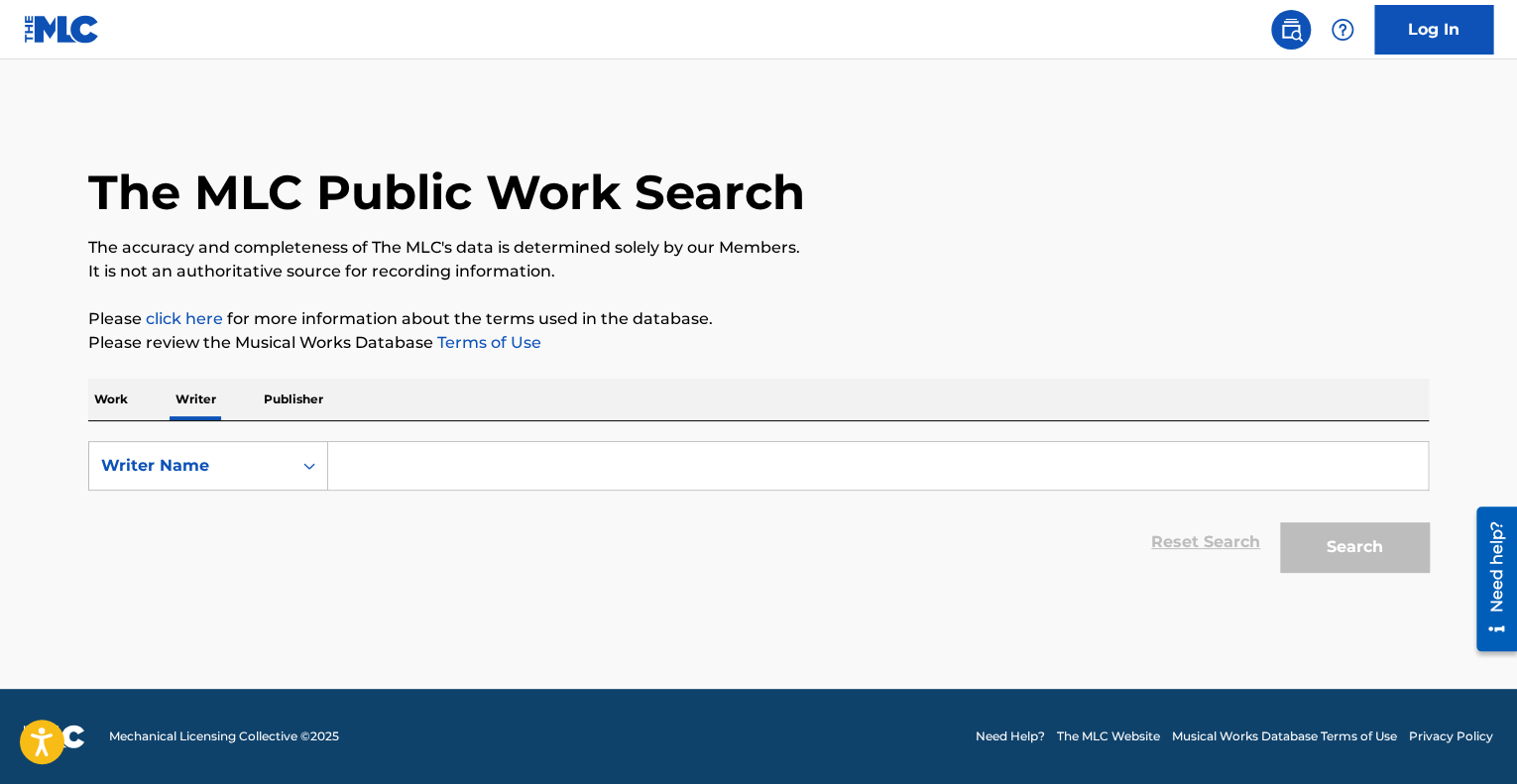 click at bounding box center (877, 466) 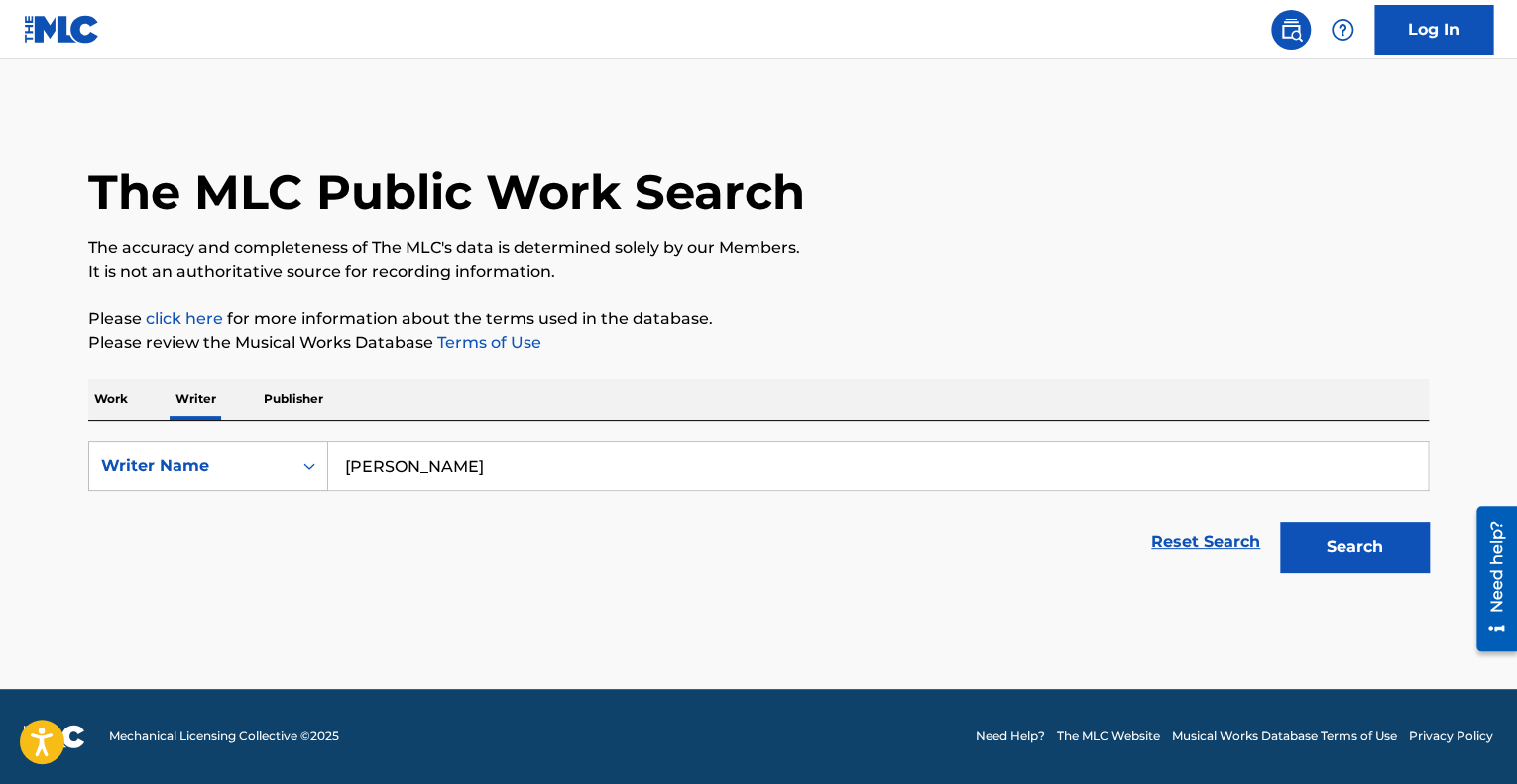 type on "[PERSON_NAME]" 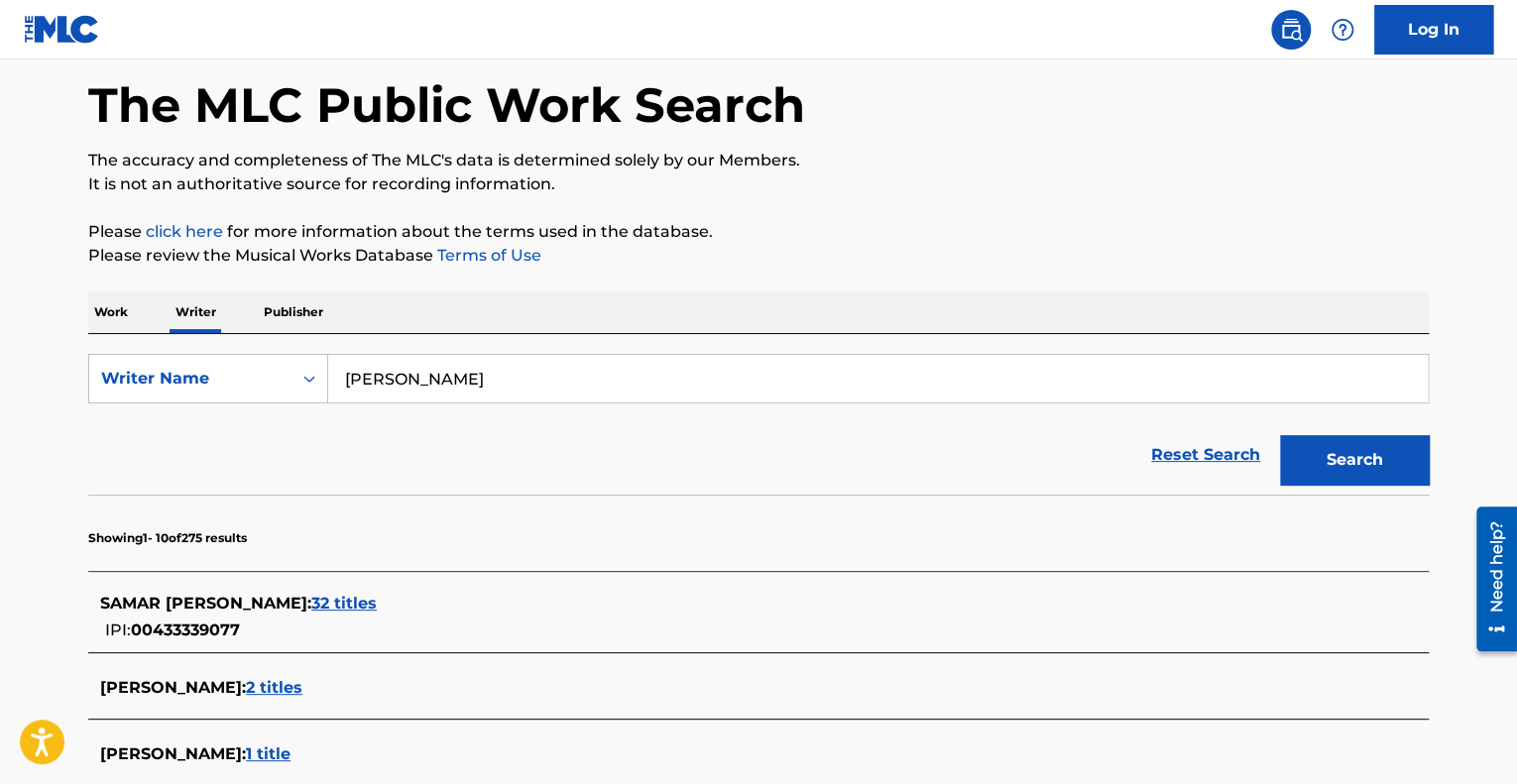 scroll, scrollTop: 198, scrollLeft: 0, axis: vertical 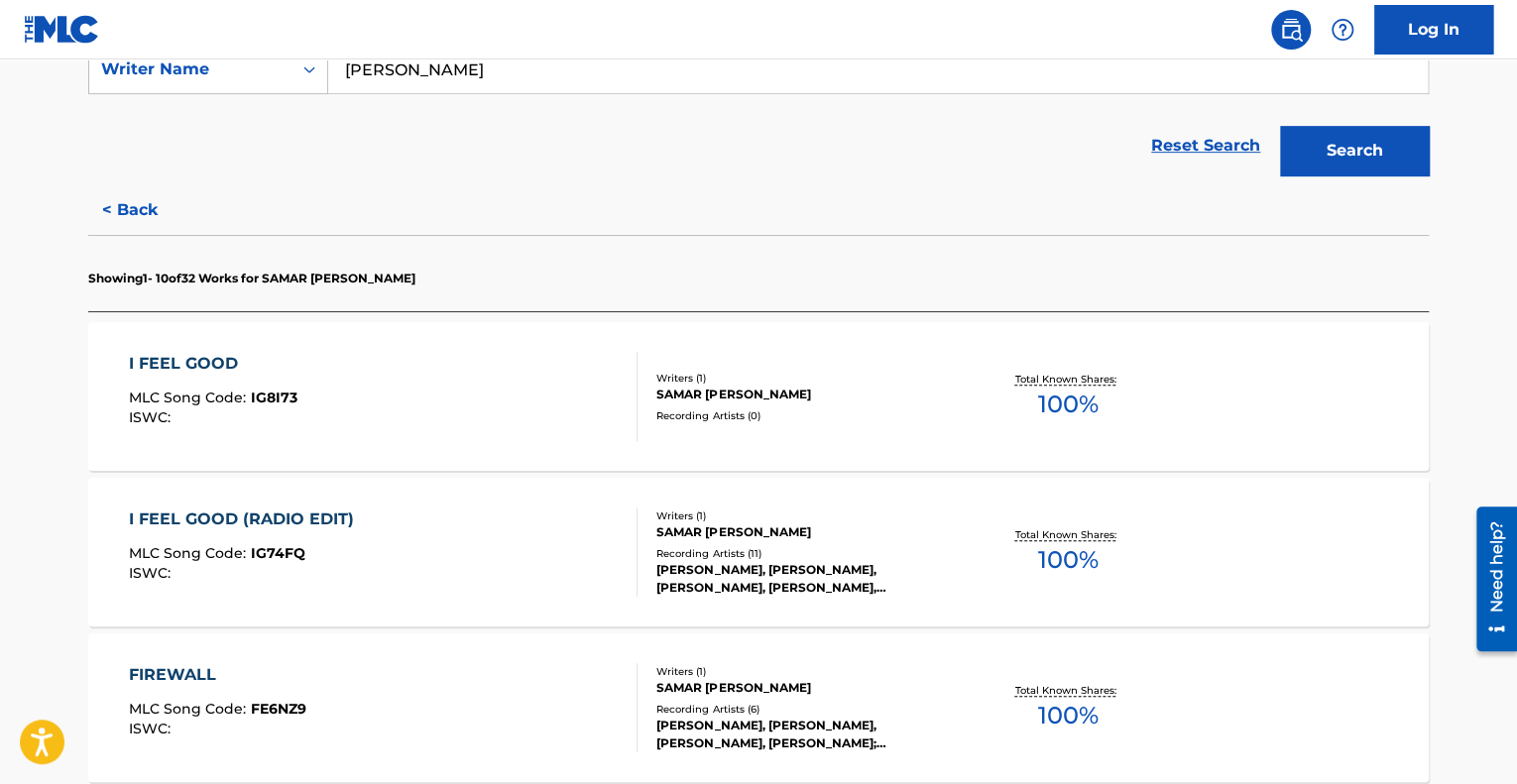 click on "I FEEL GOOD MLC Song Code : IG8I73 ISWC :" at bounding box center [384, 396] 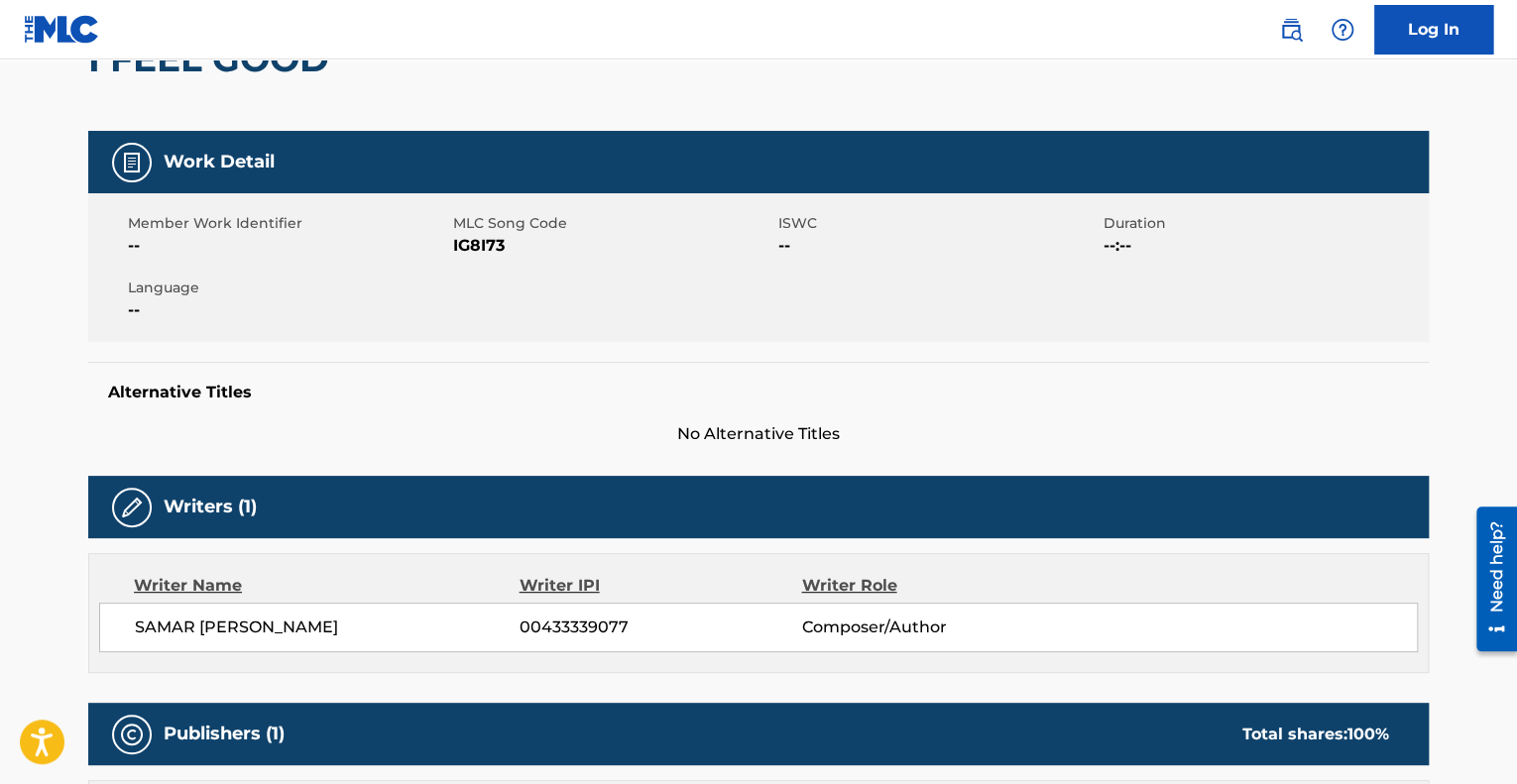 scroll, scrollTop: 0, scrollLeft: 0, axis: both 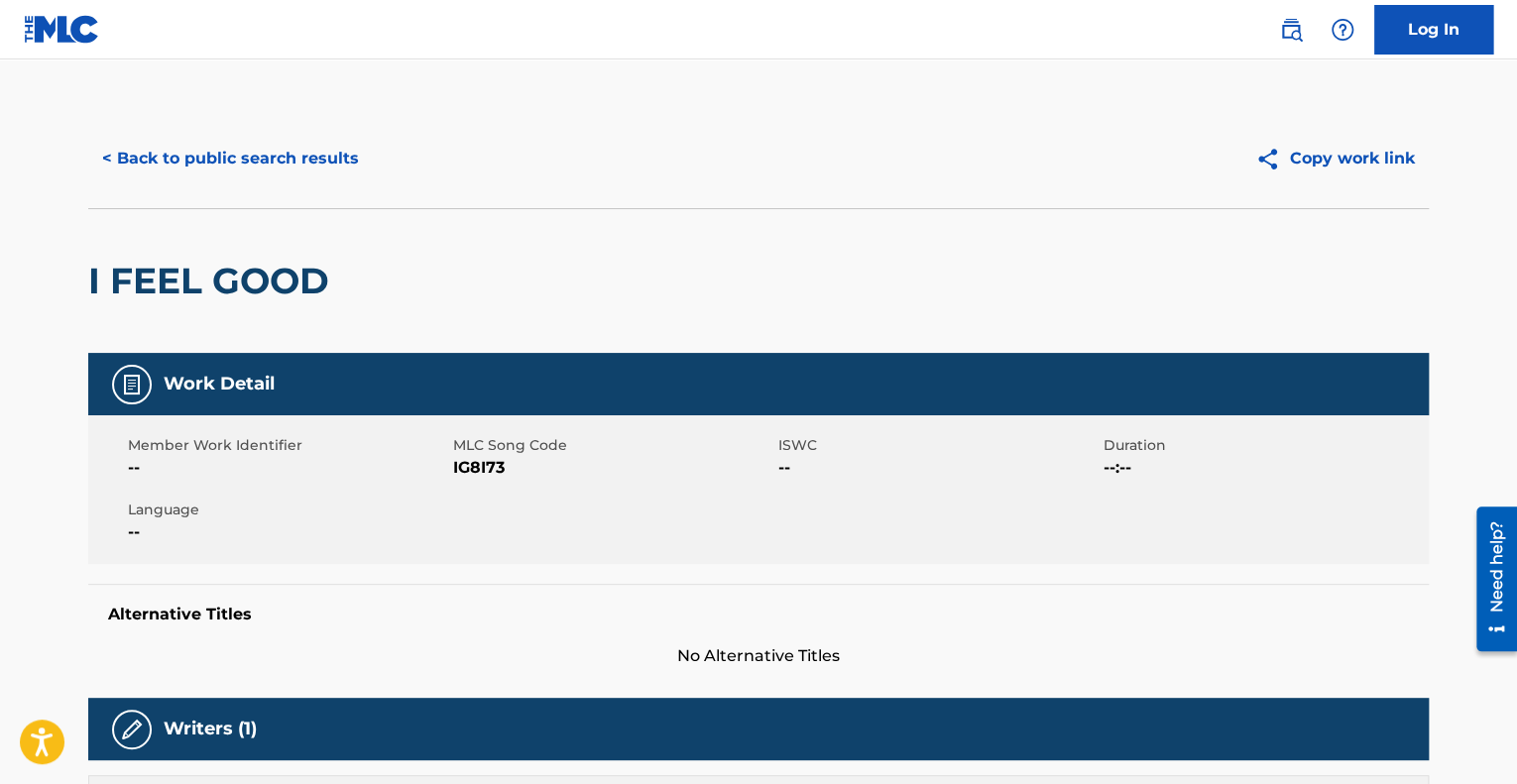 click on "< Back to public search results" at bounding box center [230, 159] 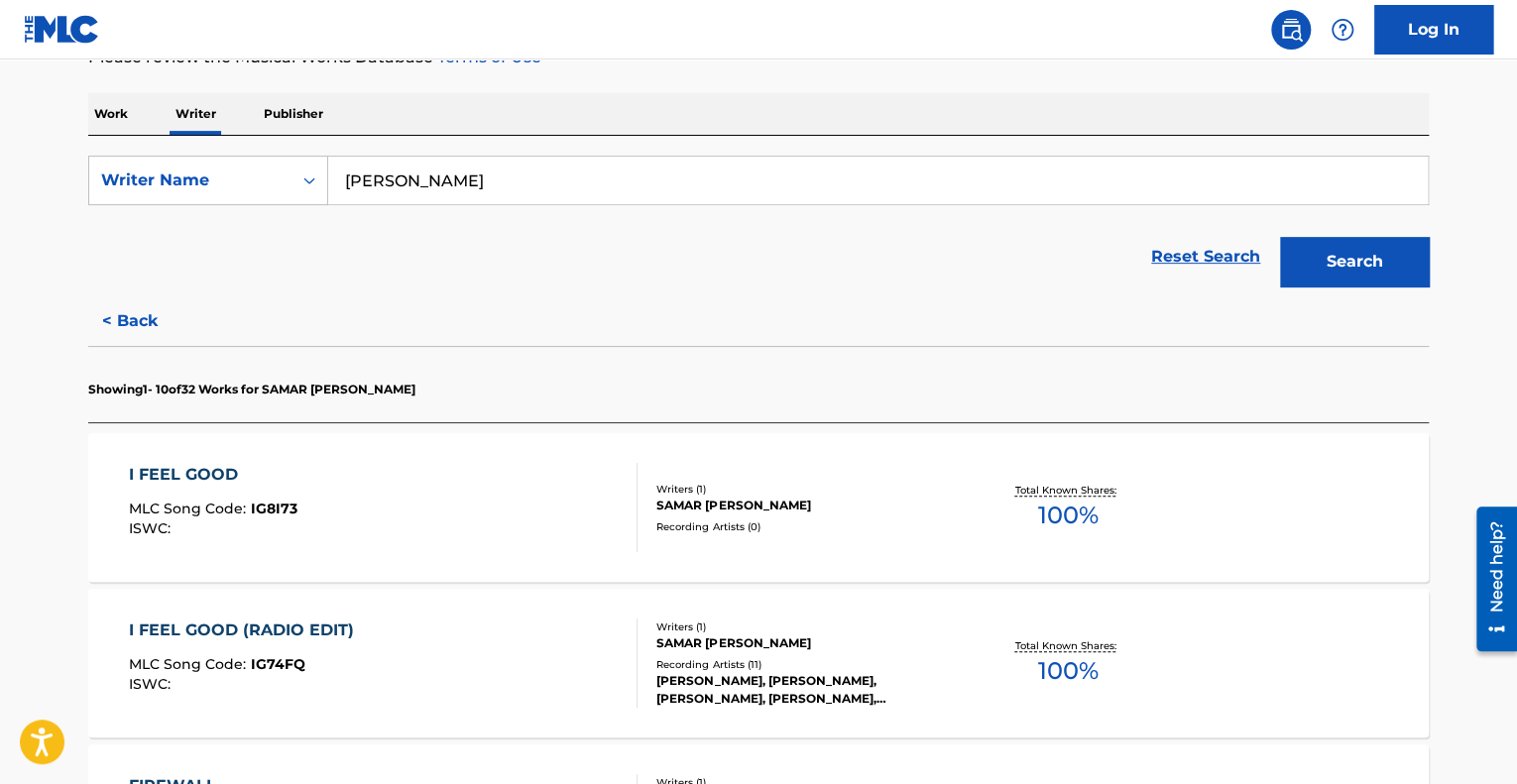 scroll, scrollTop: 396, scrollLeft: 0, axis: vertical 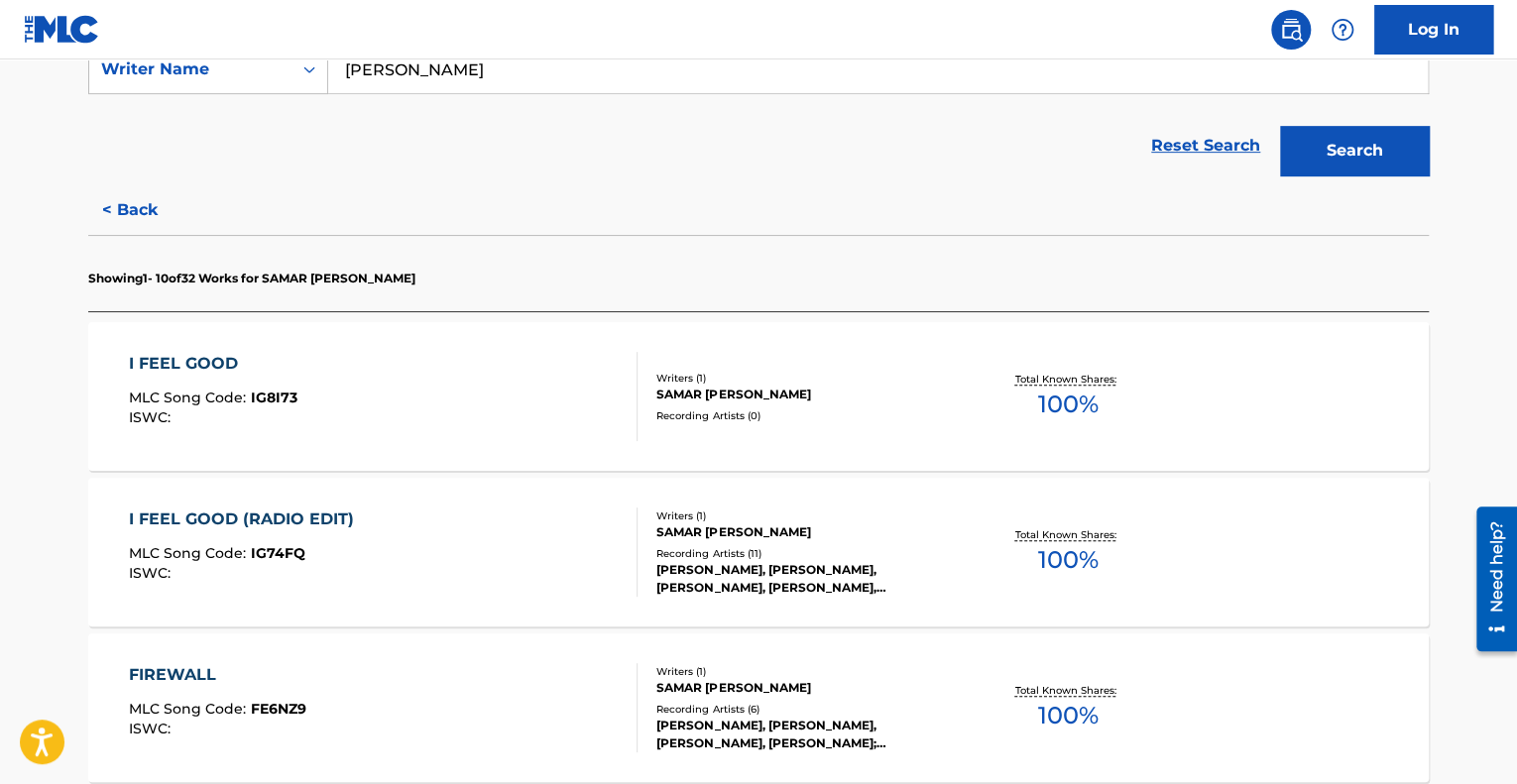 click on "I FEEL GOOD (RADIO EDIT) MLC Song Code : IG74FQ ISWC :" at bounding box center (384, 552) 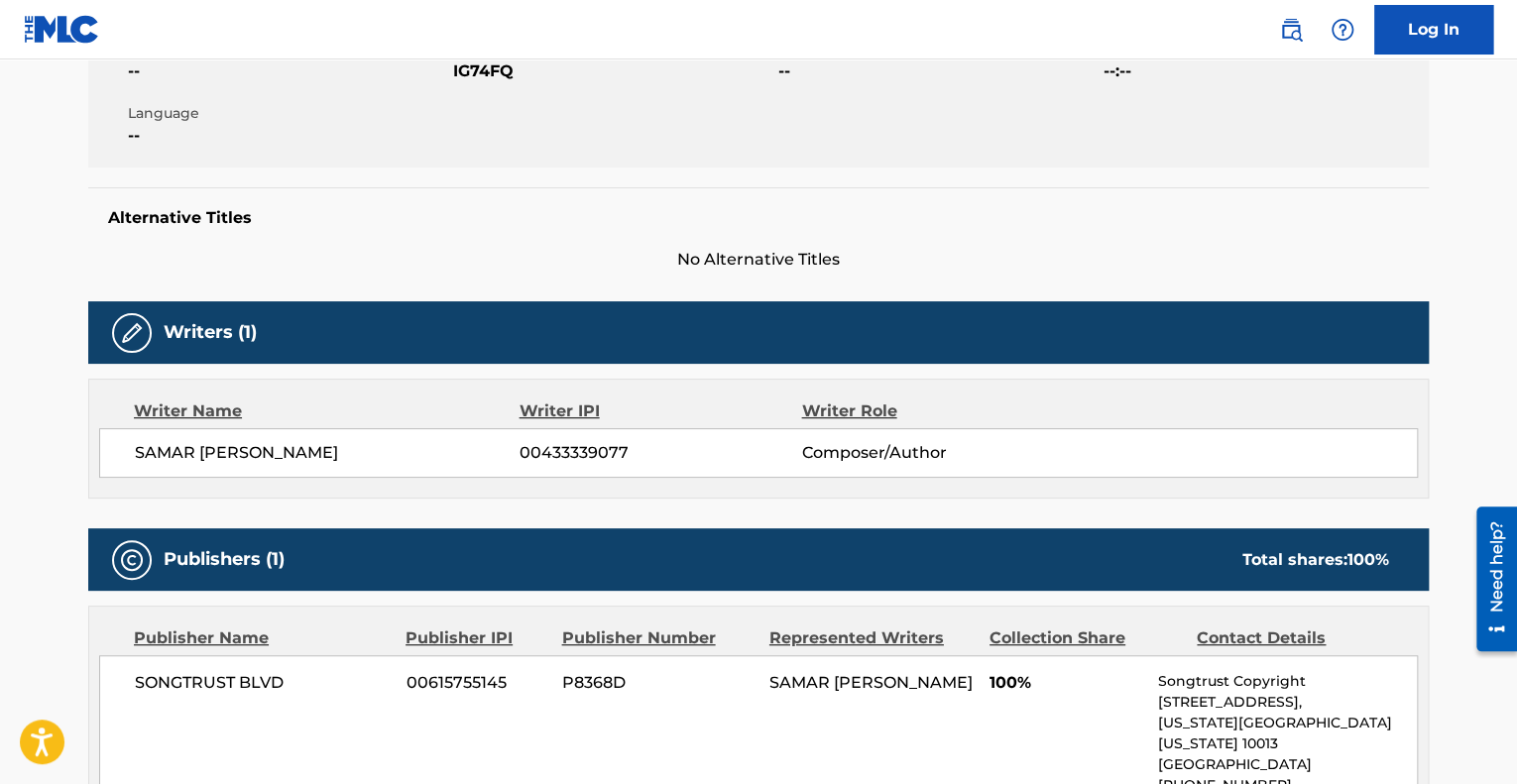 scroll, scrollTop: 0, scrollLeft: 0, axis: both 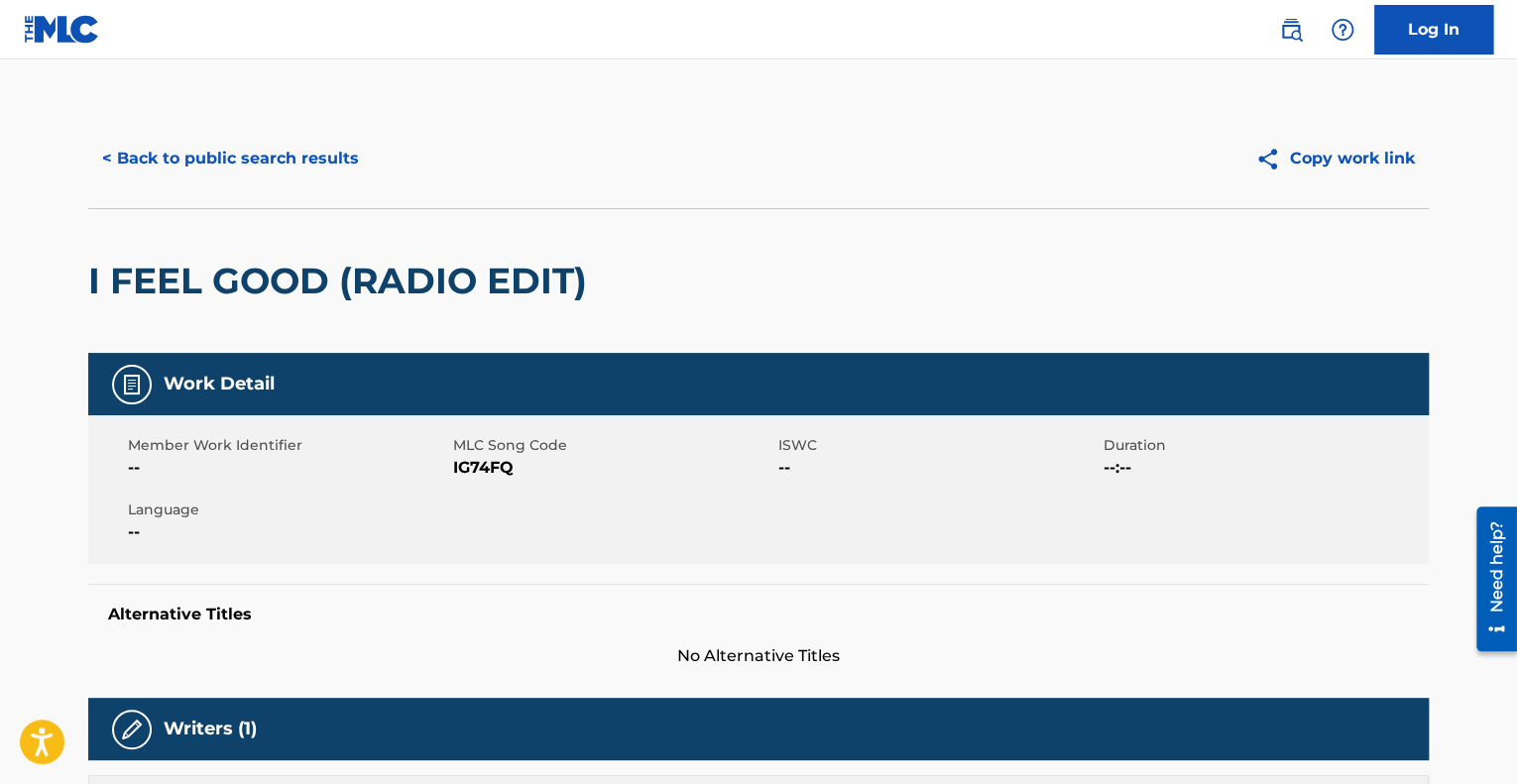 click on "< Back to public search results" at bounding box center (230, 159) 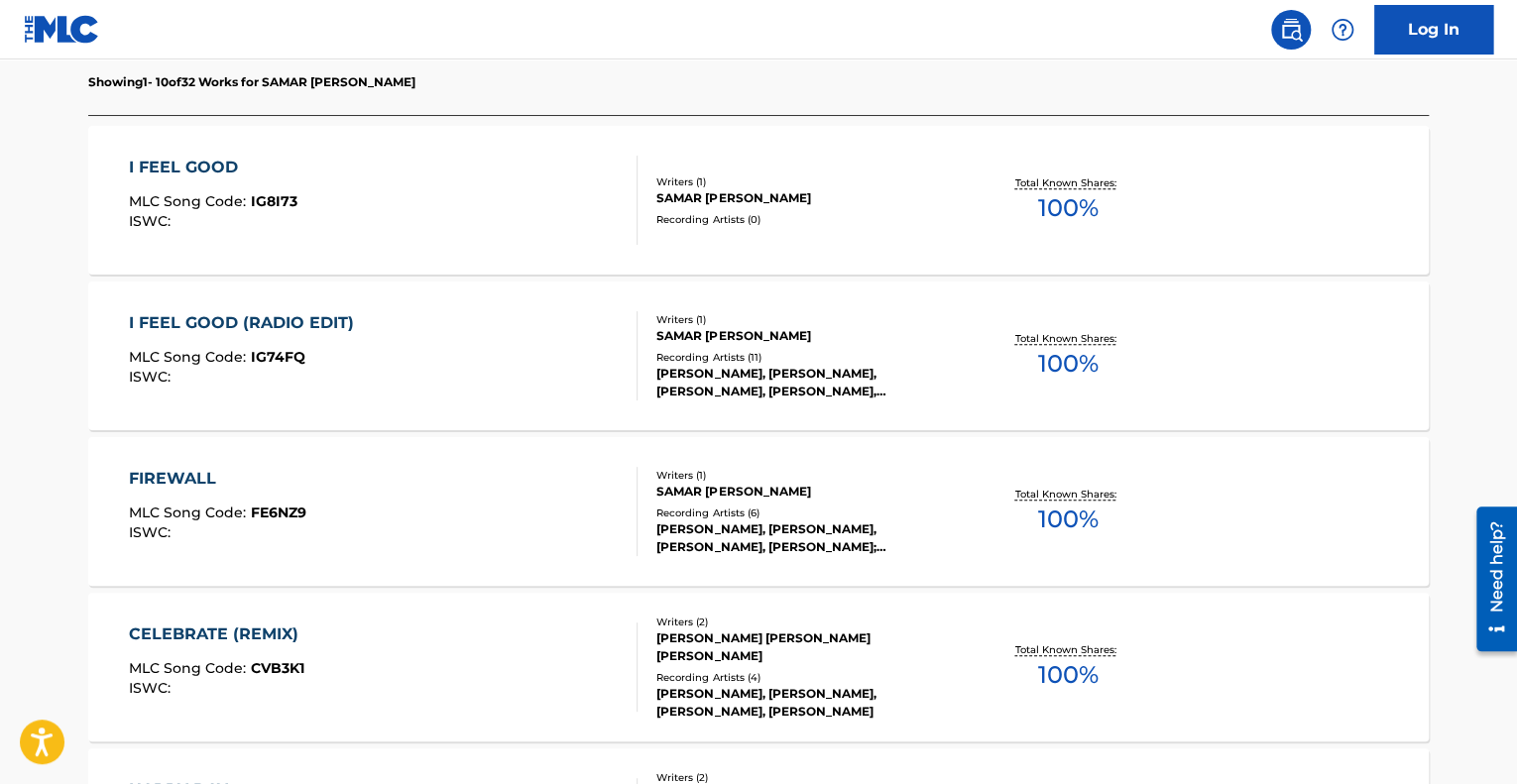 scroll, scrollTop: 595, scrollLeft: 0, axis: vertical 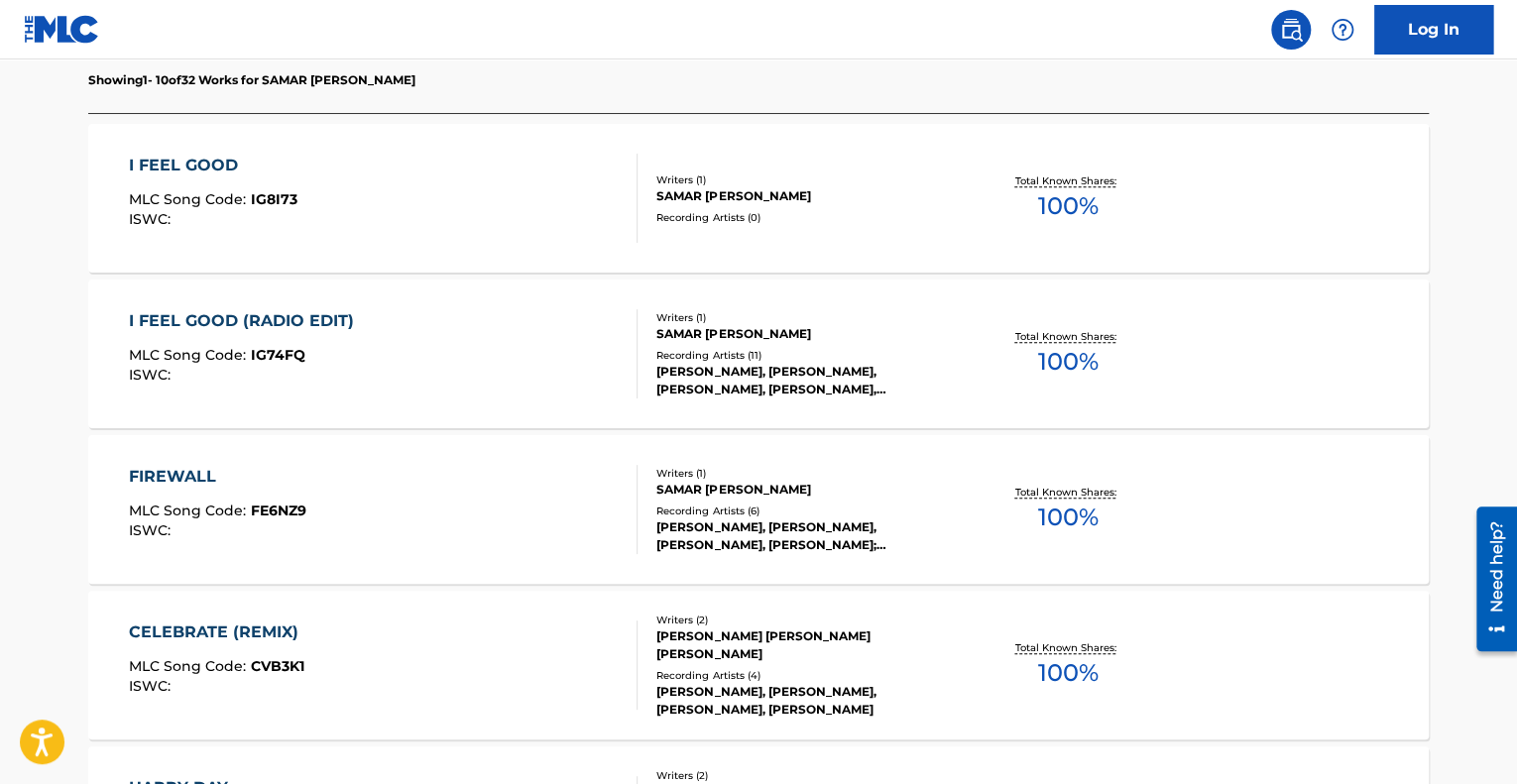 click on "FIREWALL MLC Song Code : FE6NZ9 ISWC :" at bounding box center (384, 509) 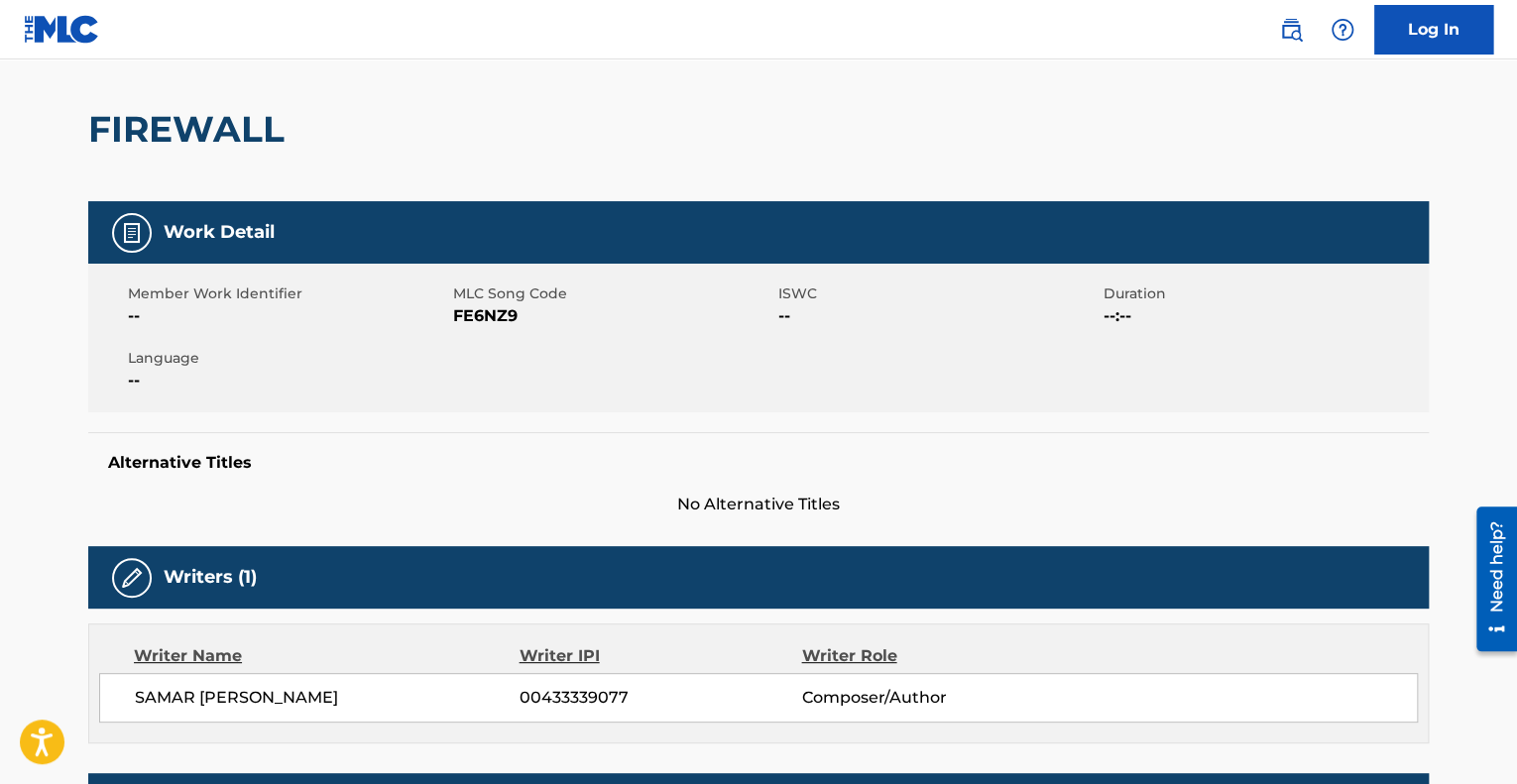 scroll, scrollTop: 0, scrollLeft: 0, axis: both 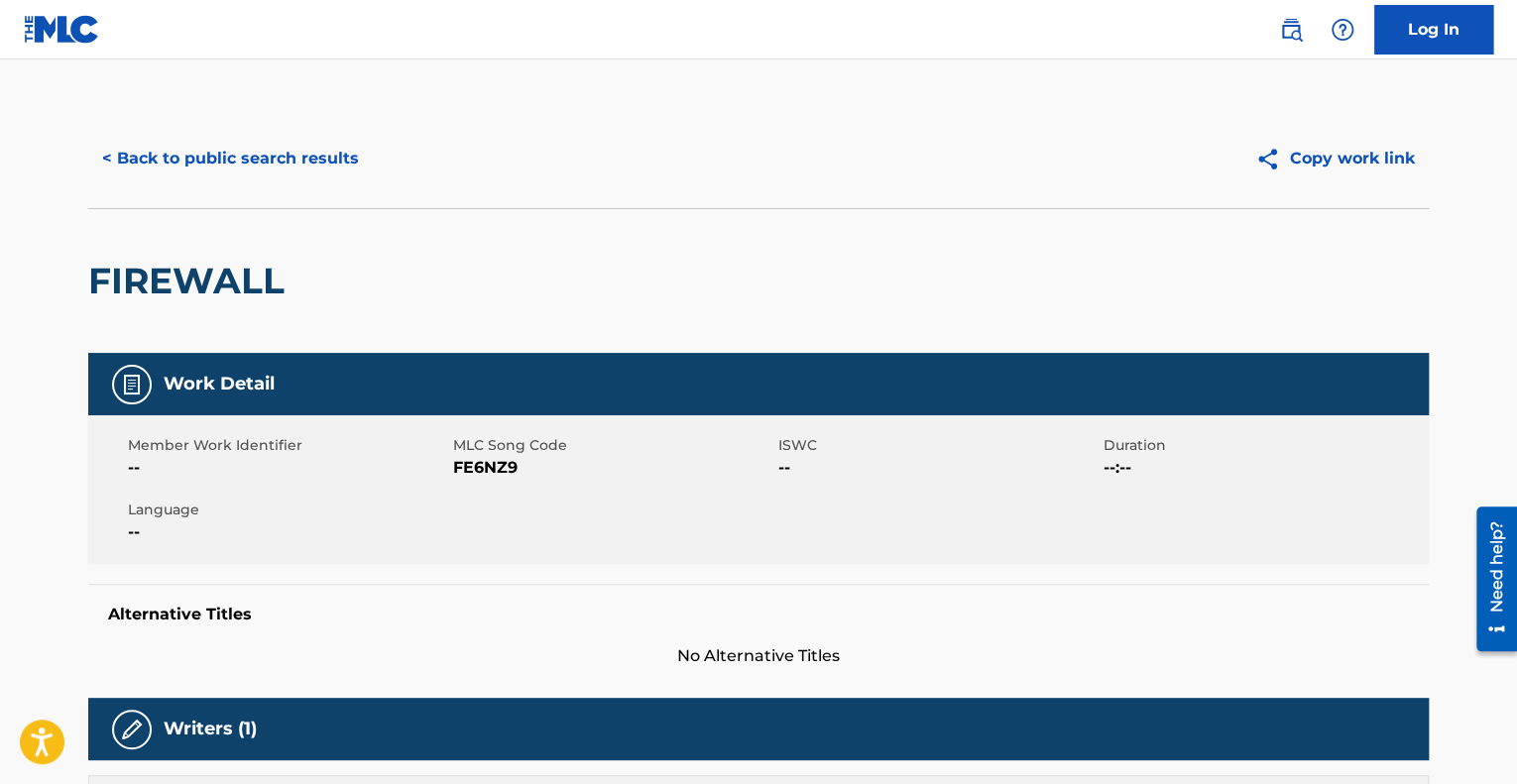 click on "< Back to public search results" at bounding box center [230, 159] 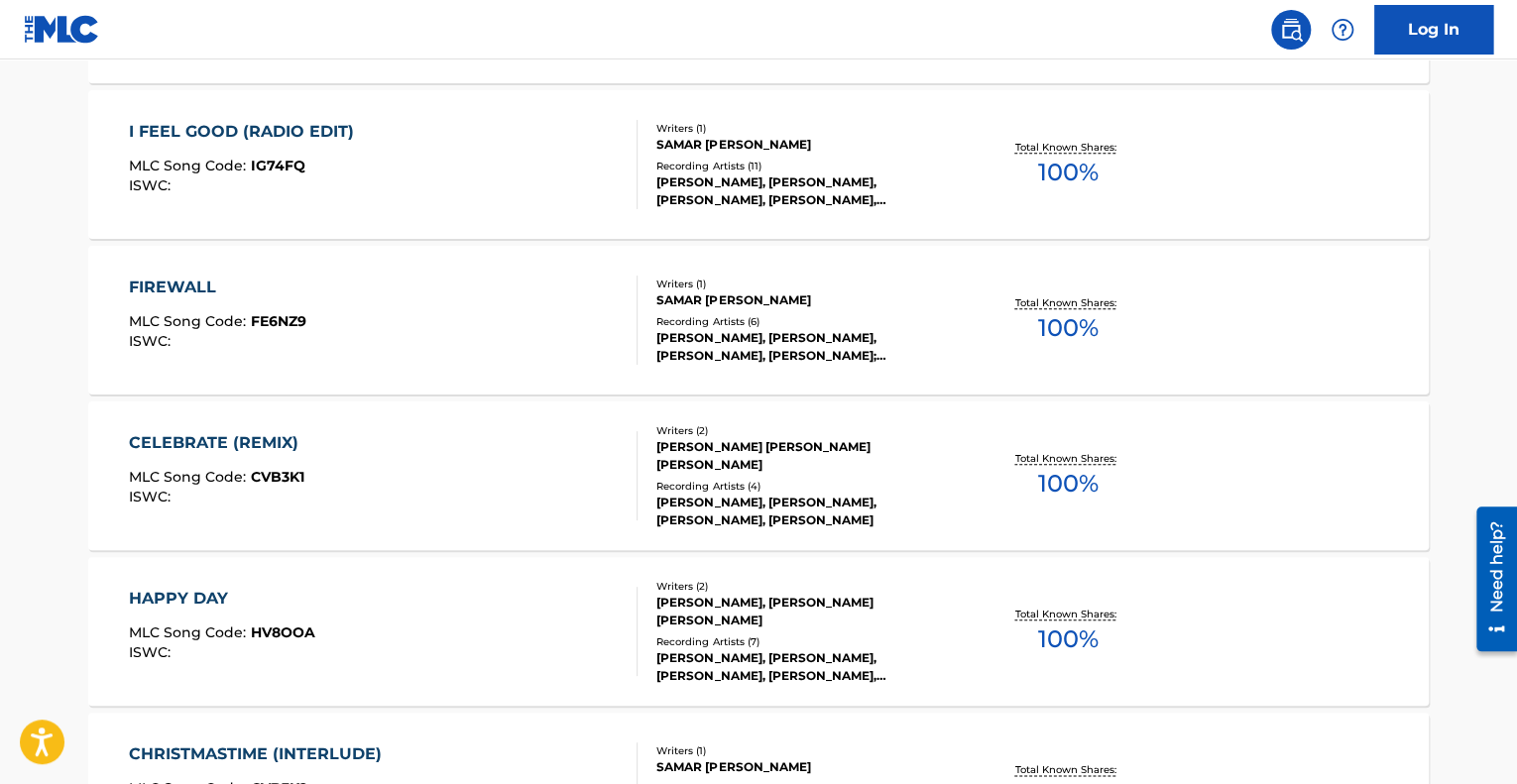scroll, scrollTop: 793, scrollLeft: 0, axis: vertical 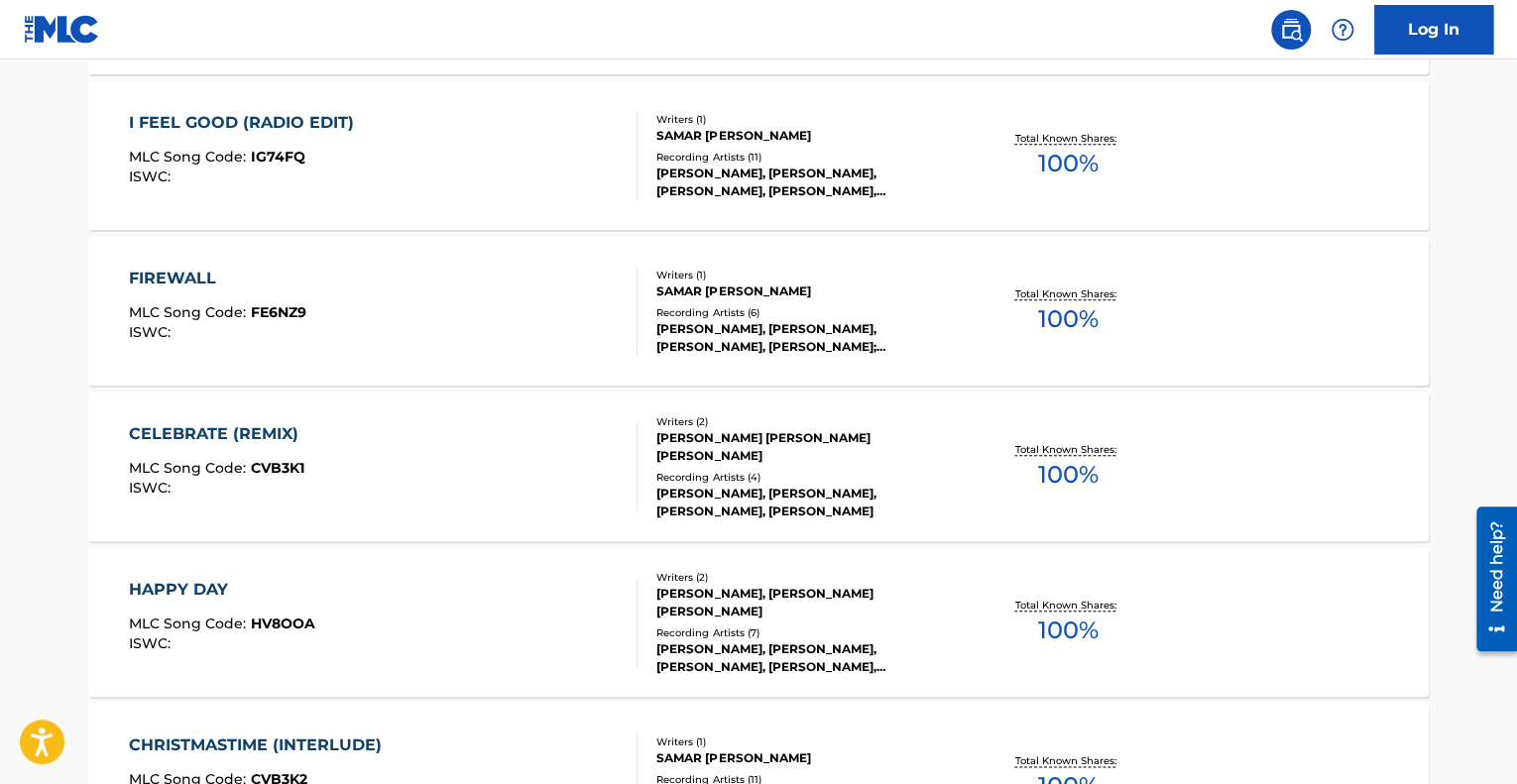 click on "HAPPY DAY MLC Song Code : HV8OOA ISWC :" at bounding box center (384, 622) 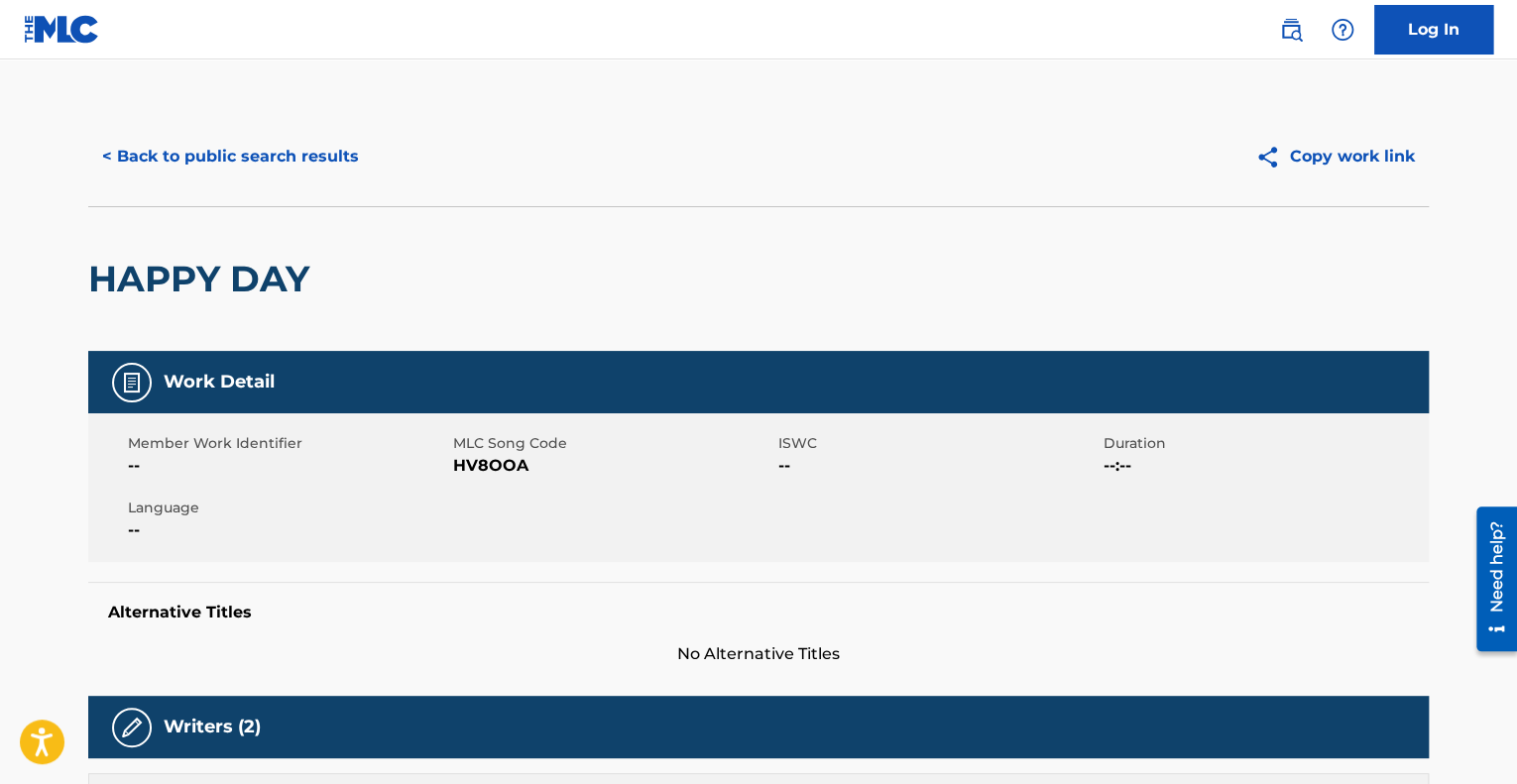 scroll, scrollTop: 0, scrollLeft: 0, axis: both 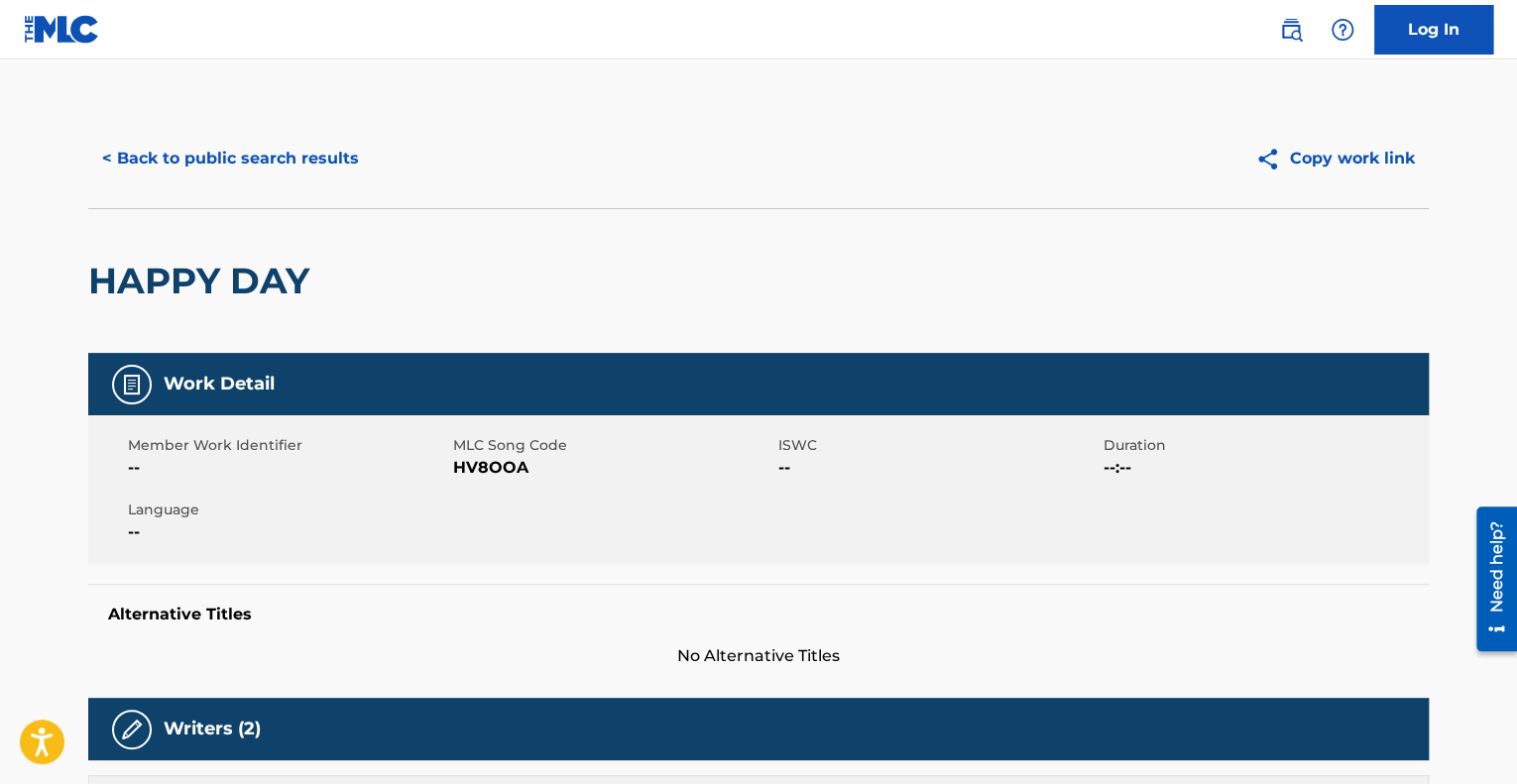 click on "< Back to public search results" at bounding box center (230, 159) 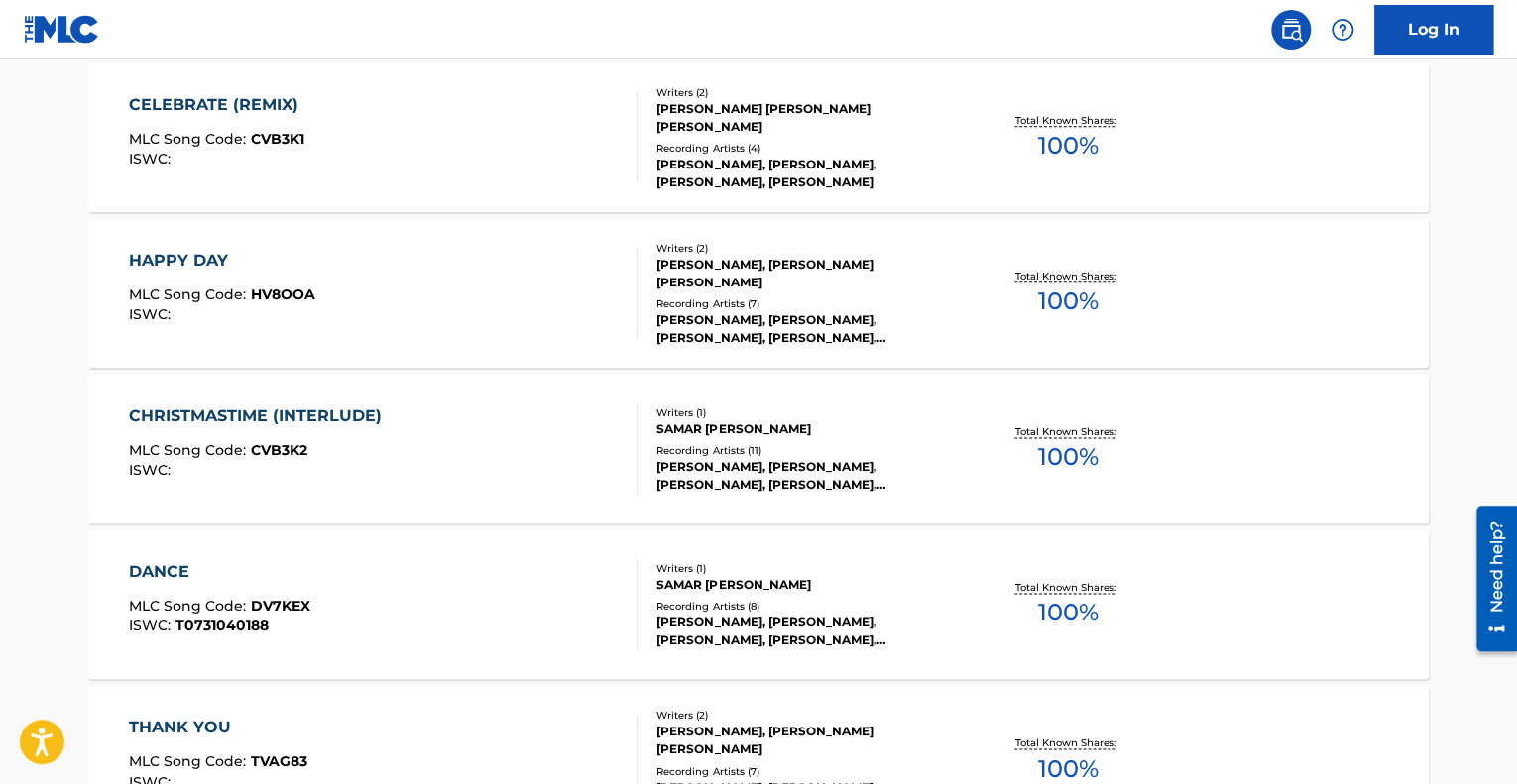 scroll, scrollTop: 730, scrollLeft: 0, axis: vertical 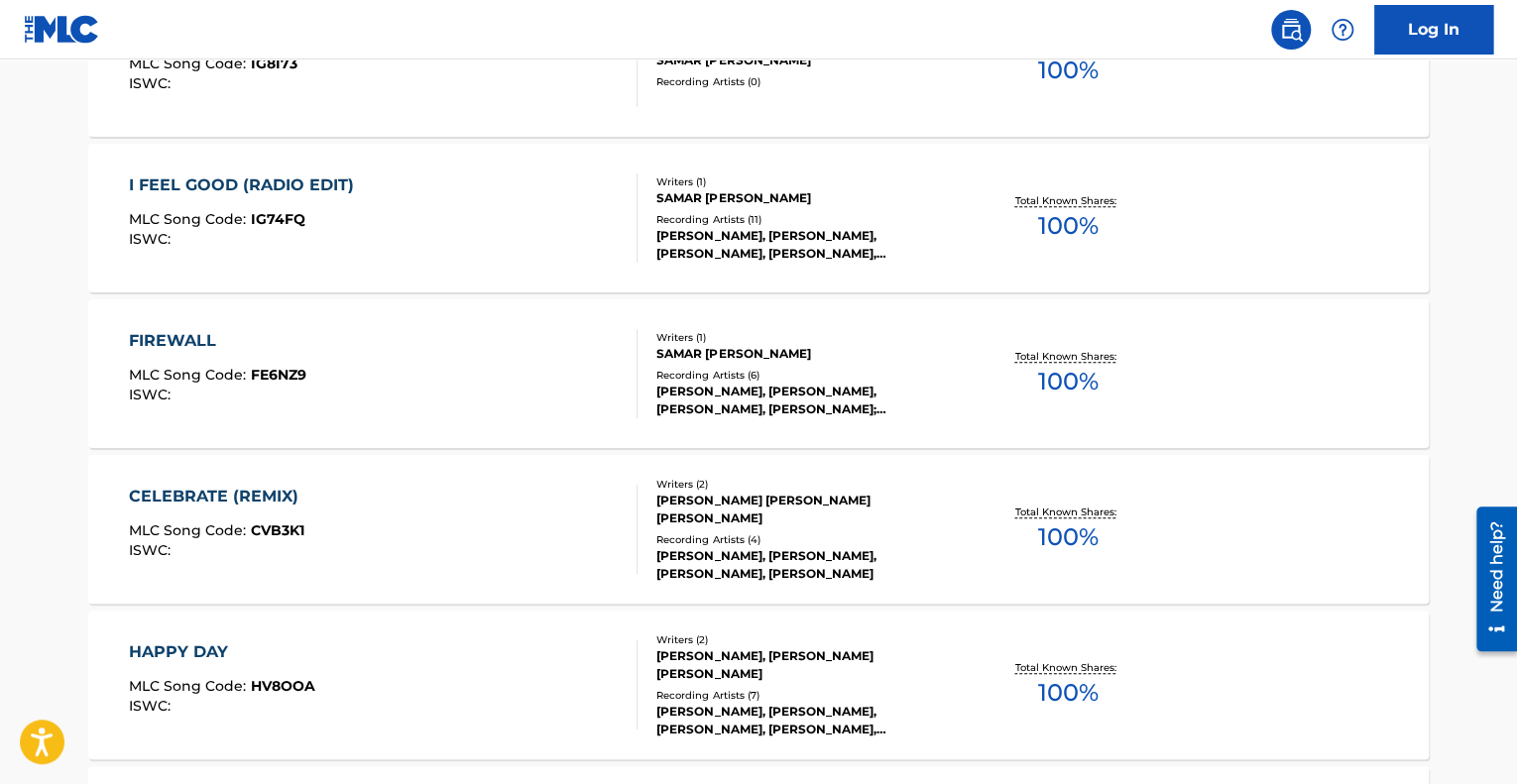 click on "Log In" at bounding box center [1434, 30] 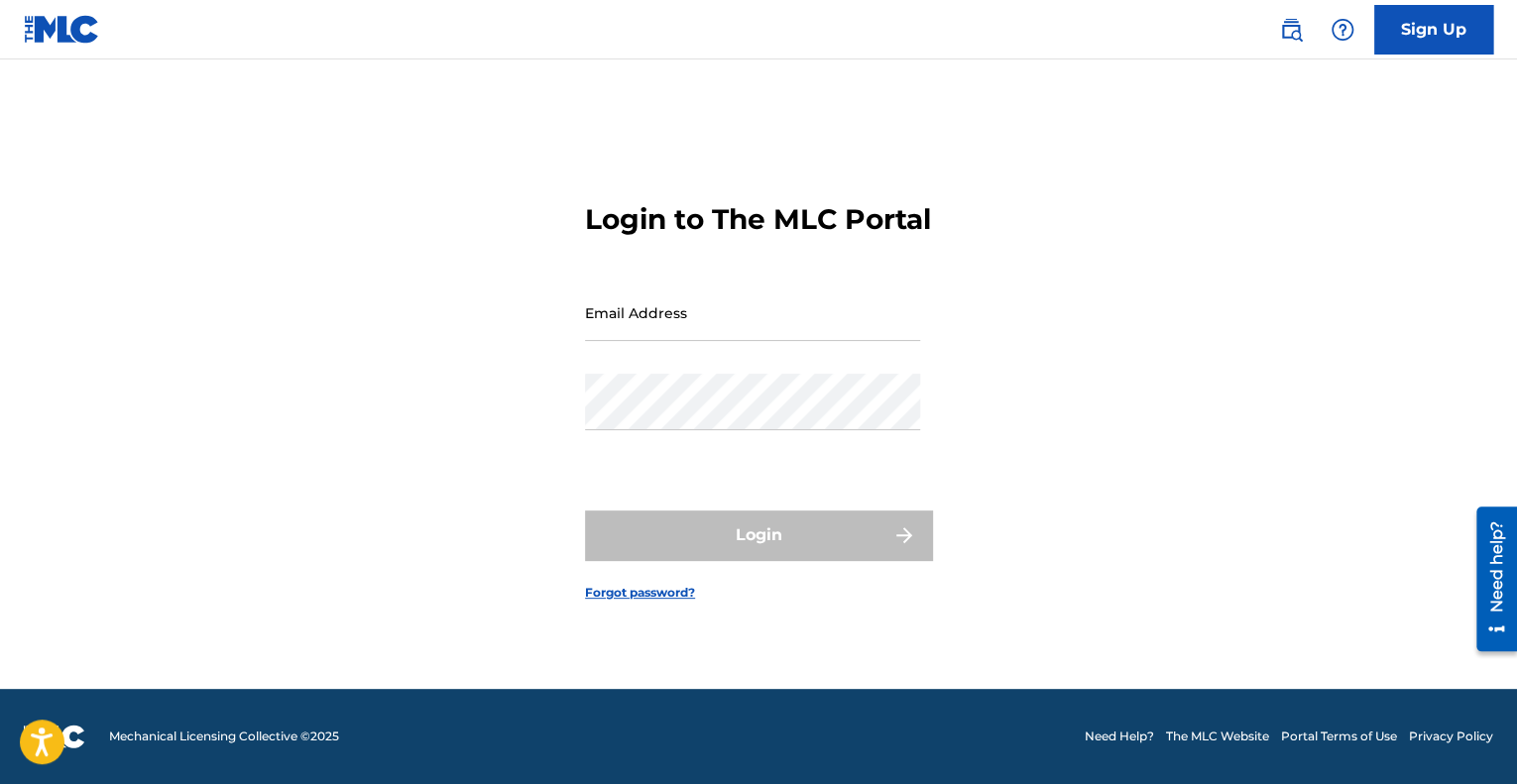scroll, scrollTop: 0, scrollLeft: 0, axis: both 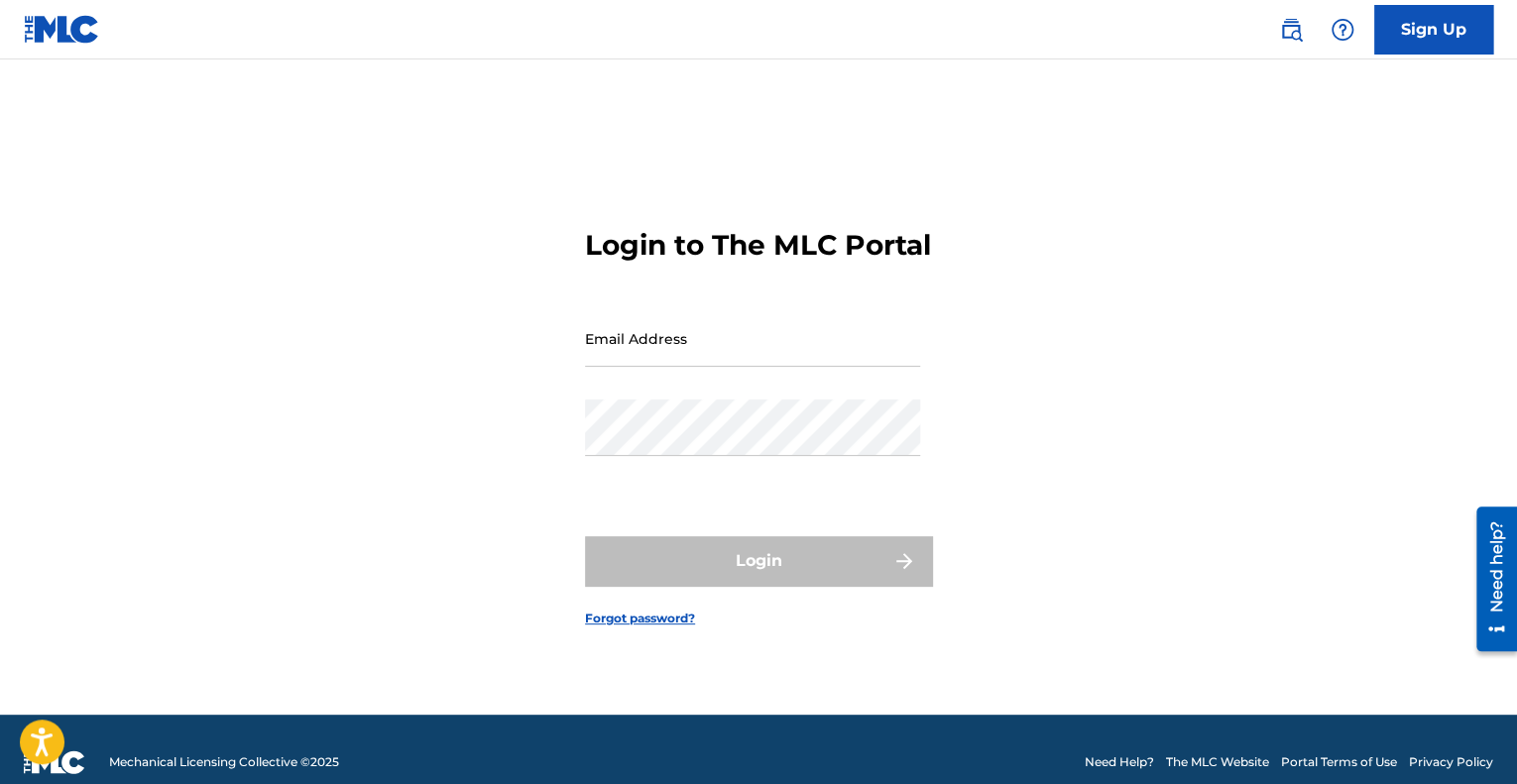 click on "Email Address" at bounding box center [753, 355] 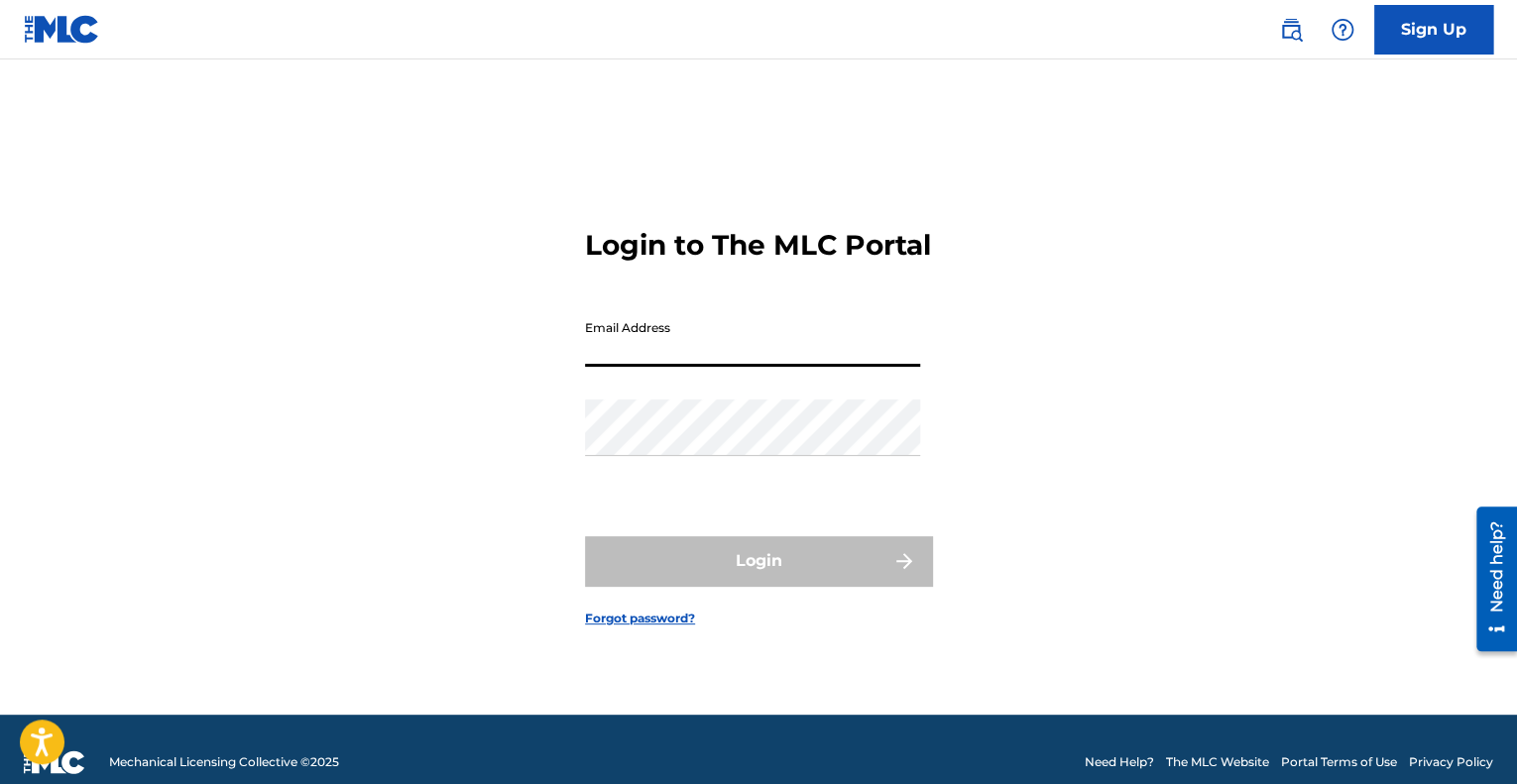 click on "Email Address" at bounding box center [753, 338] 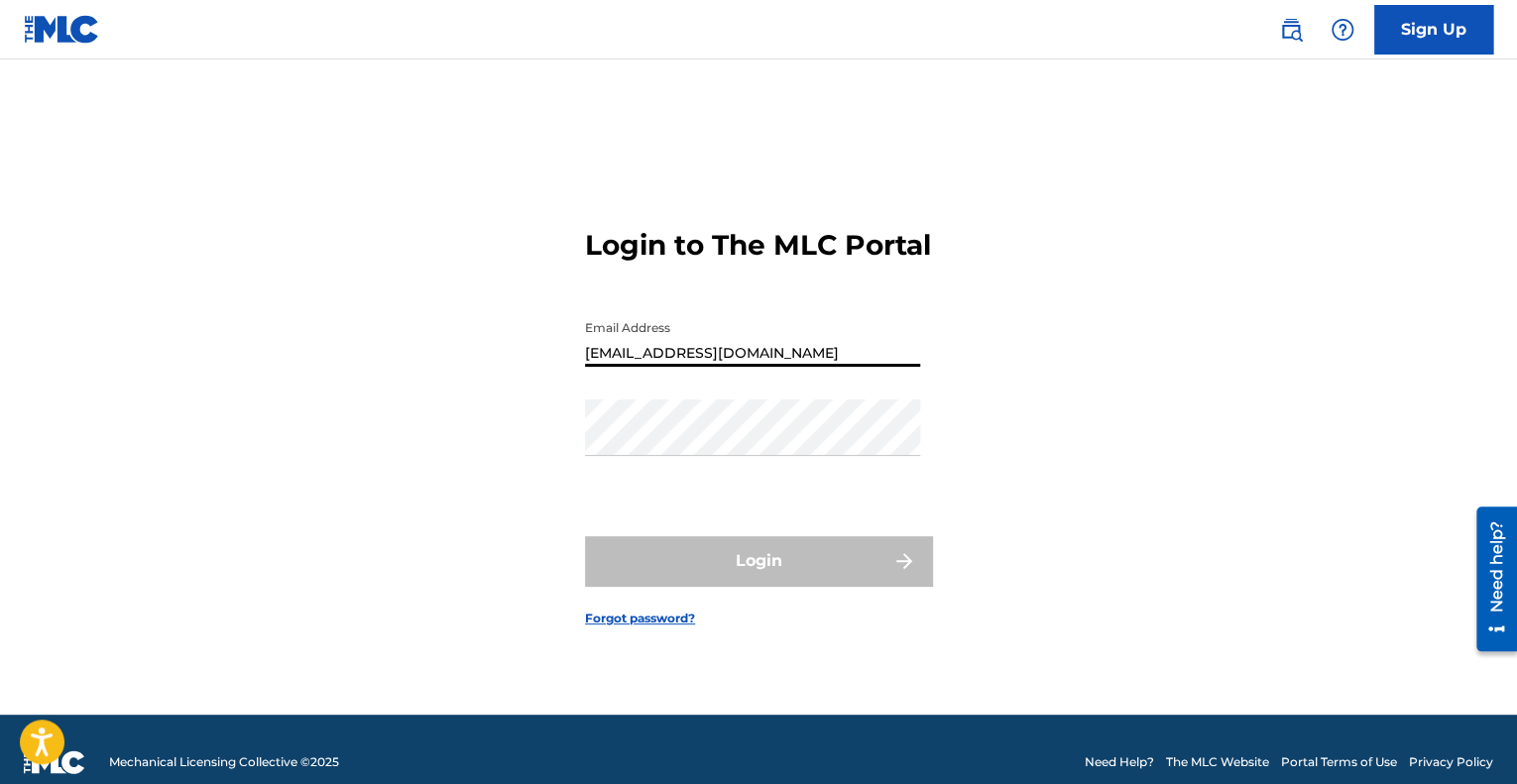 type on "[EMAIL_ADDRESS][DOMAIN_NAME]" 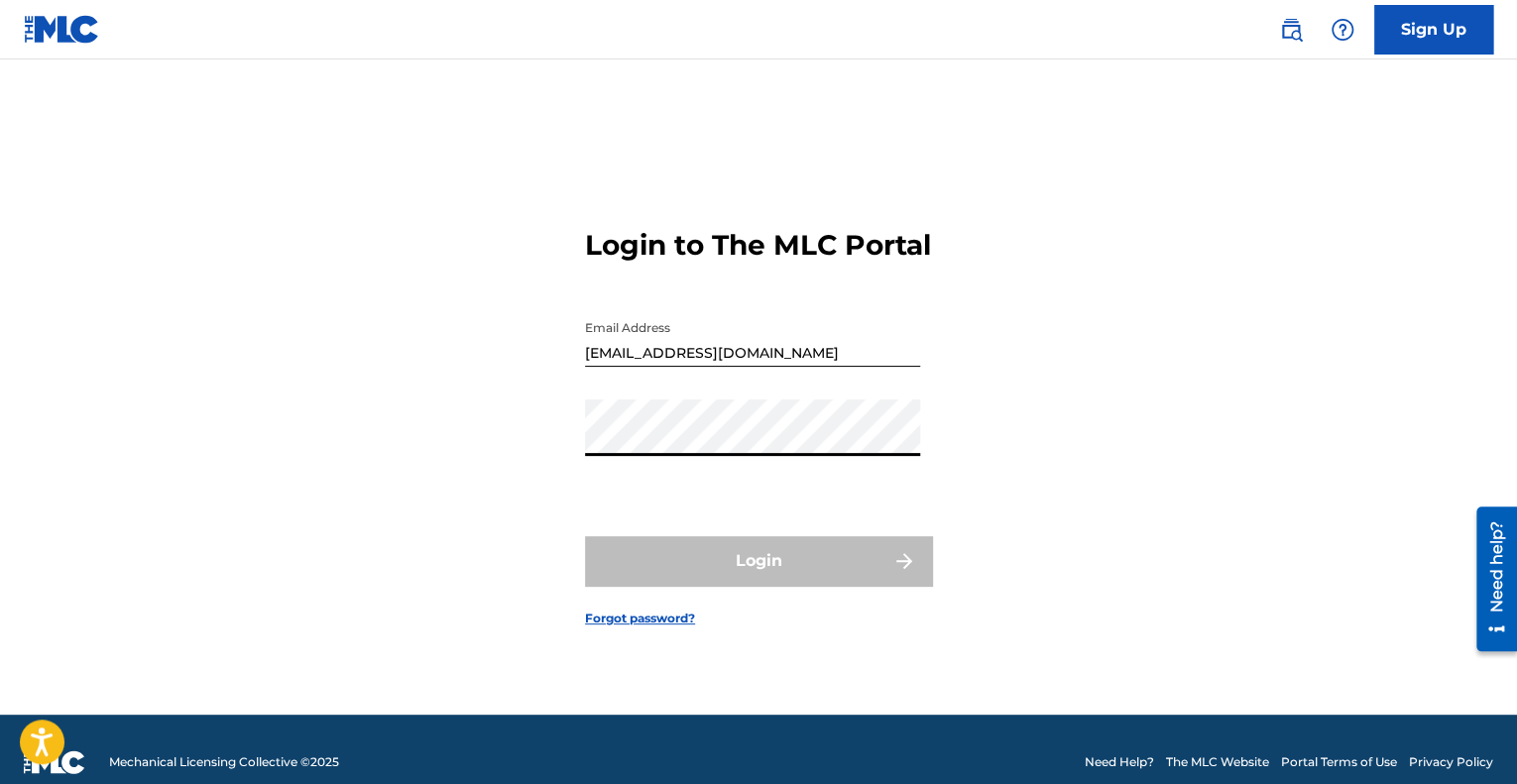 click 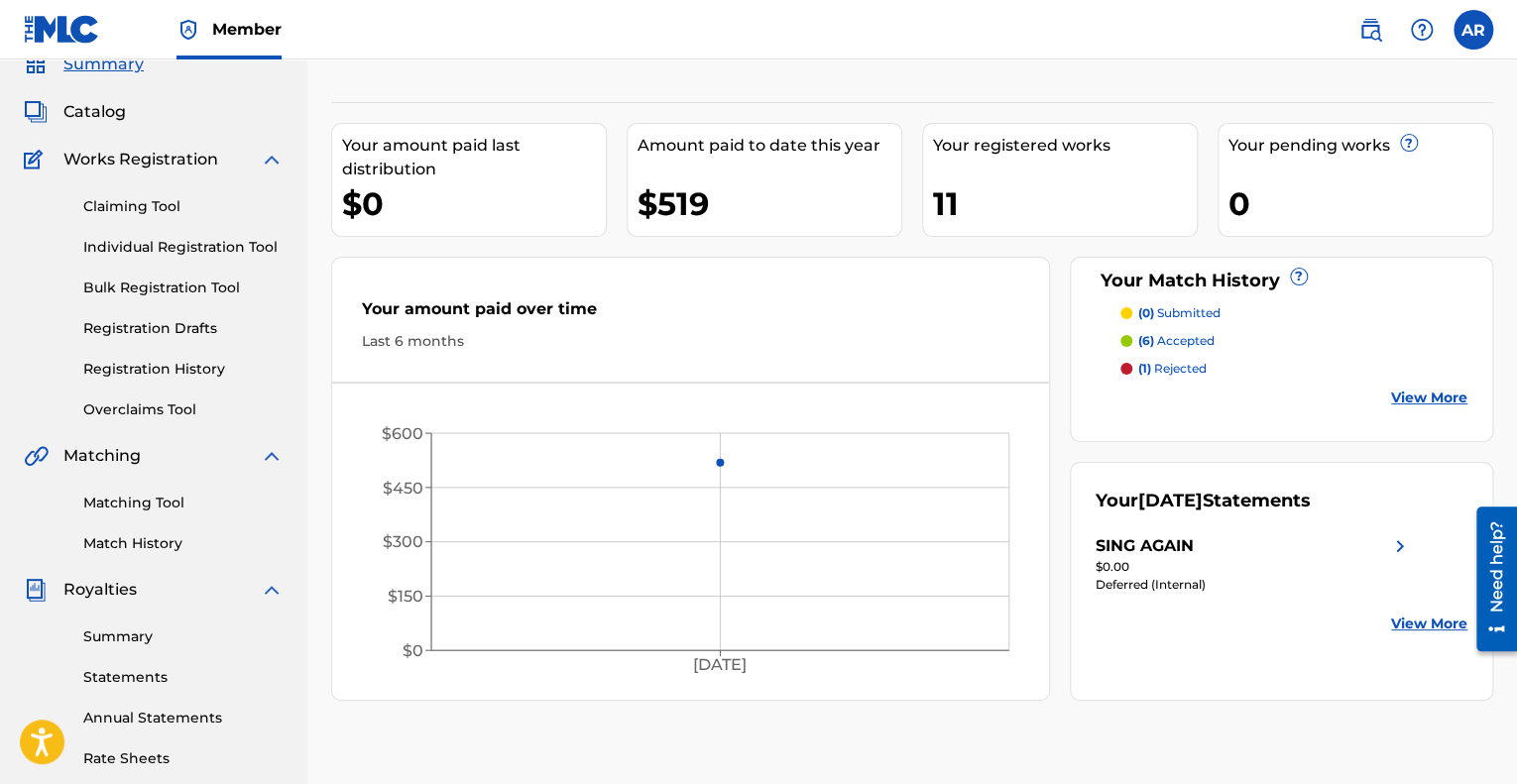 scroll, scrollTop: 198, scrollLeft: 0, axis: vertical 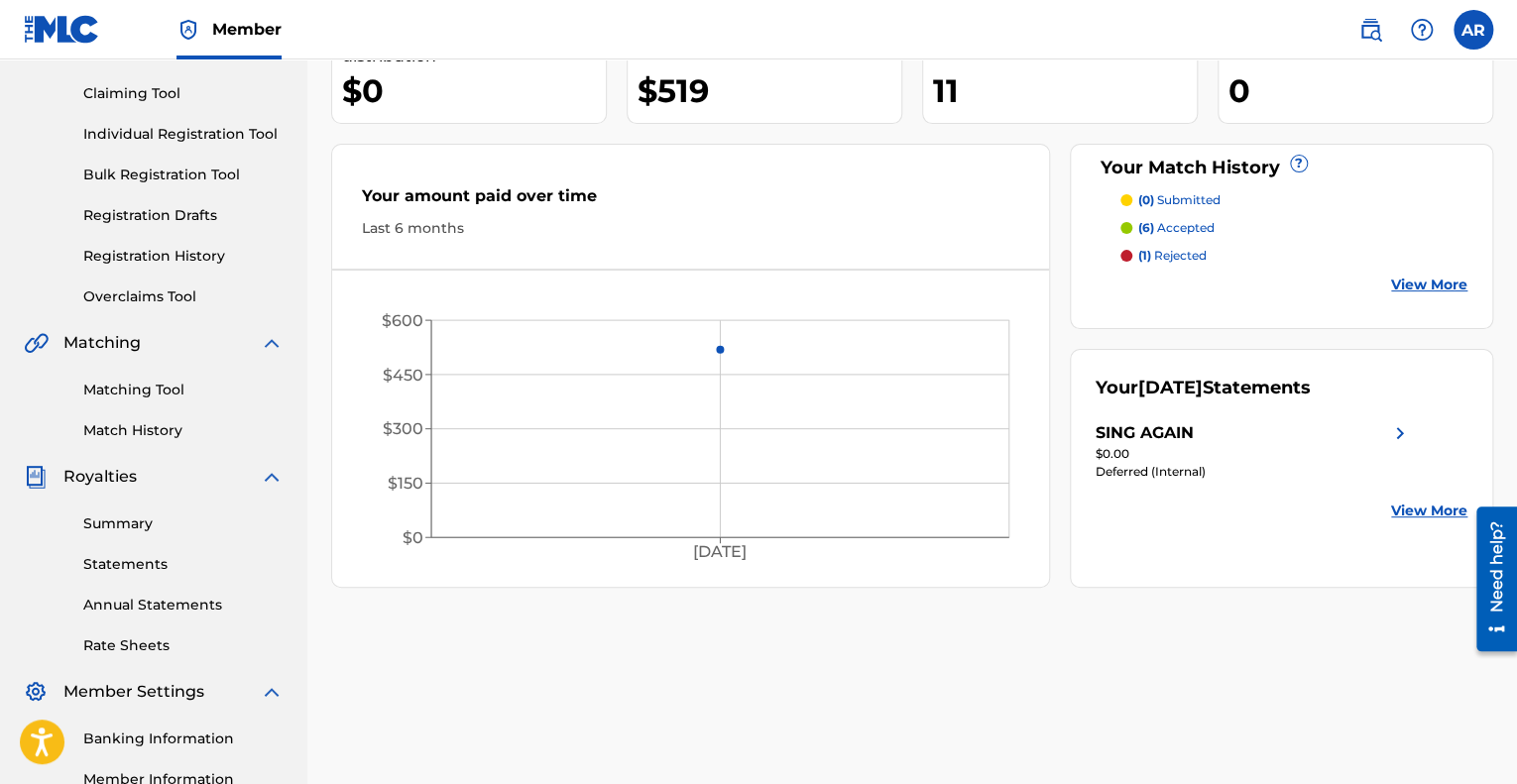 click on "Summary" at bounding box center (183, 523) 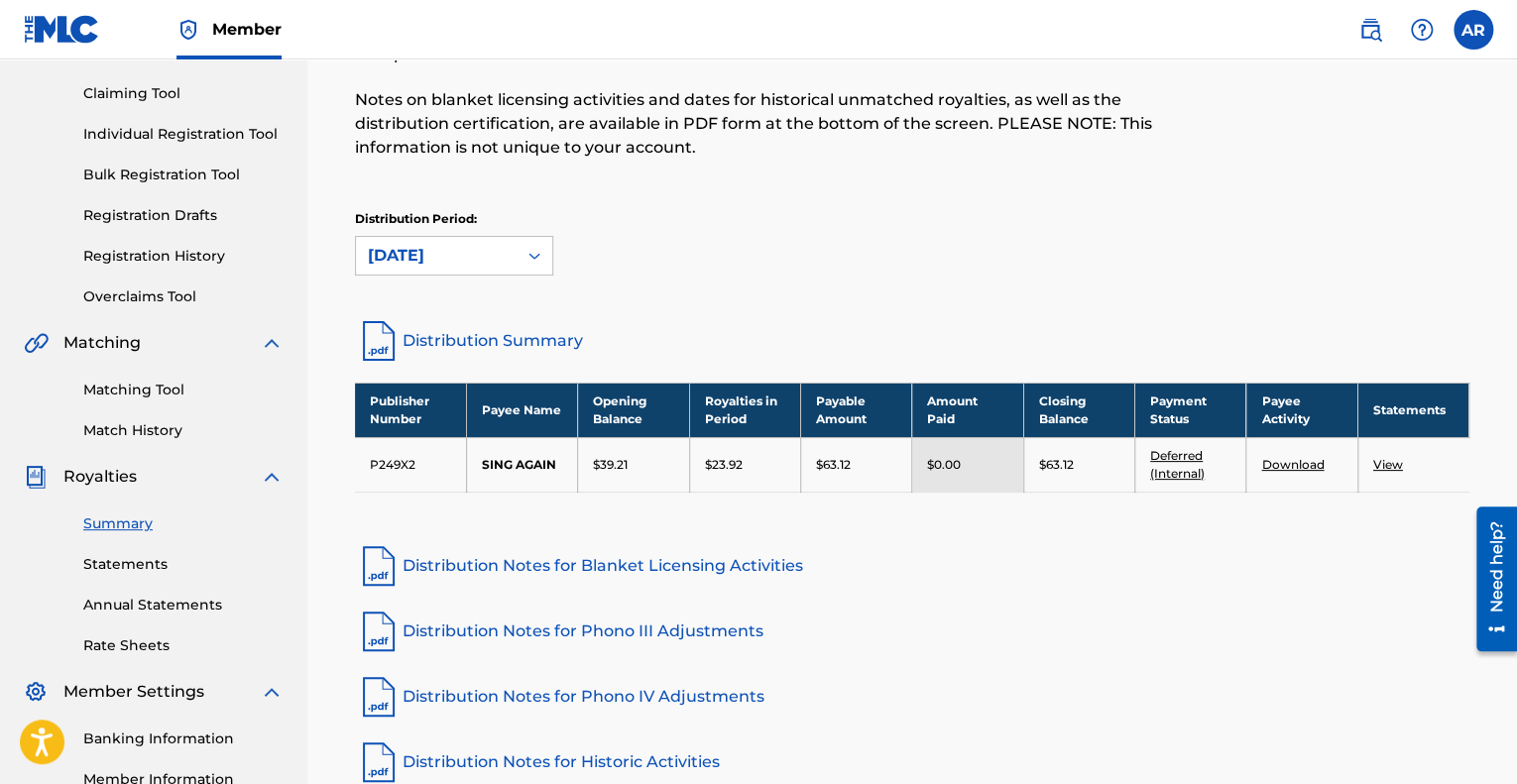 scroll, scrollTop: 297, scrollLeft: 0, axis: vertical 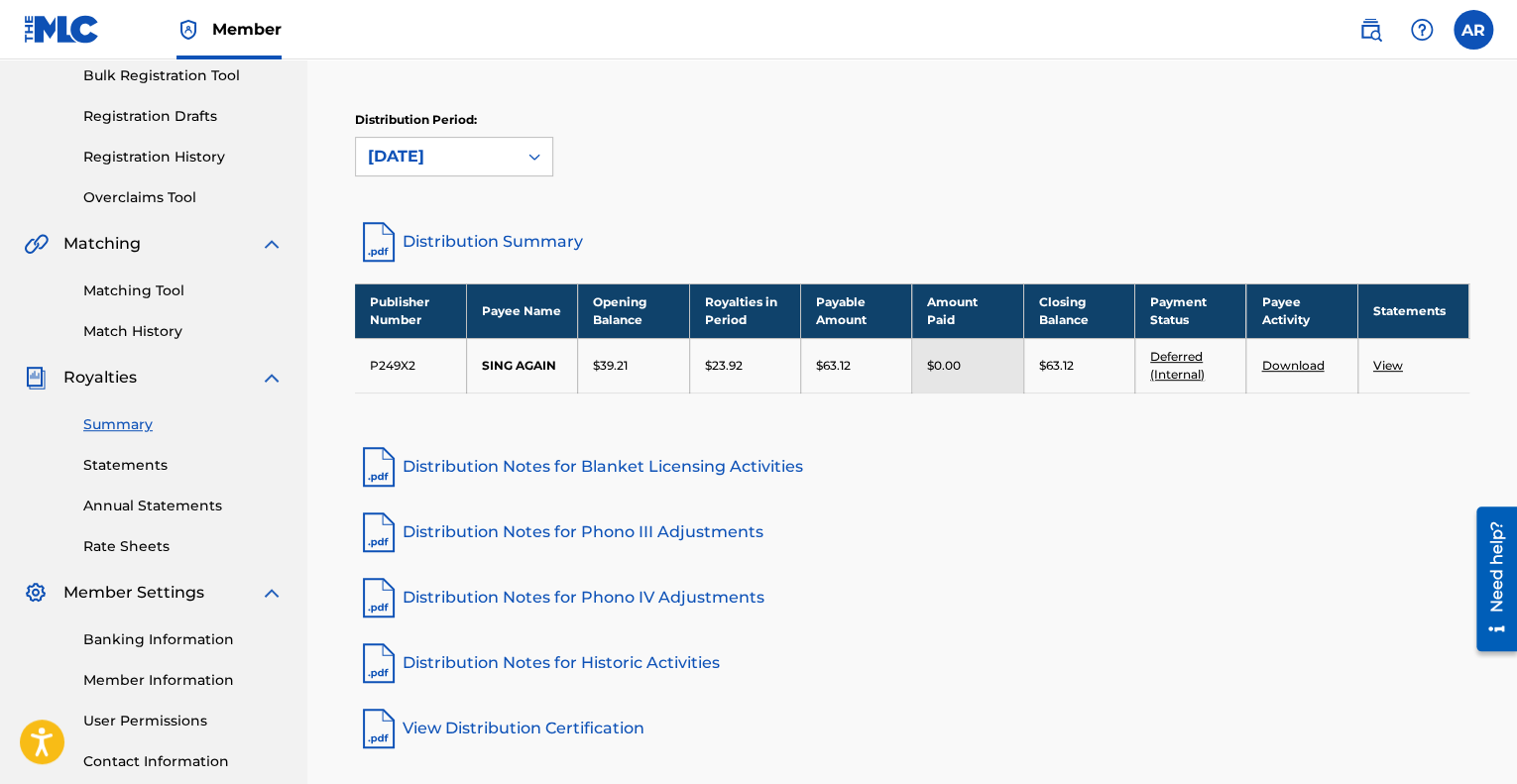 click on "View" at bounding box center [1388, 365] 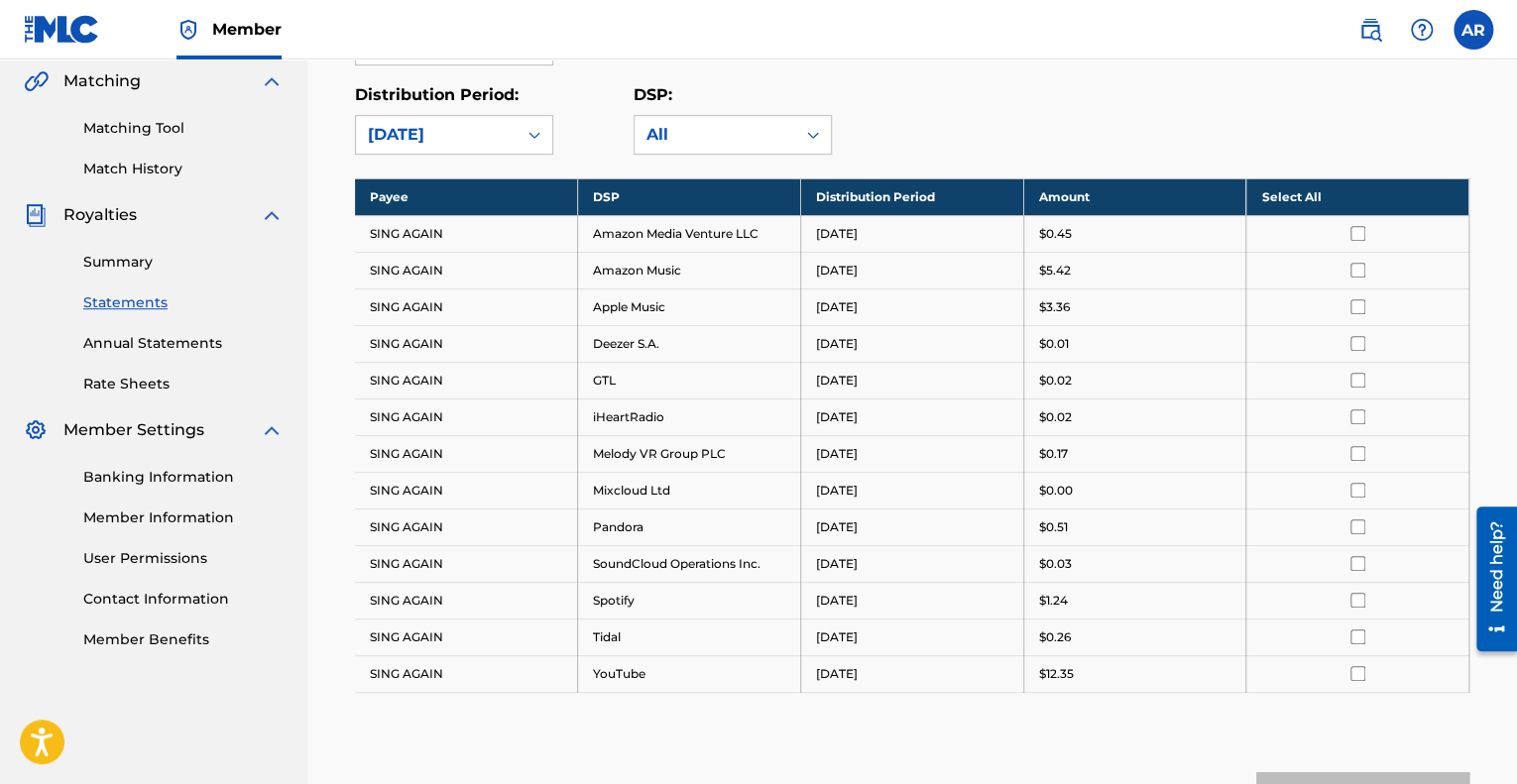scroll, scrollTop: 496, scrollLeft: 0, axis: vertical 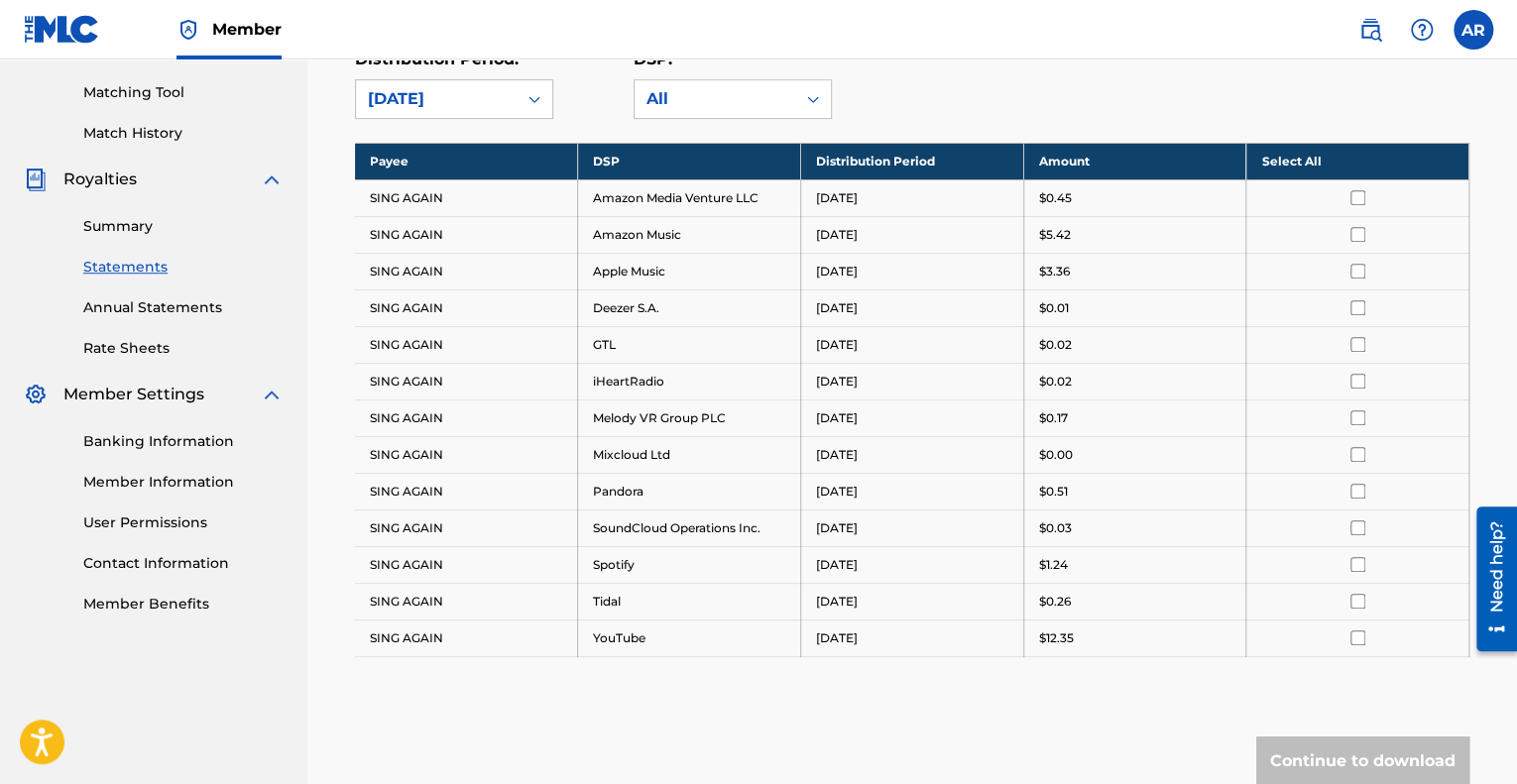 click on "Distribution Period: [DATE] DSP: All" at bounding box center [912, 83] 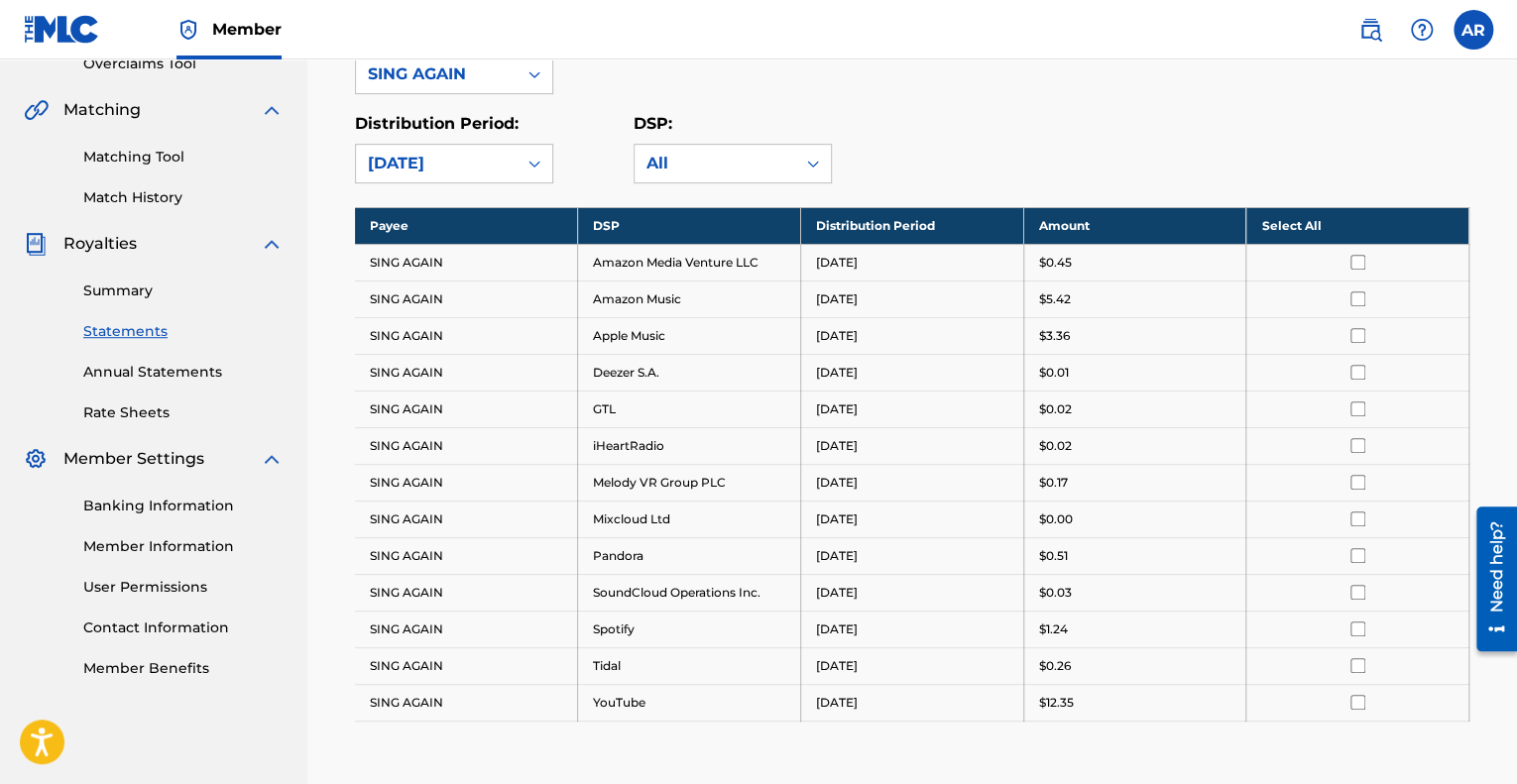 scroll, scrollTop: 396, scrollLeft: 0, axis: vertical 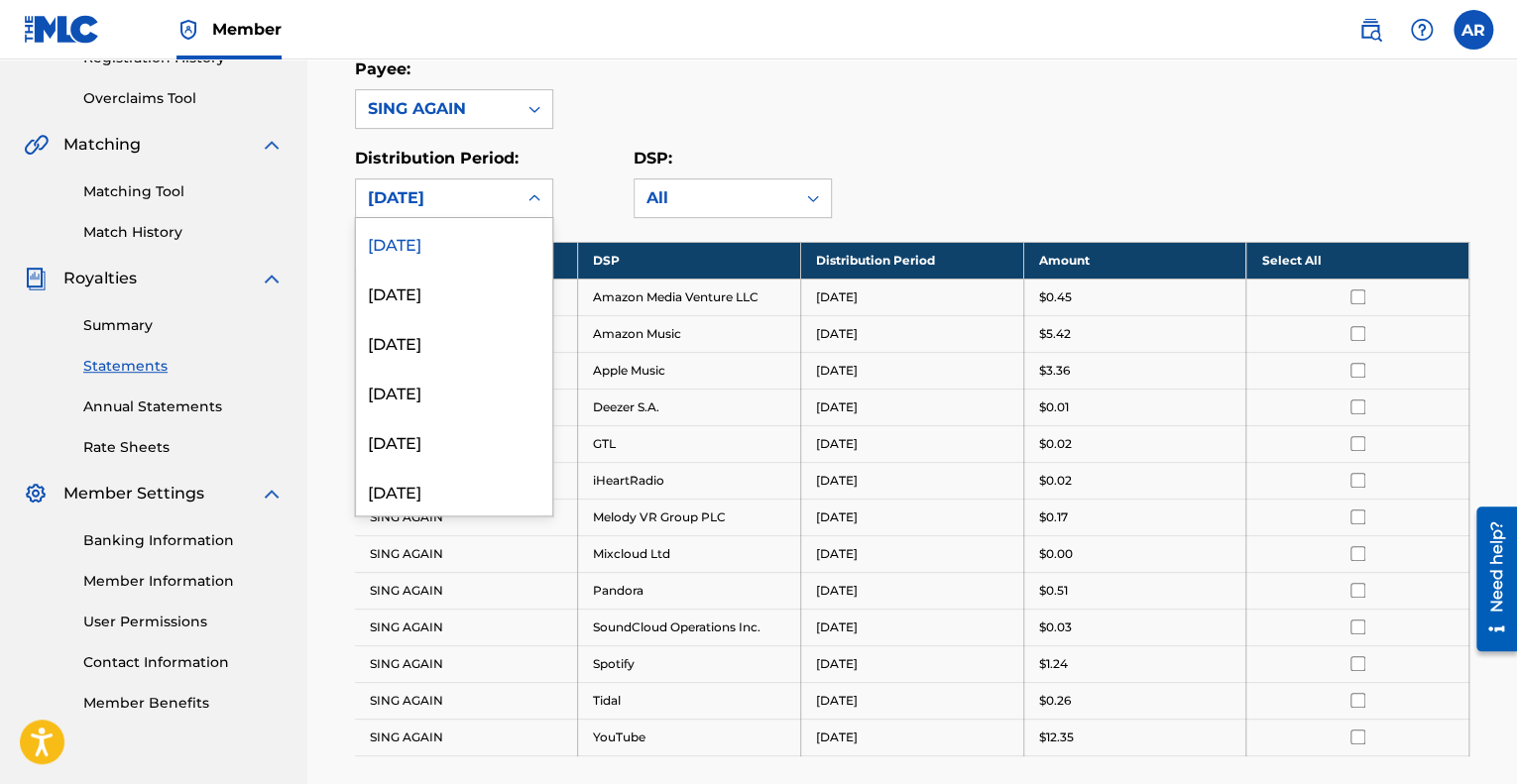 click 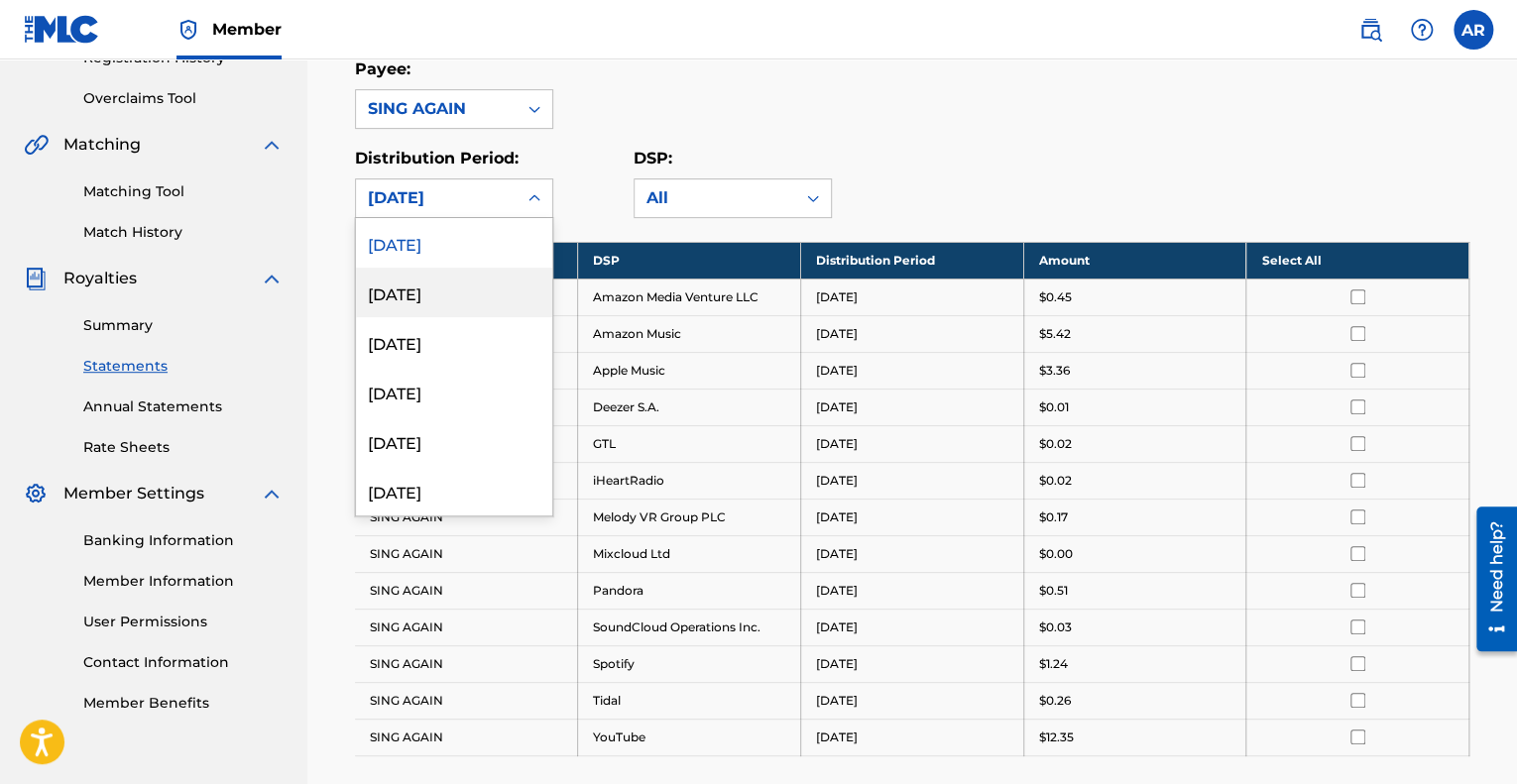 click on "[DATE]" at bounding box center [454, 292] 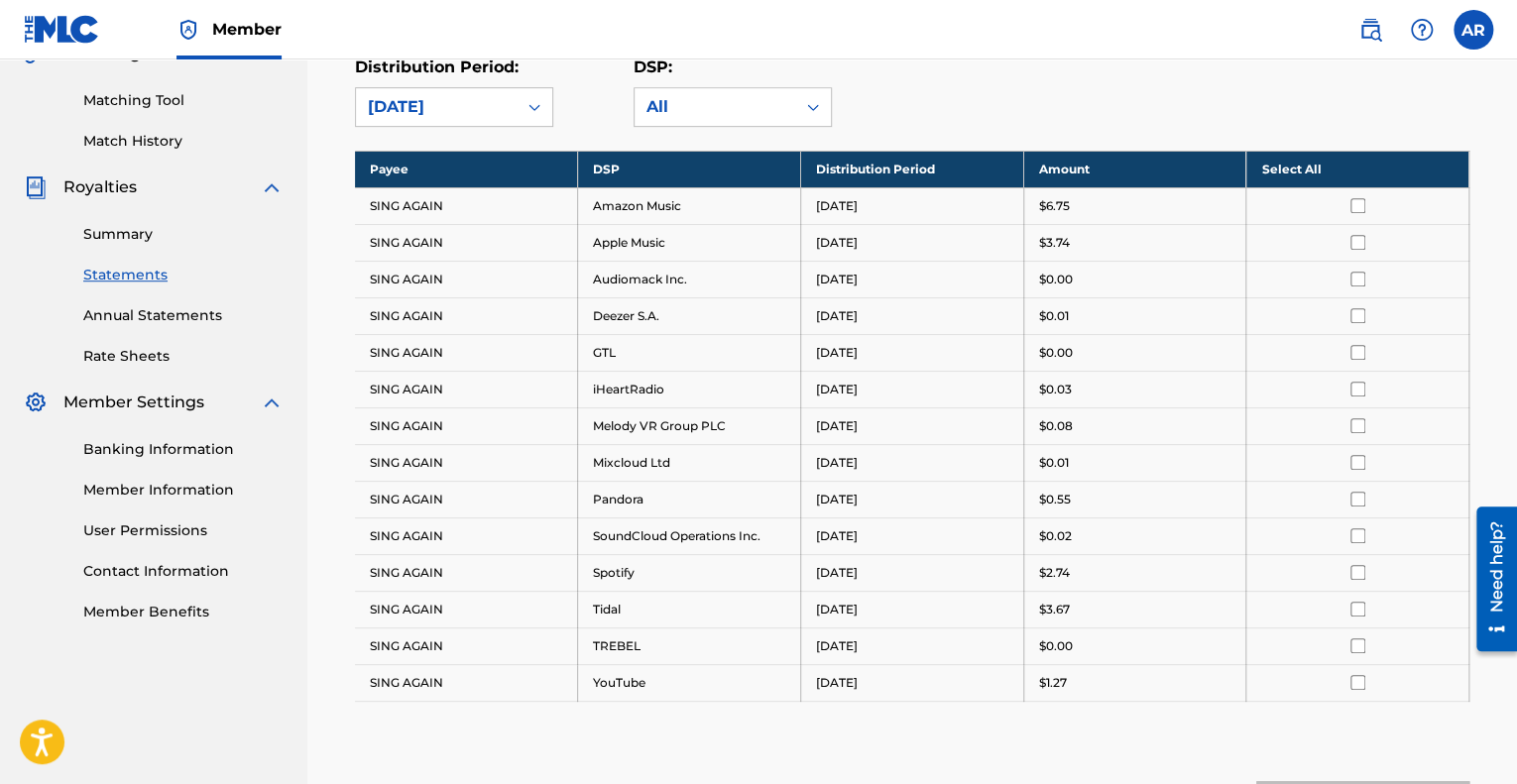 scroll, scrollTop: 297, scrollLeft: 0, axis: vertical 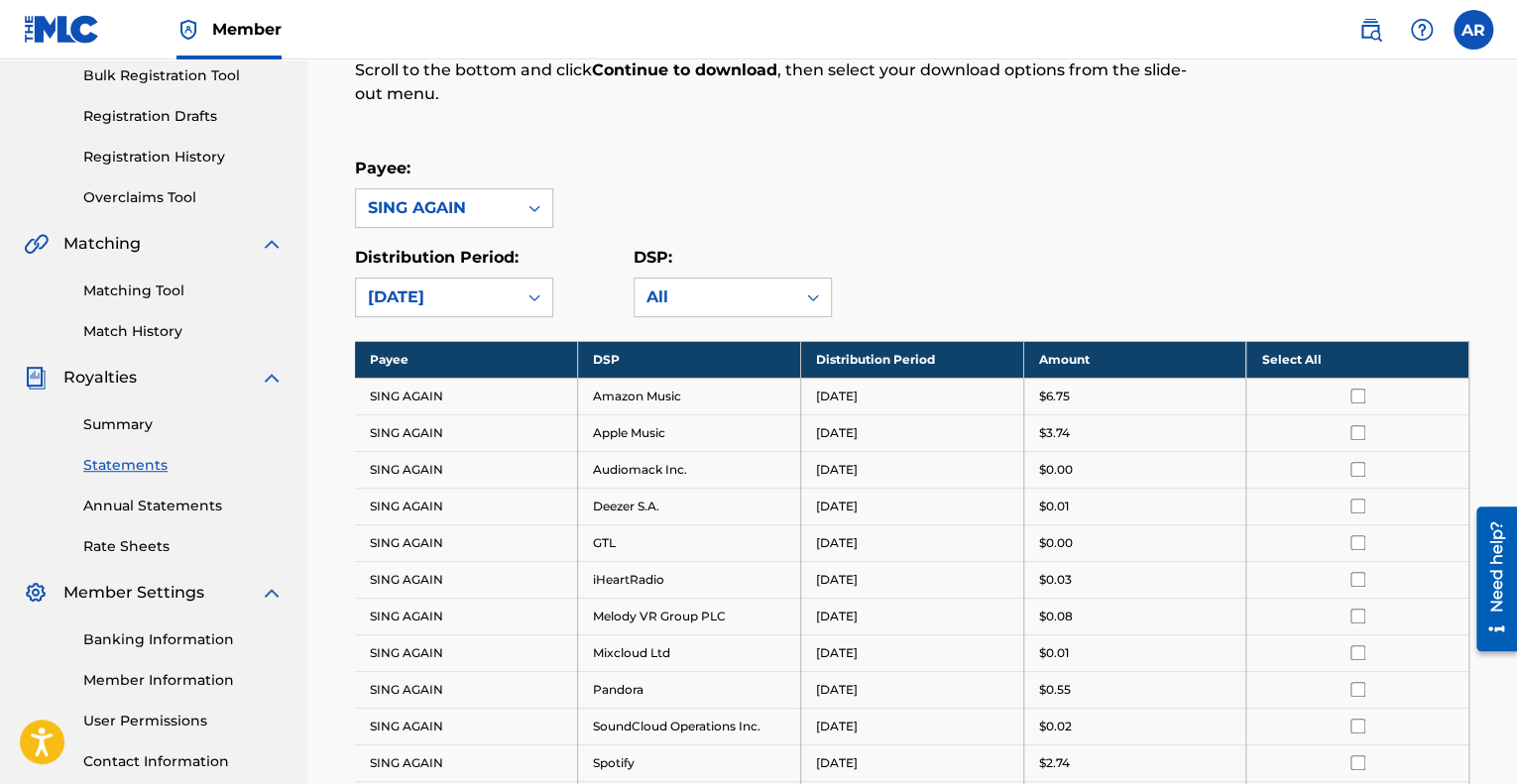 click on "[DATE]" at bounding box center [436, 297] 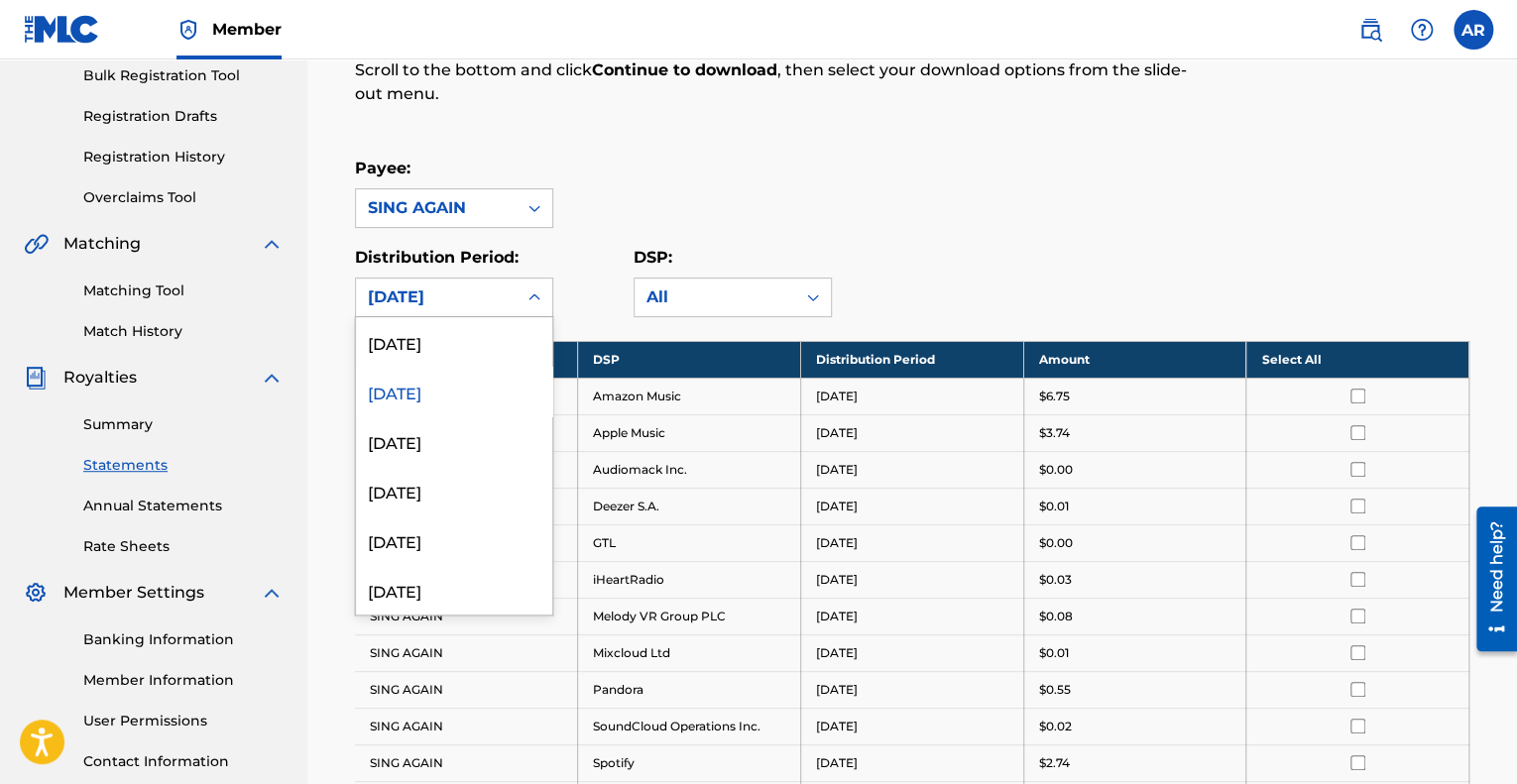 click on "[DATE]" at bounding box center [454, 392] 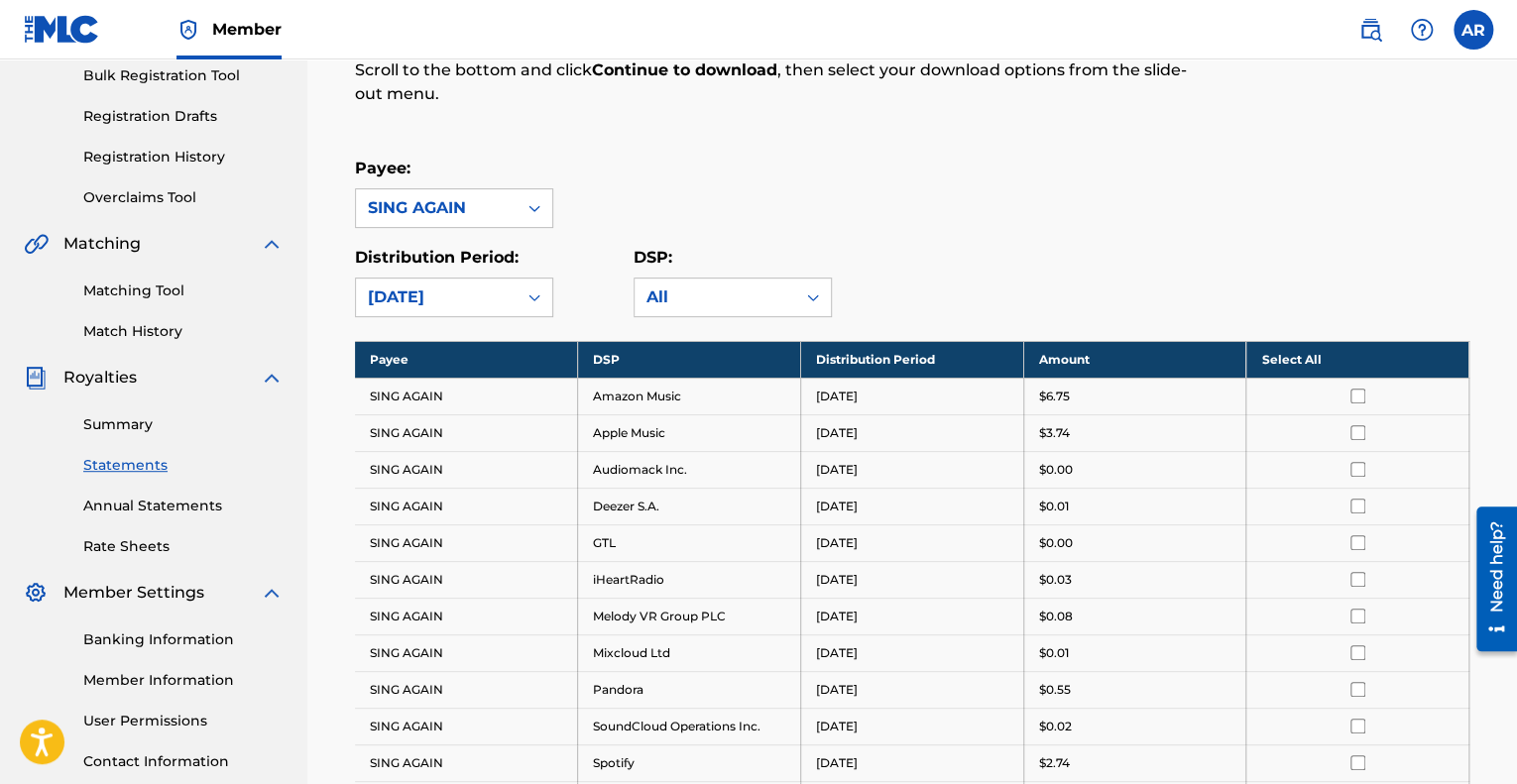 click on "[DATE]" at bounding box center [436, 297] 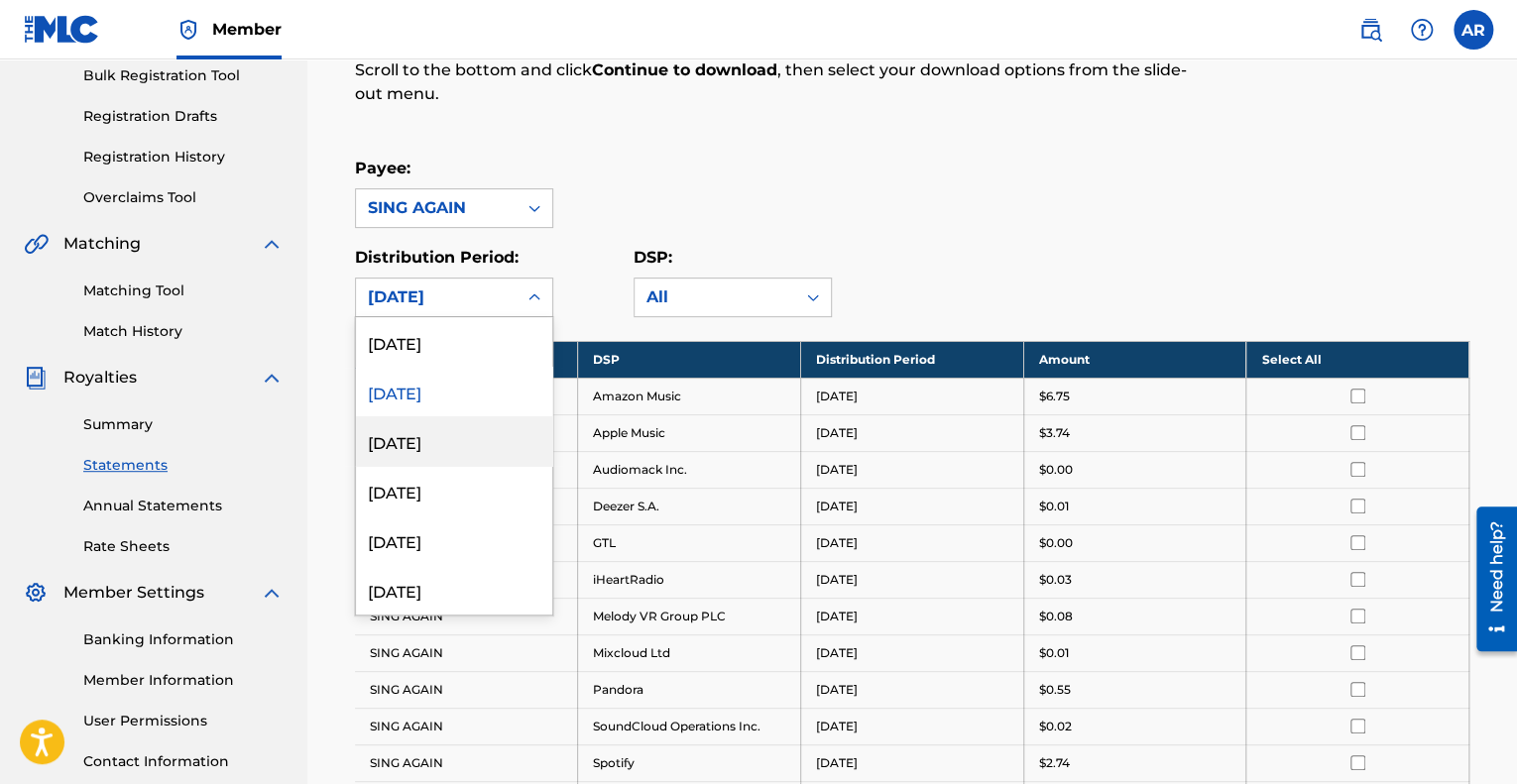 click on "[DATE]" at bounding box center (454, 441) 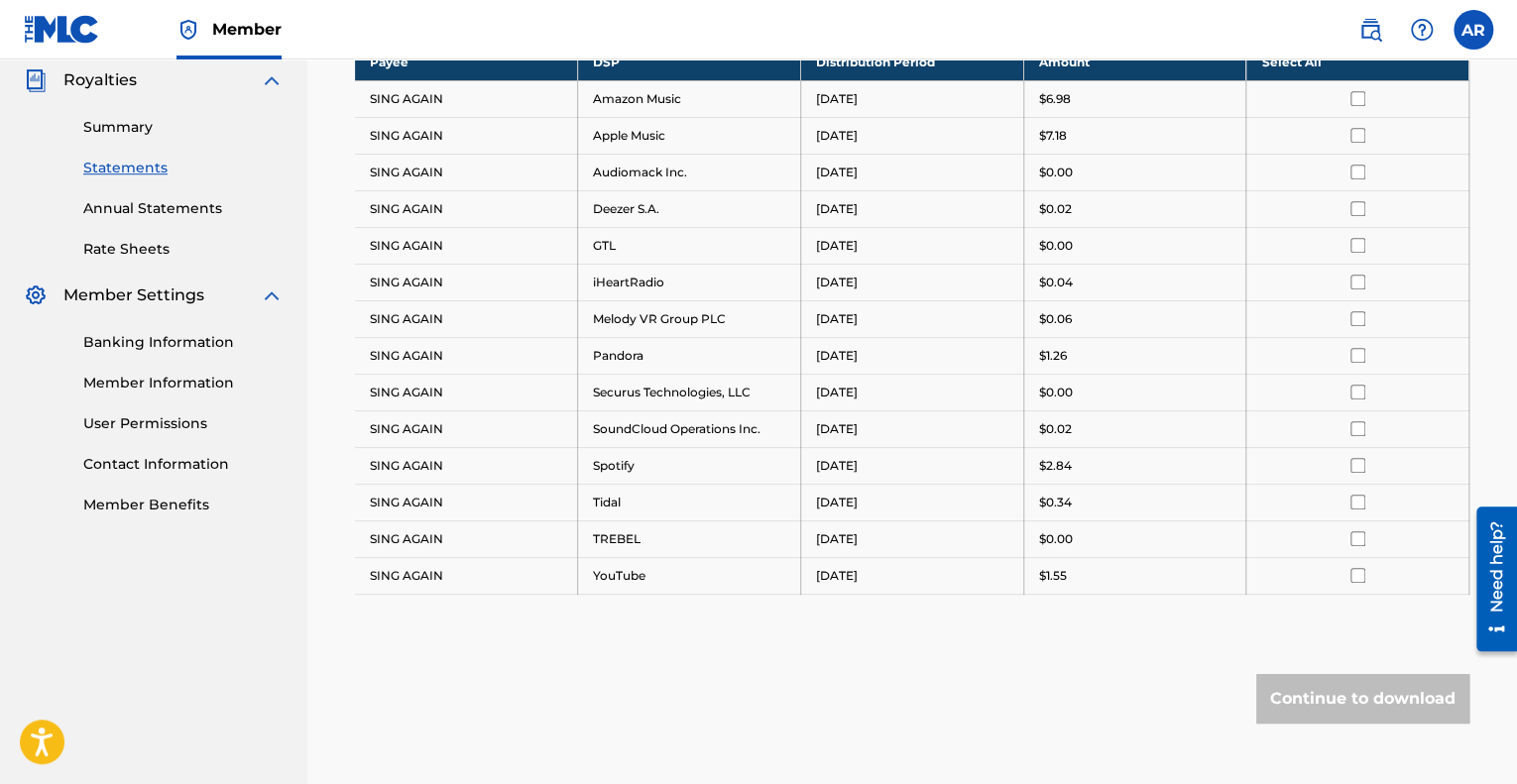 scroll, scrollTop: 396, scrollLeft: 0, axis: vertical 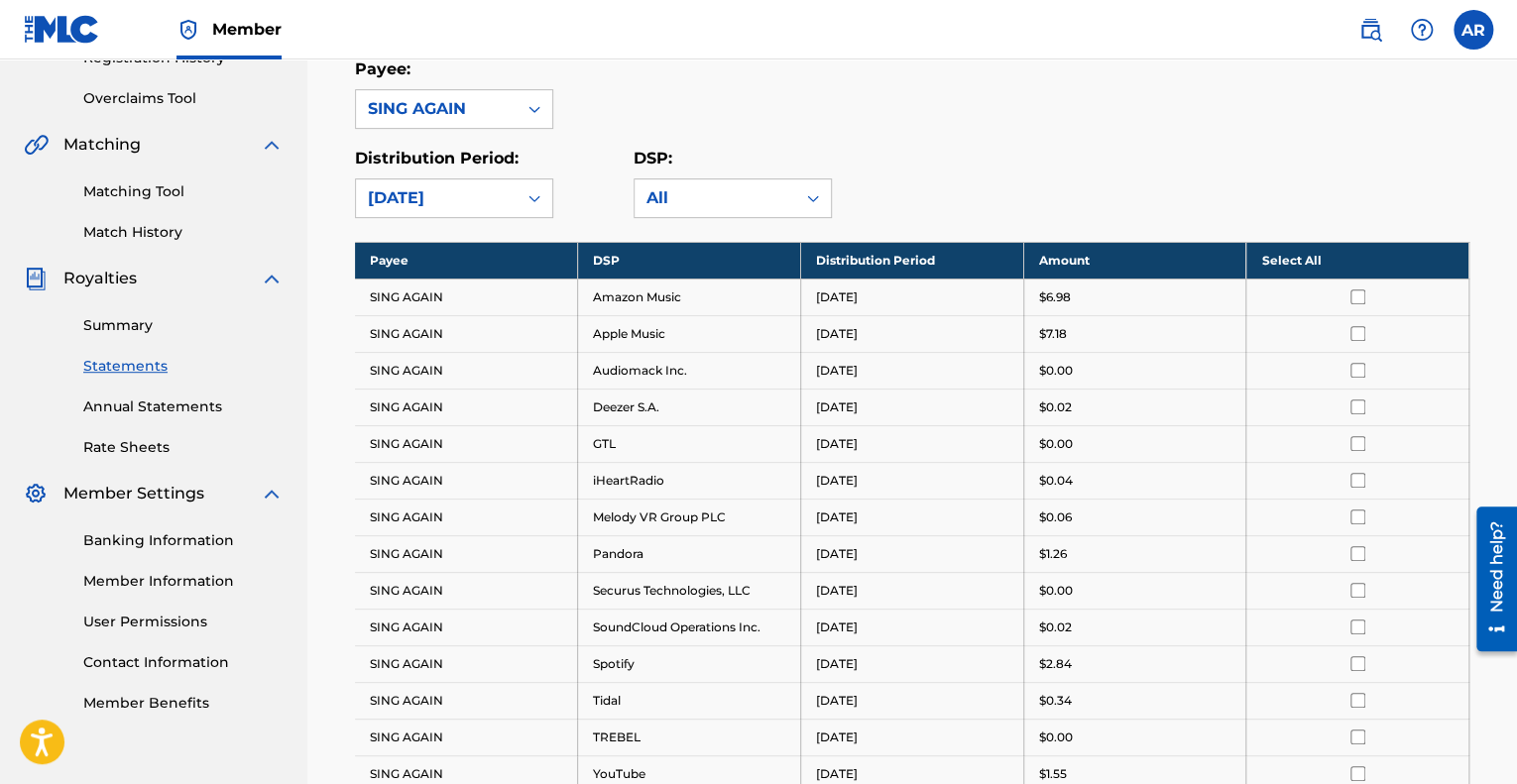 click on "[DATE]" at bounding box center (436, 198) 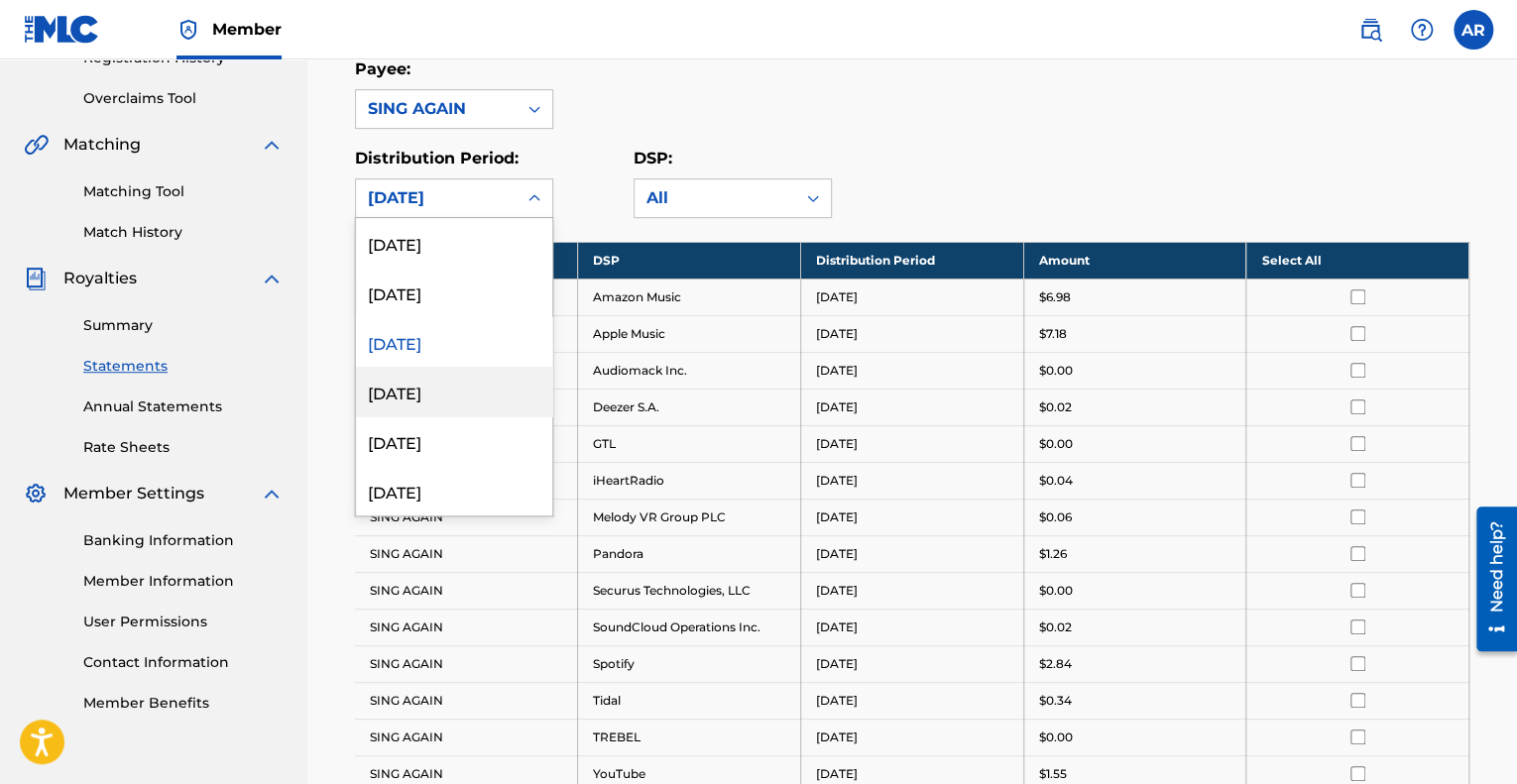 click on "[DATE]" at bounding box center [454, 392] 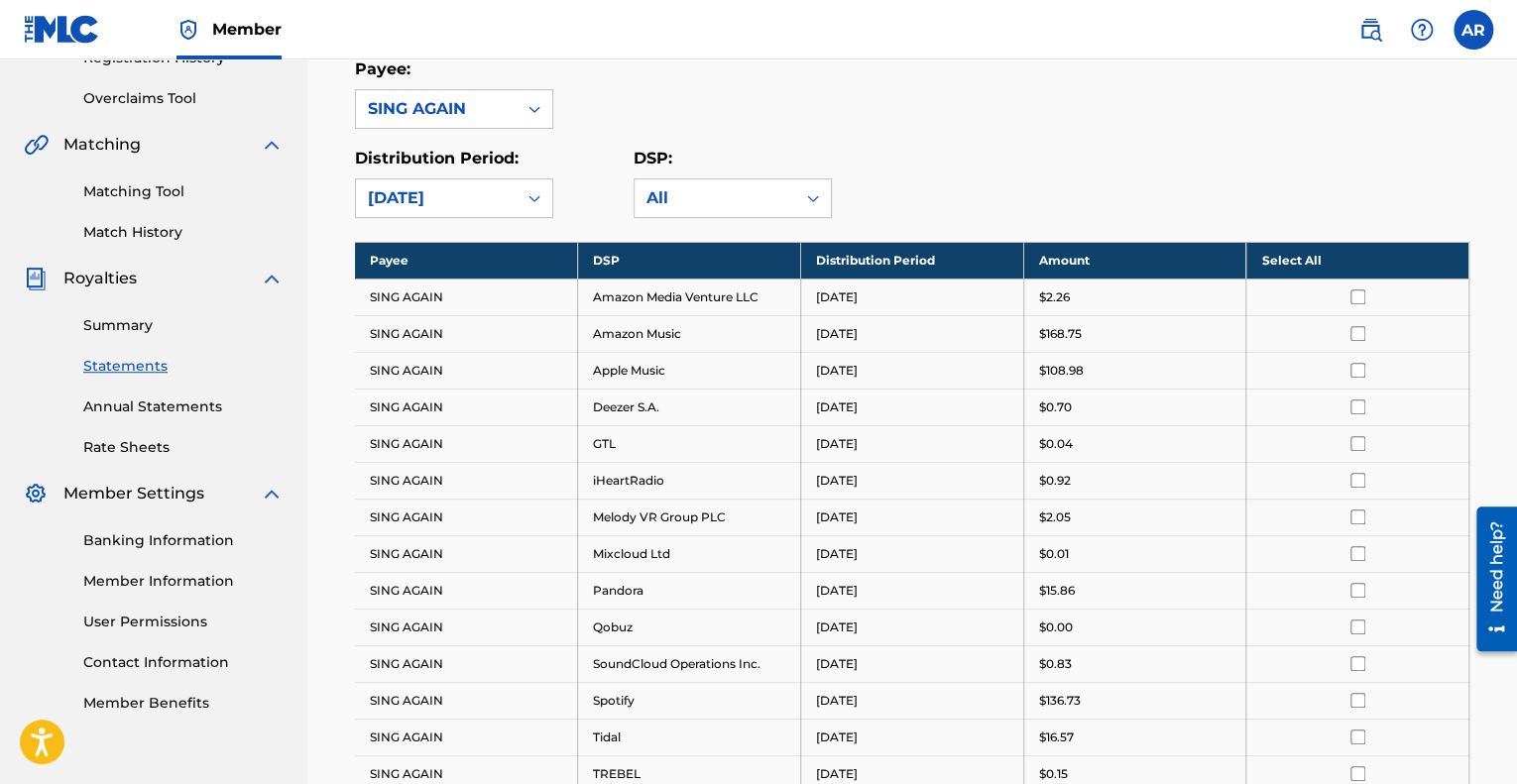 scroll, scrollTop: 496, scrollLeft: 0, axis: vertical 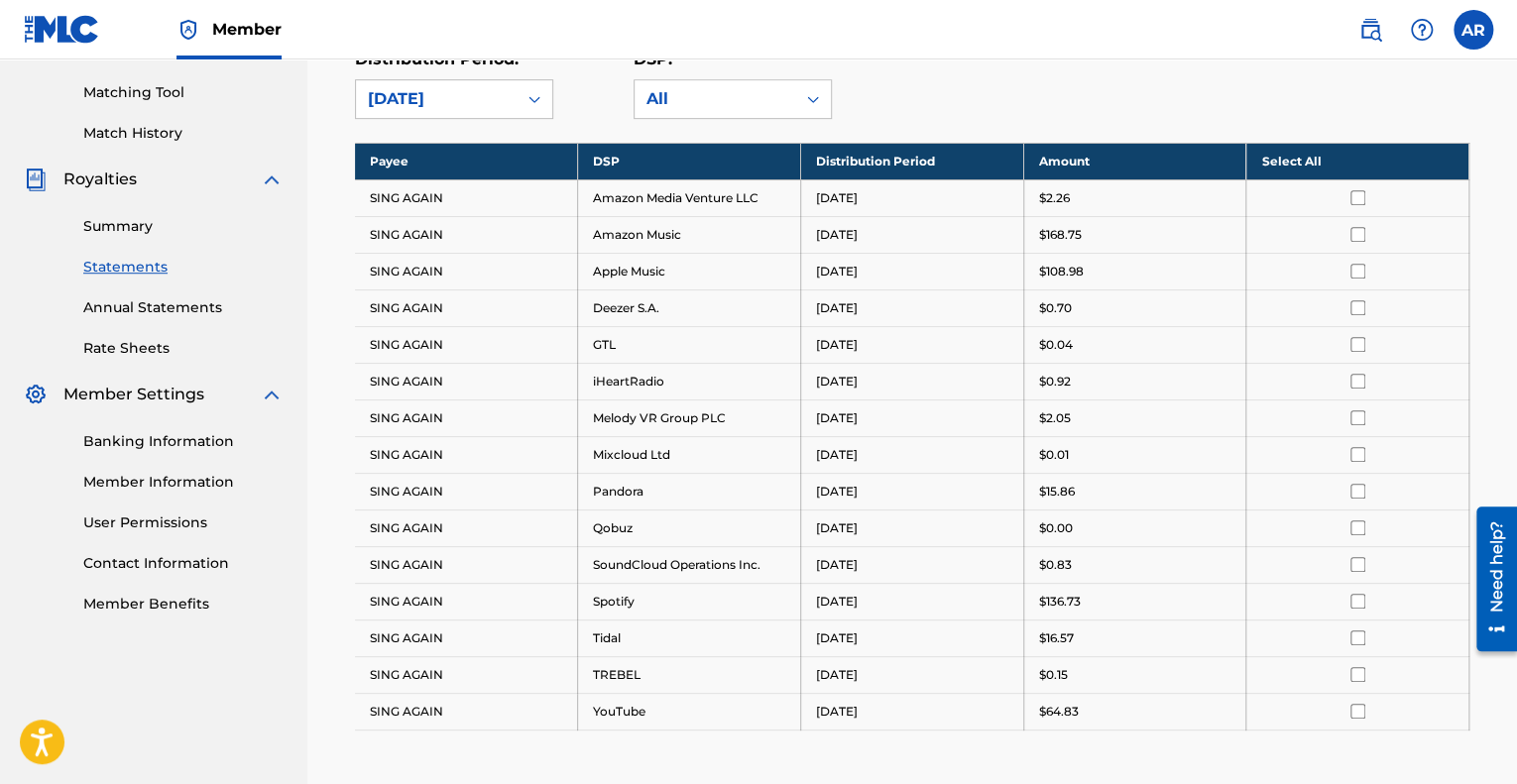 click on "Rate Sheets" at bounding box center [183, 348] 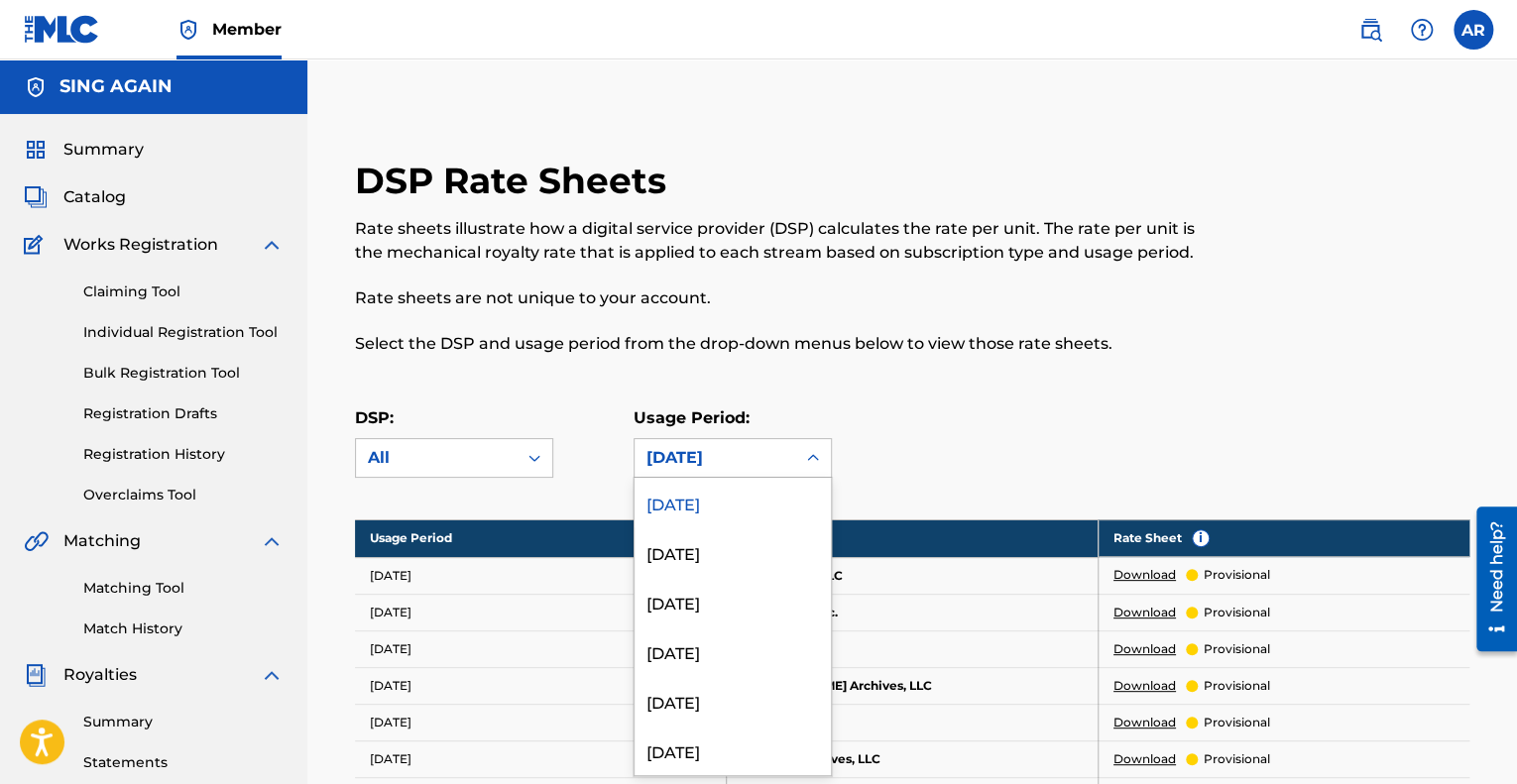 click on "[DATE]" at bounding box center [715, 458] 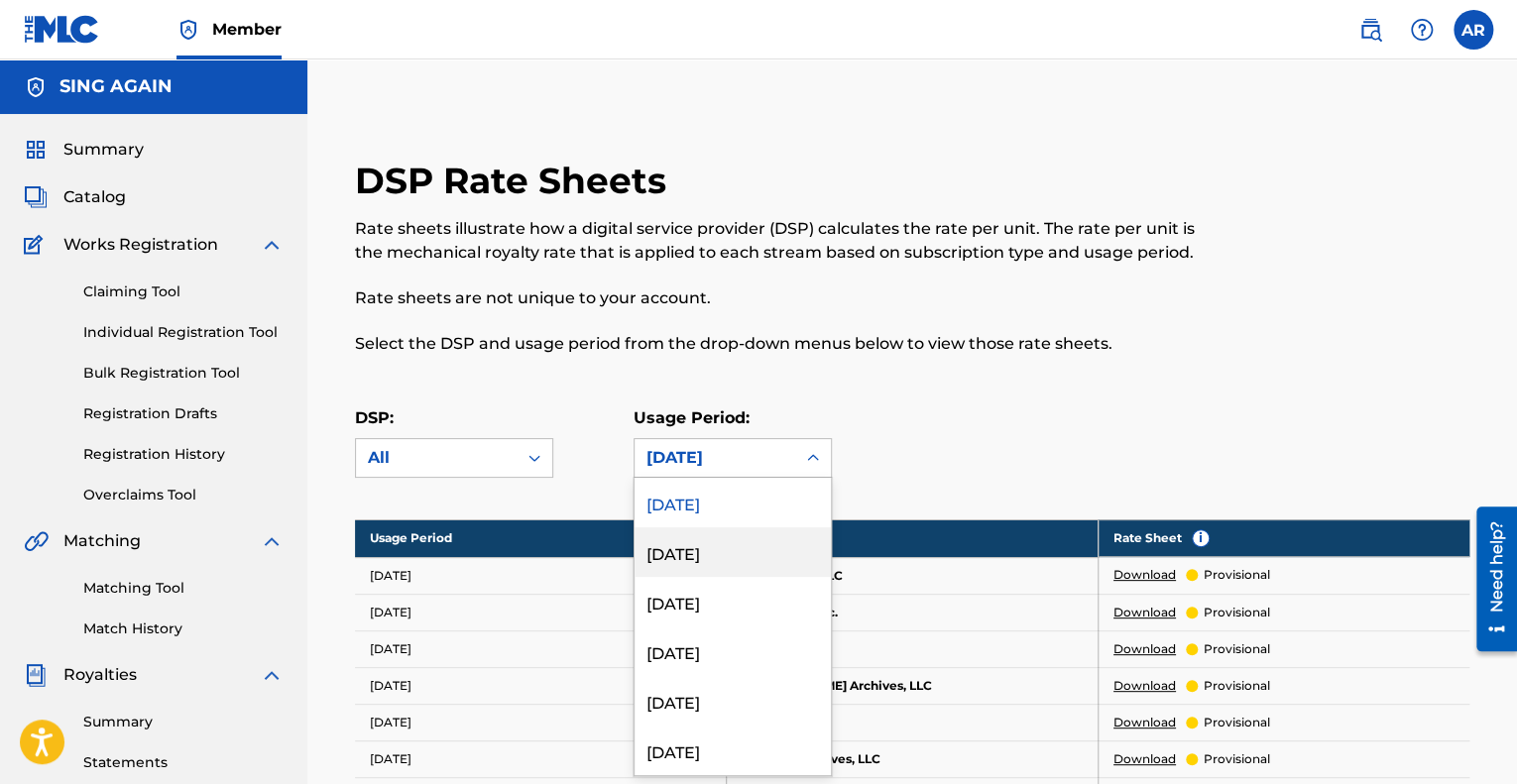 click on "[DATE]" at bounding box center [733, 552] 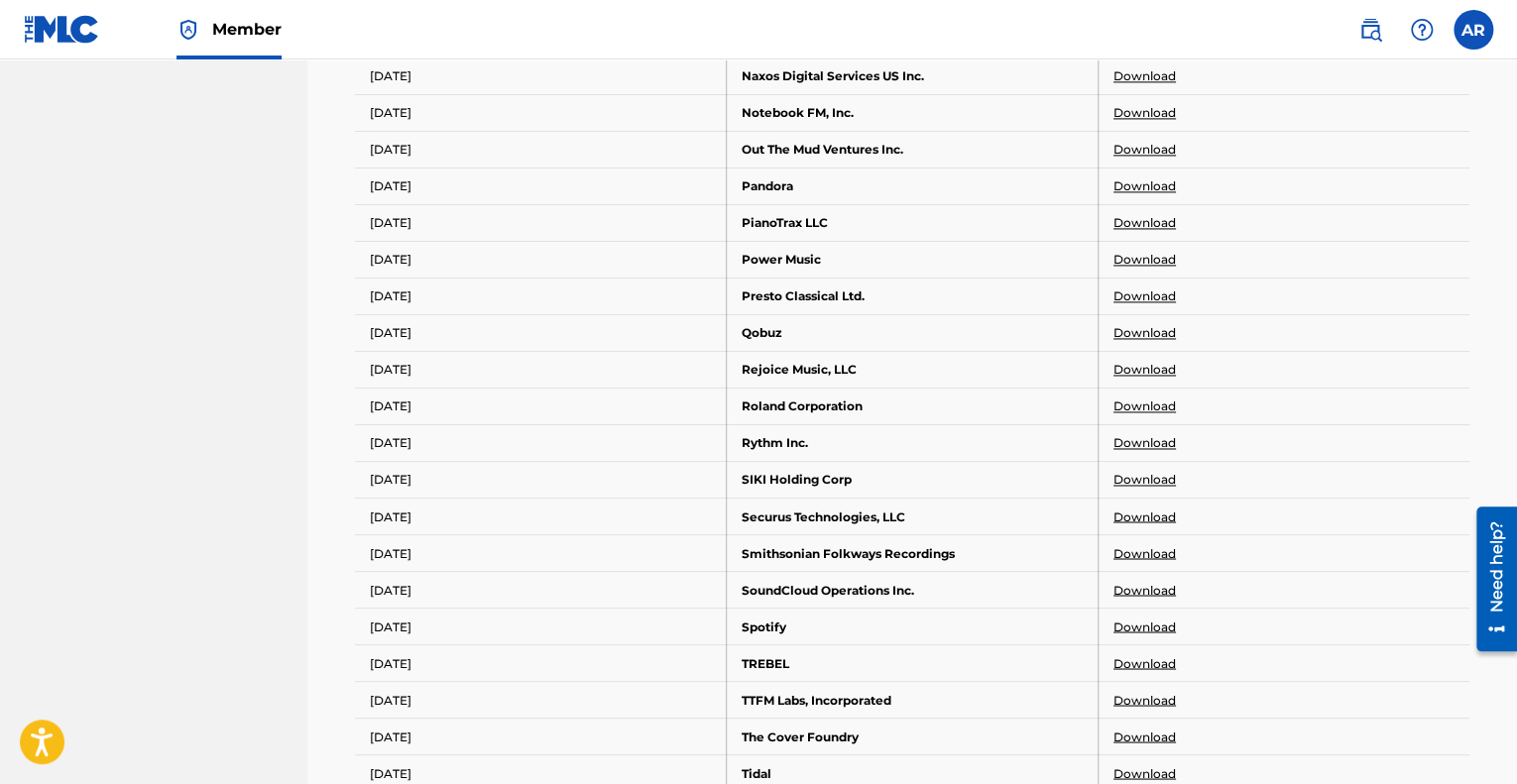scroll, scrollTop: 587, scrollLeft: 0, axis: vertical 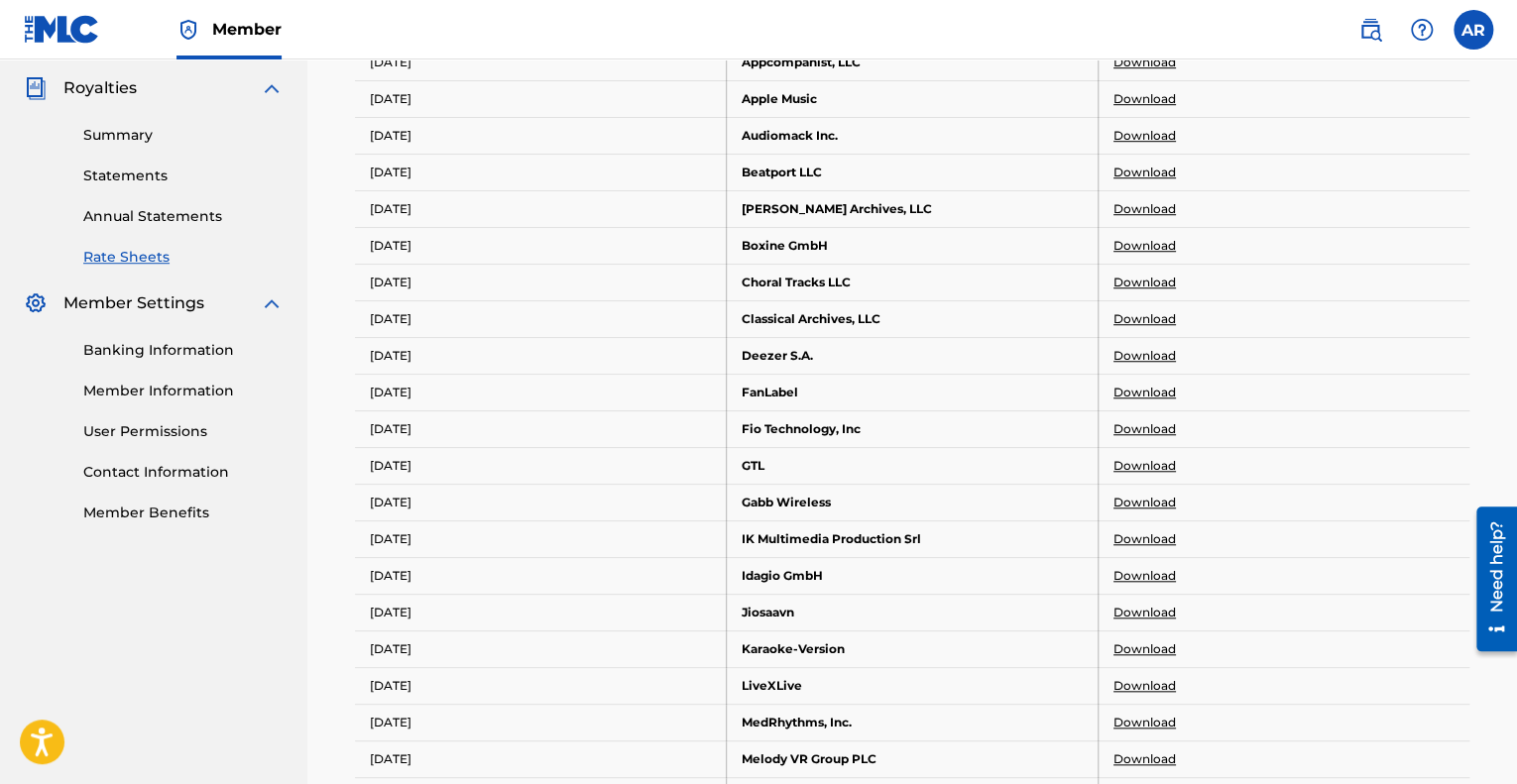 drag, startPoint x: 1105, startPoint y: 56, endPoint x: 969, endPoint y: 78, distance: 137.76792 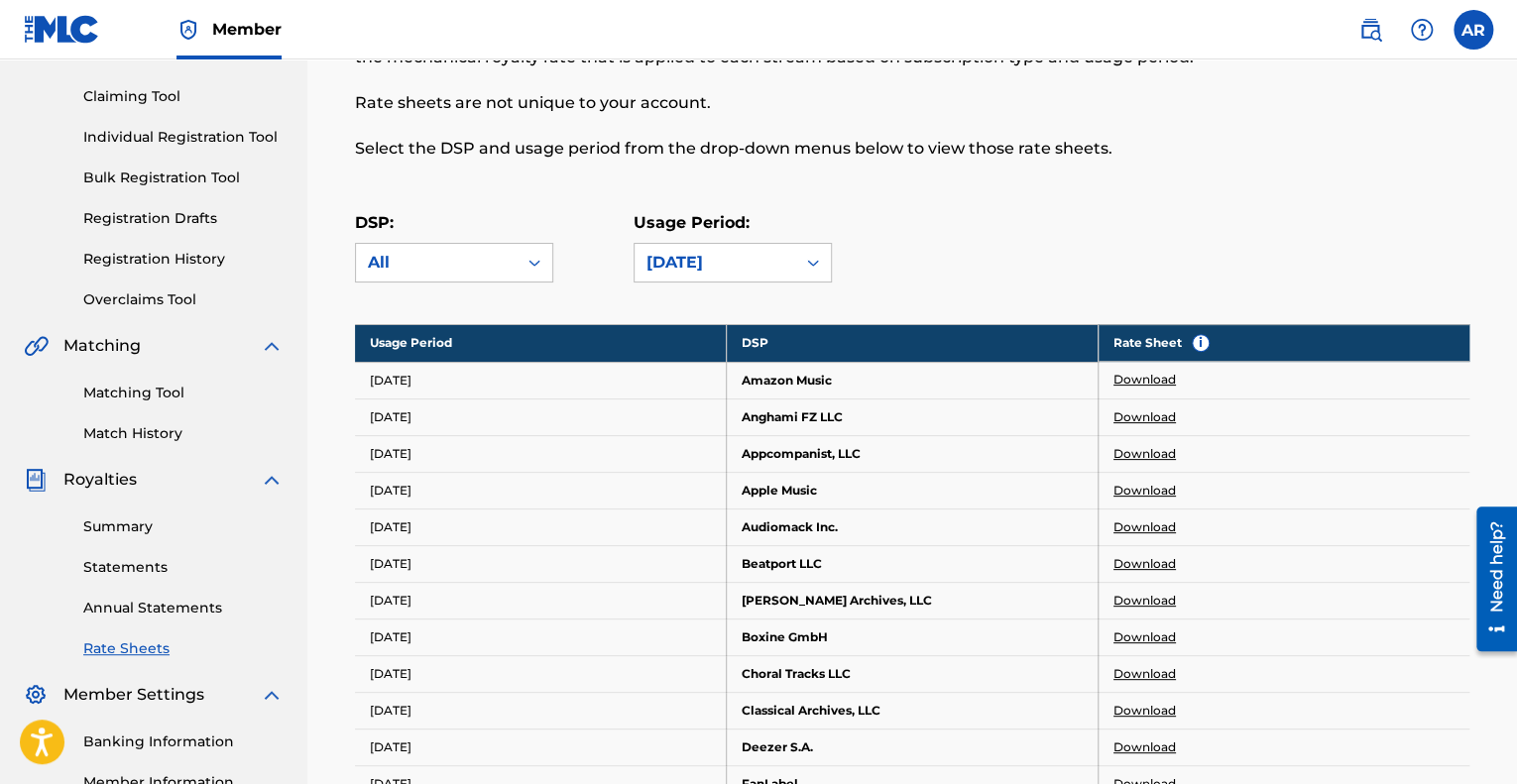 scroll, scrollTop: 91, scrollLeft: 0, axis: vertical 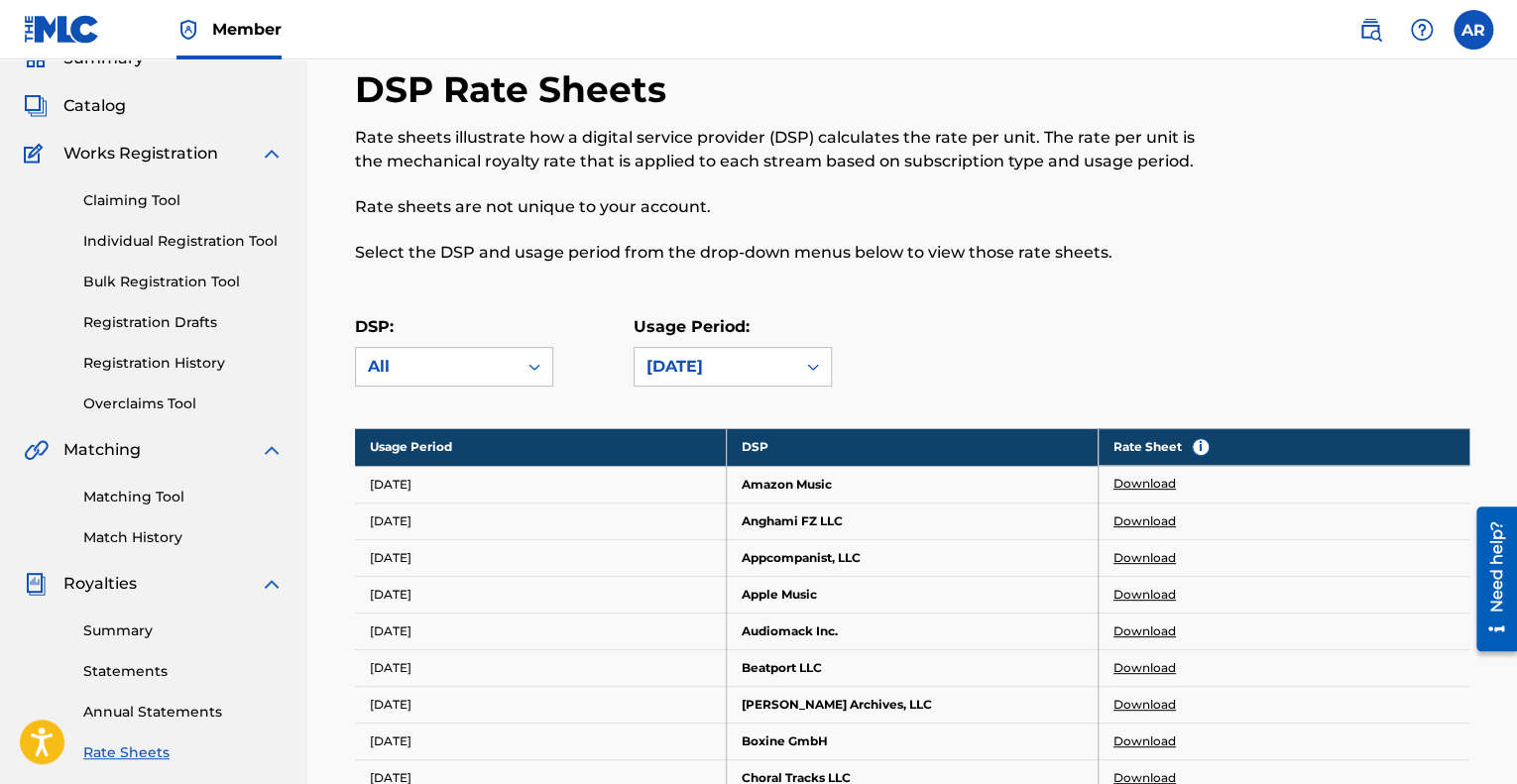 click at bounding box center (1341, 177) 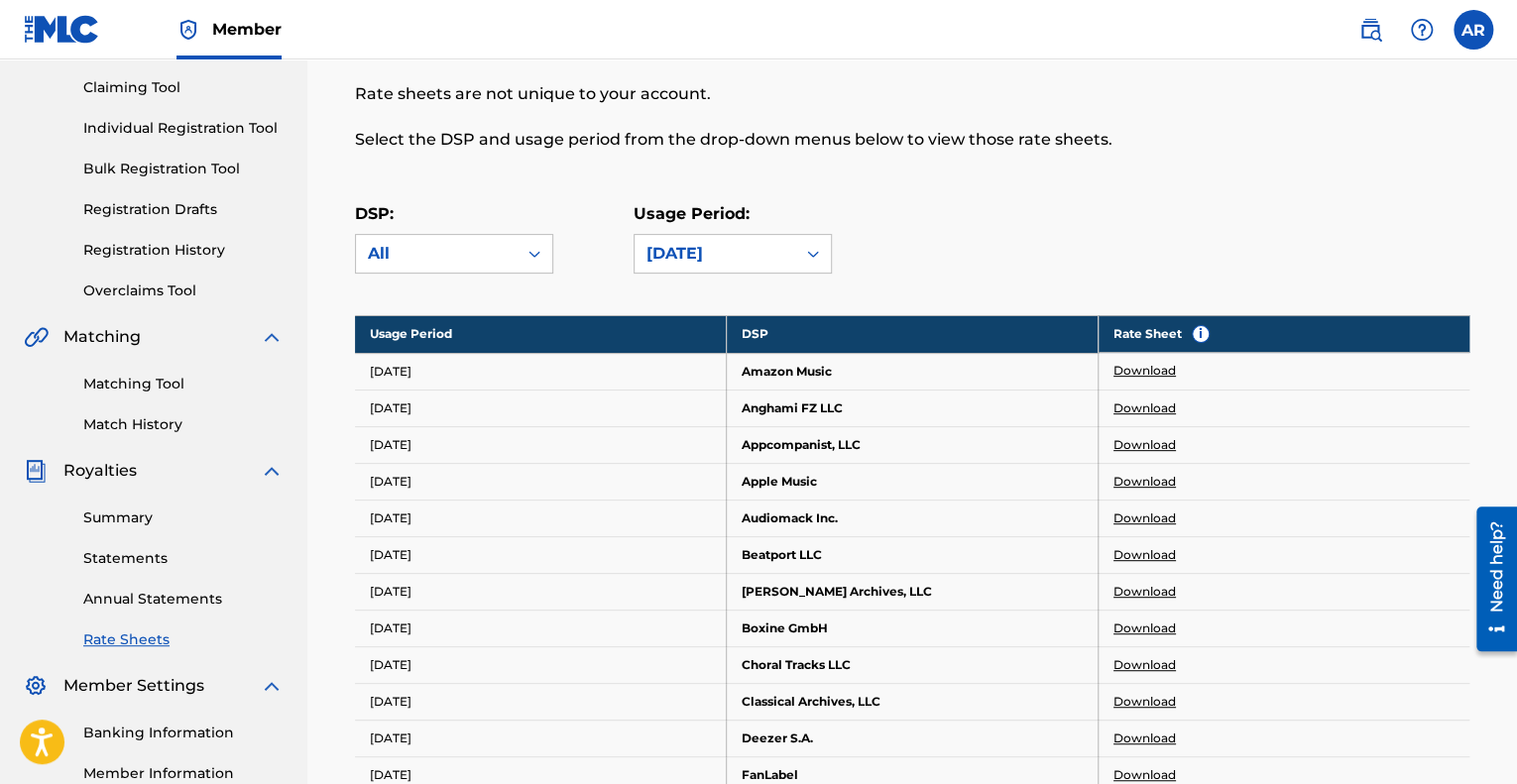 scroll, scrollTop: 289, scrollLeft: 0, axis: vertical 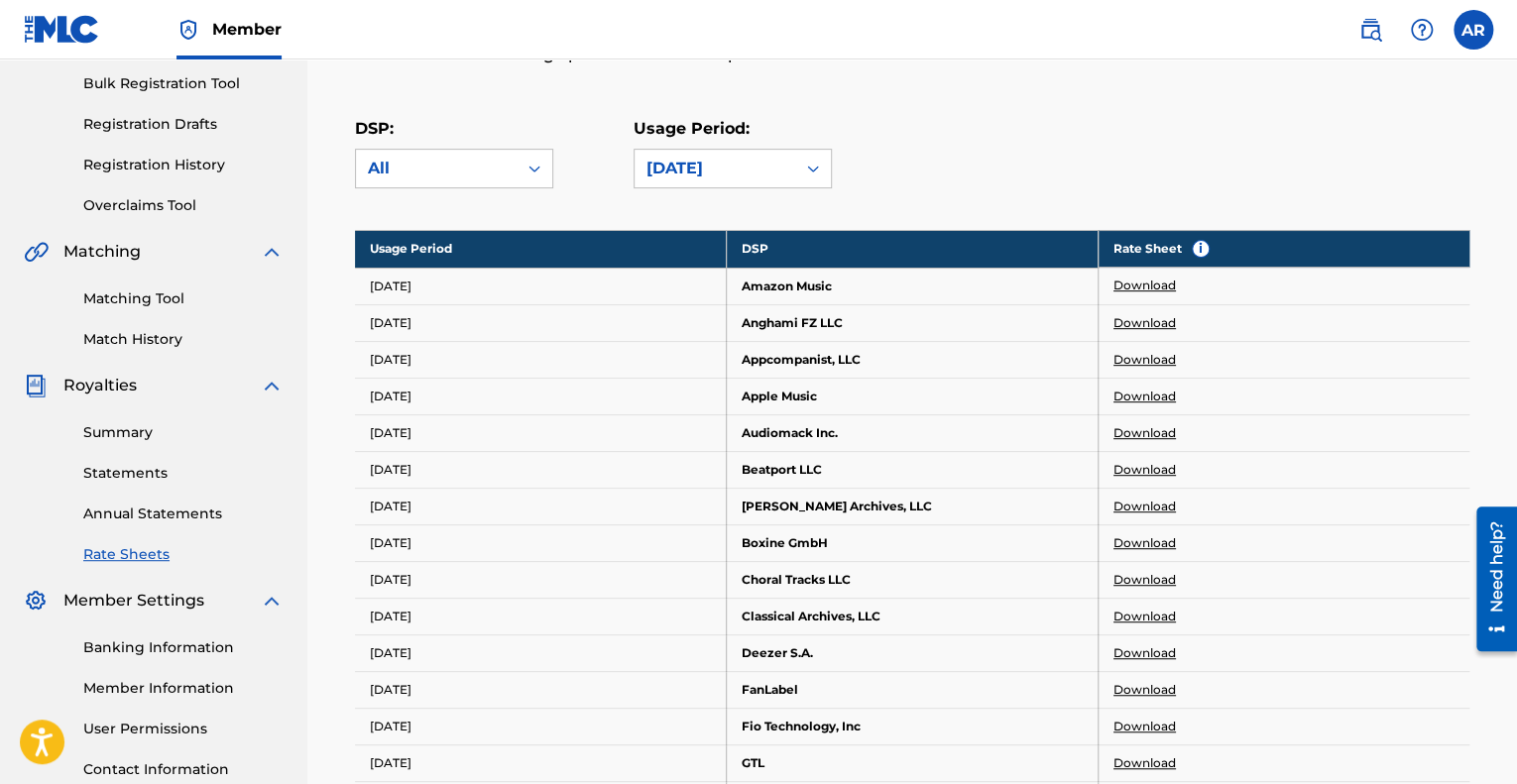 click on "Download" at bounding box center [1144, 396] 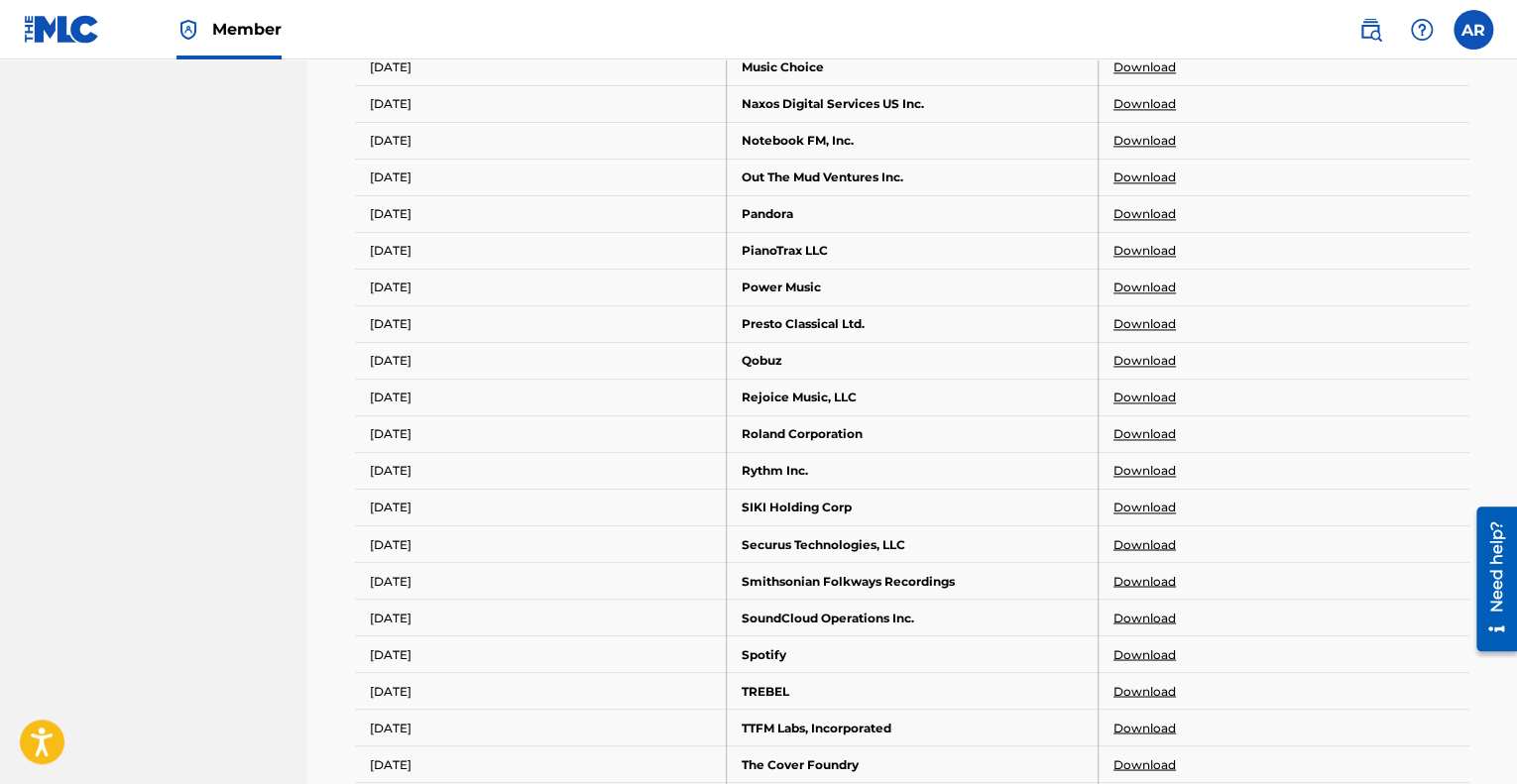 scroll, scrollTop: 1380, scrollLeft: 0, axis: vertical 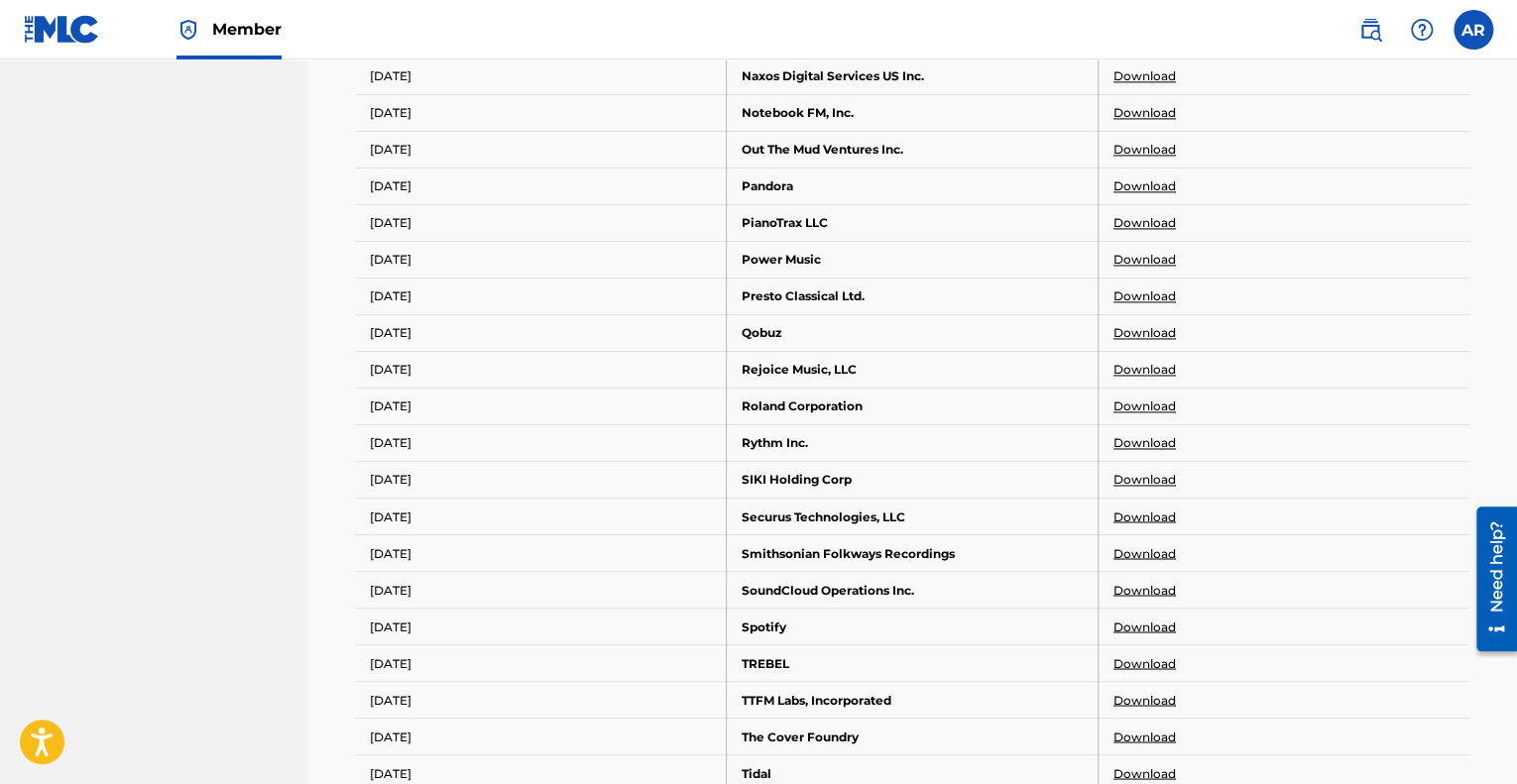 click on "Download" at bounding box center [1144, 626] 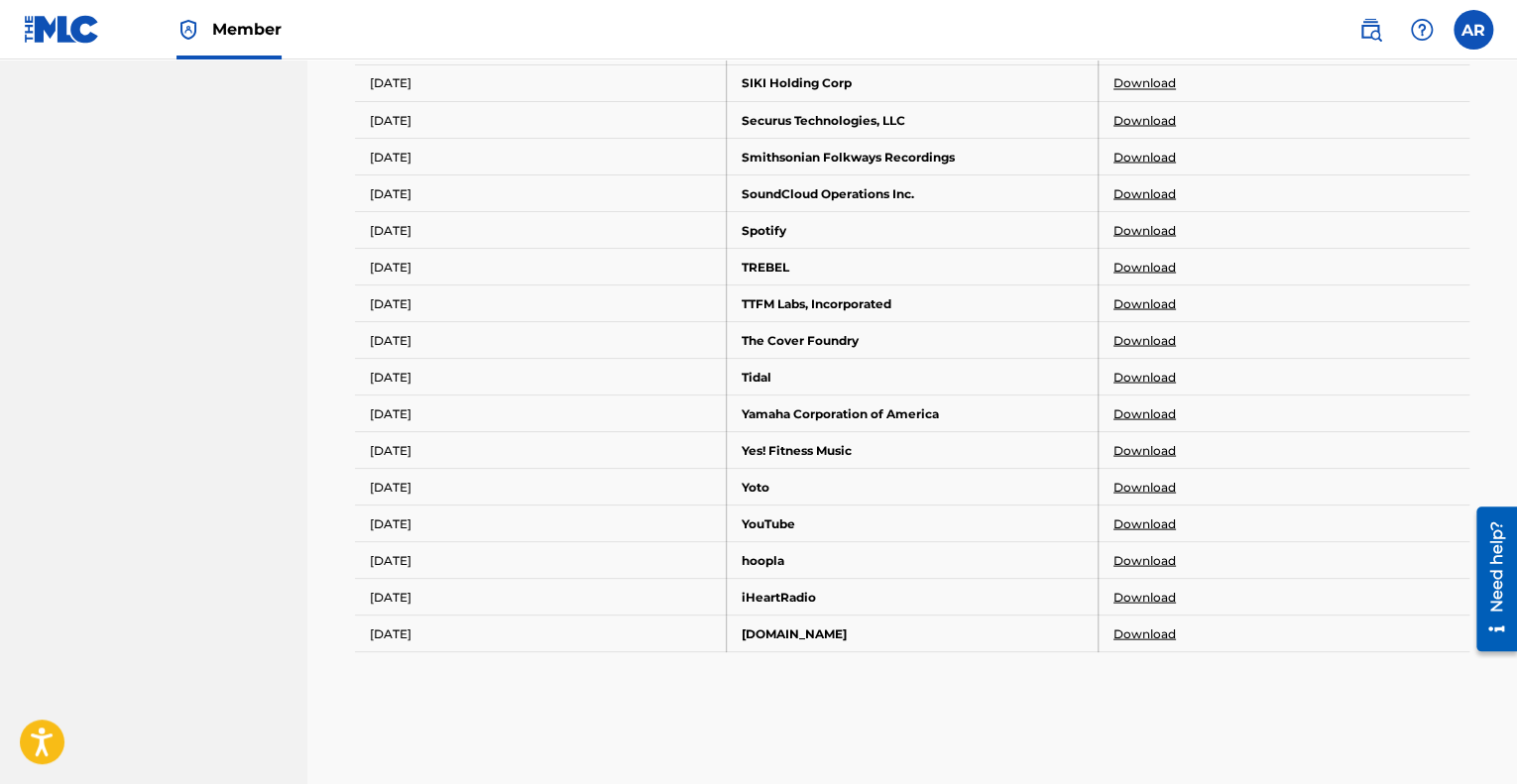 click on "Download" at bounding box center [1144, 523] 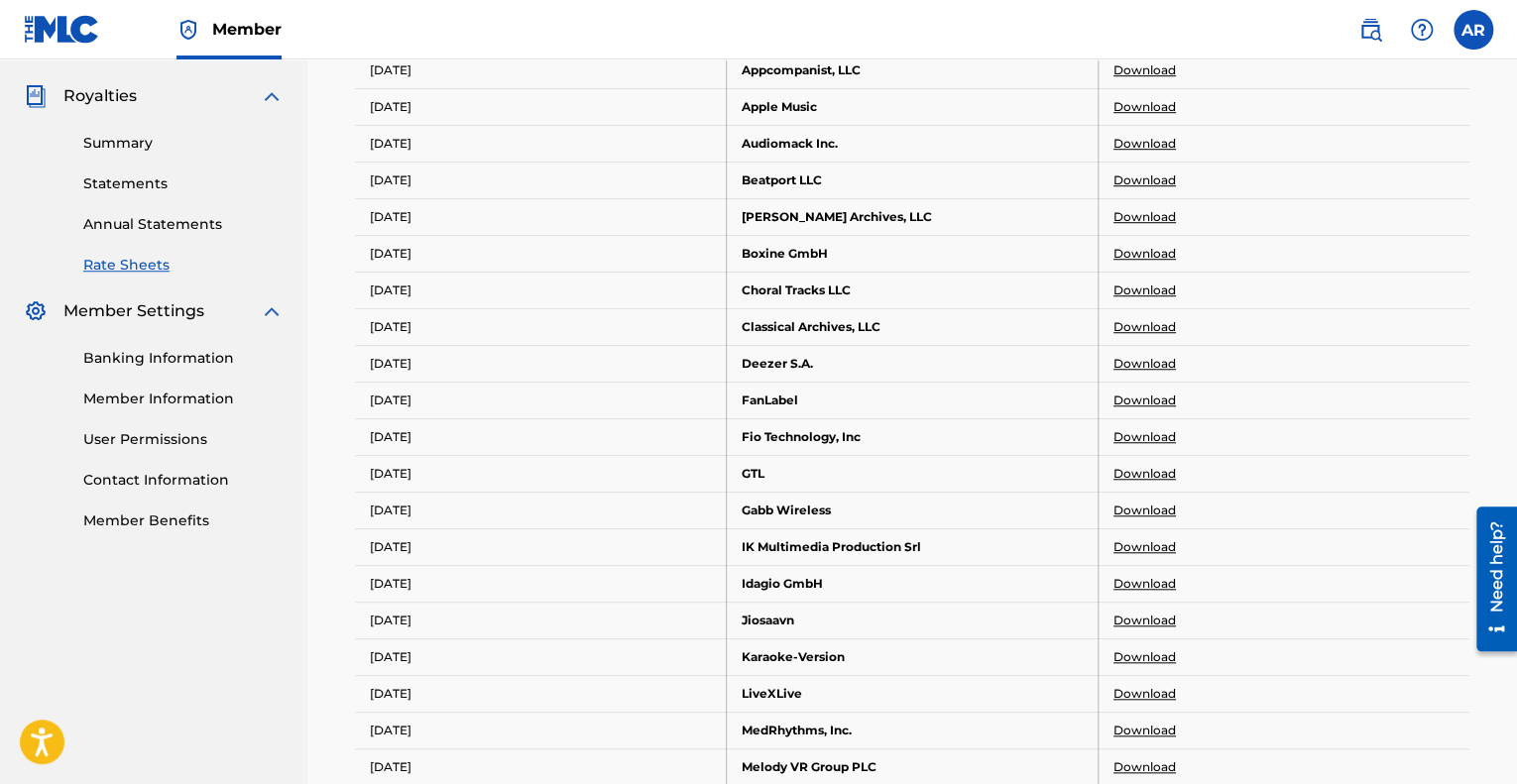 scroll, scrollTop: 488, scrollLeft: 0, axis: vertical 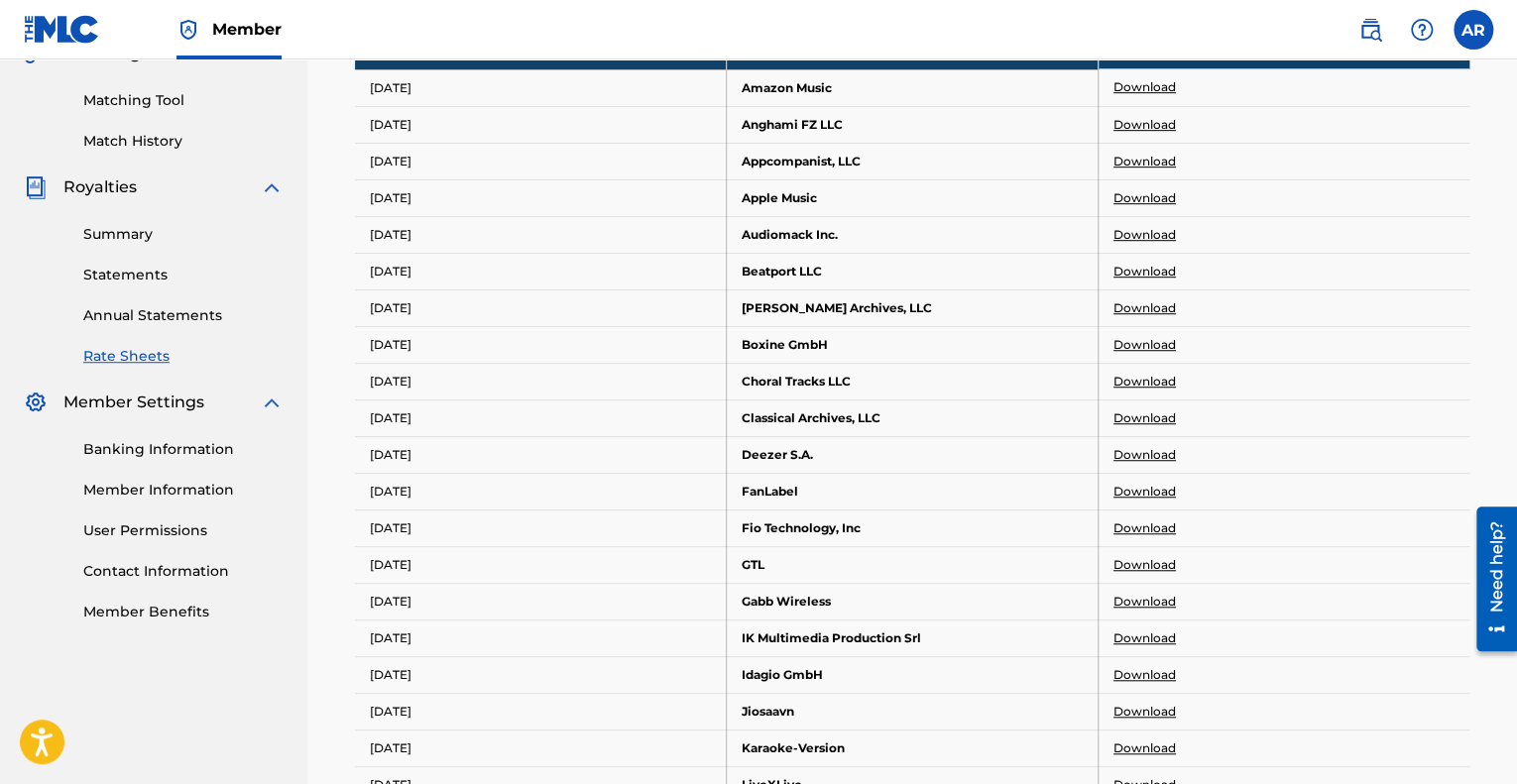 click on "Summary" at bounding box center (183, 234) 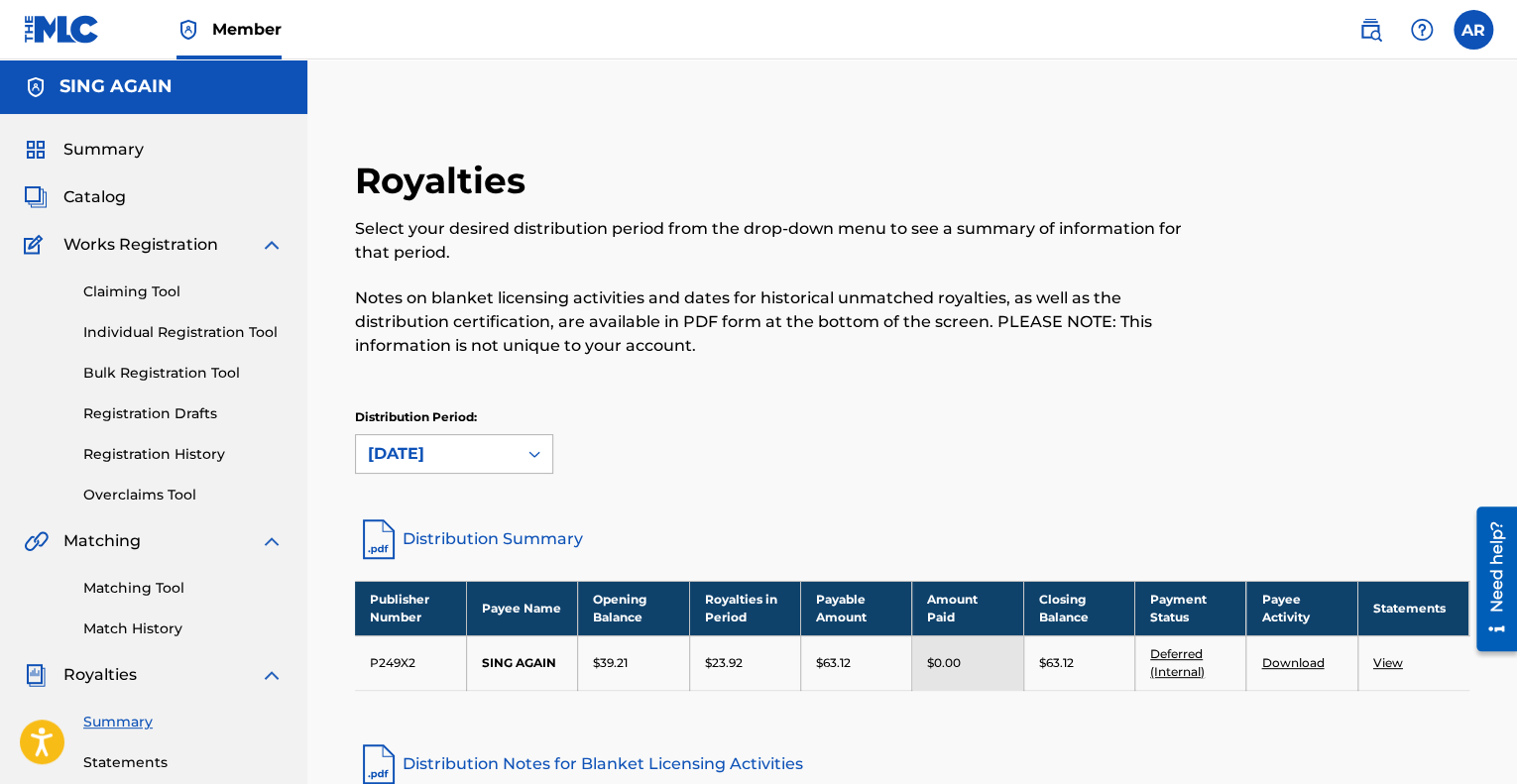 click on "[DATE]" at bounding box center [436, 454] 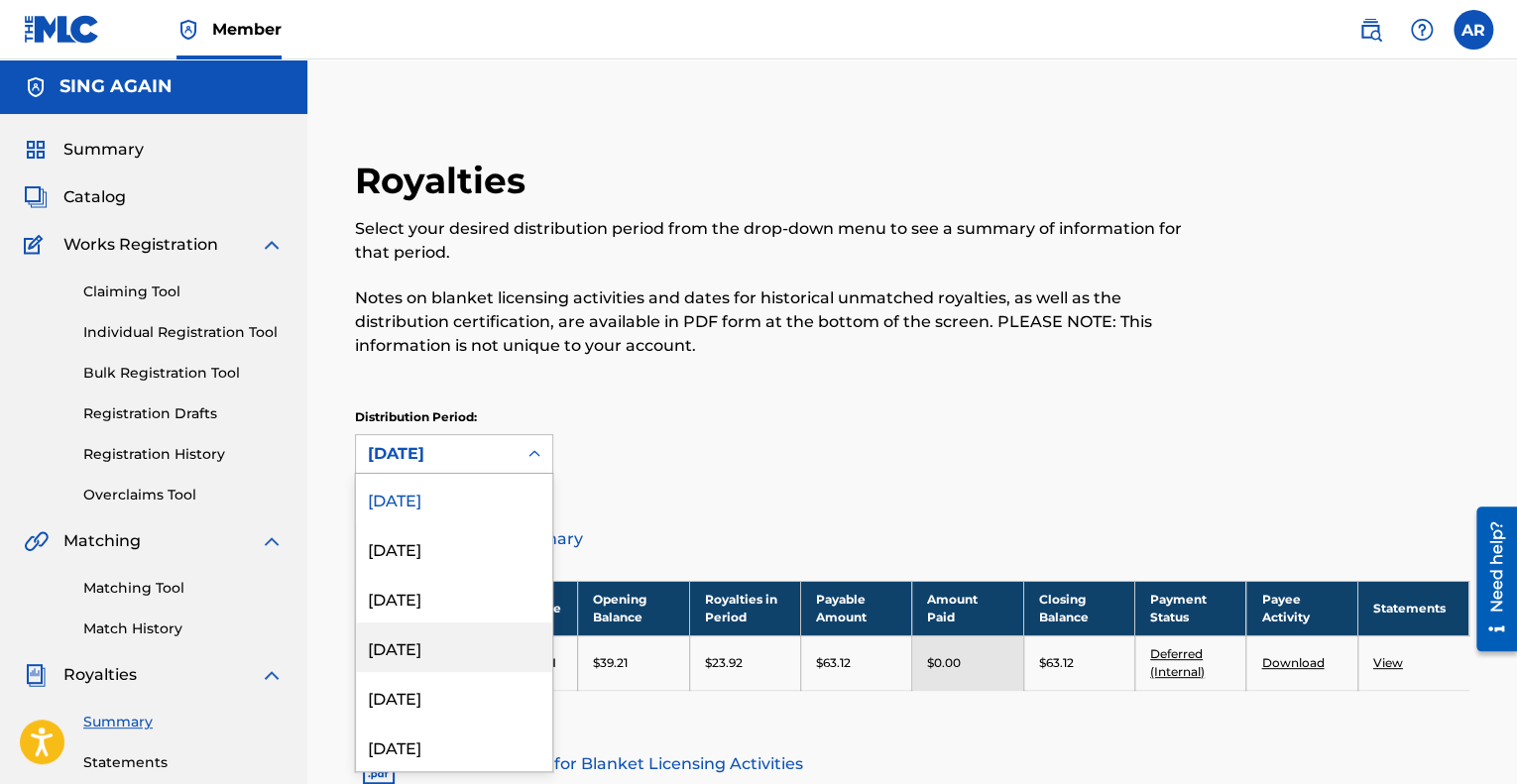 click on "[DATE]" at bounding box center (454, 647) 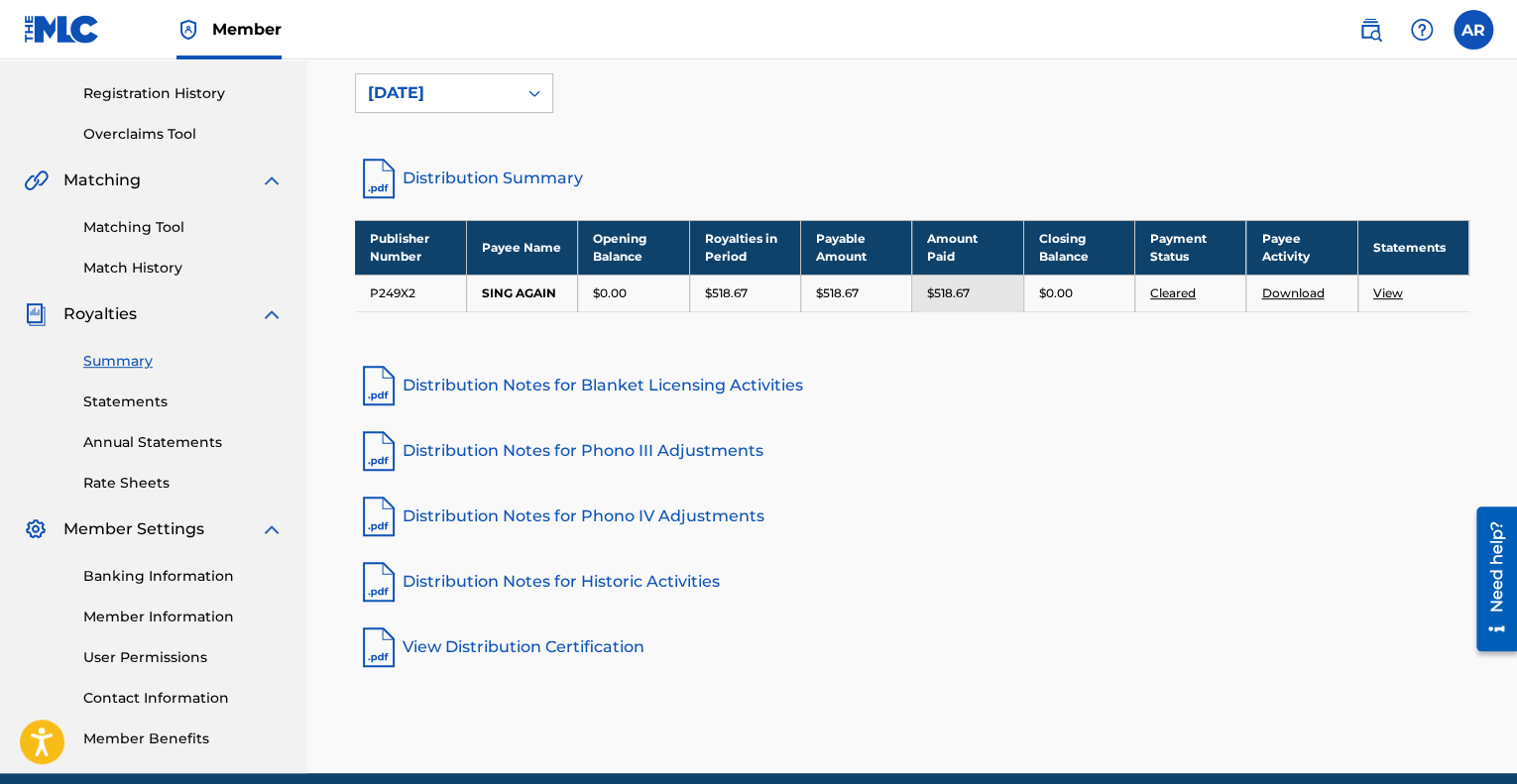 scroll, scrollTop: 396, scrollLeft: 0, axis: vertical 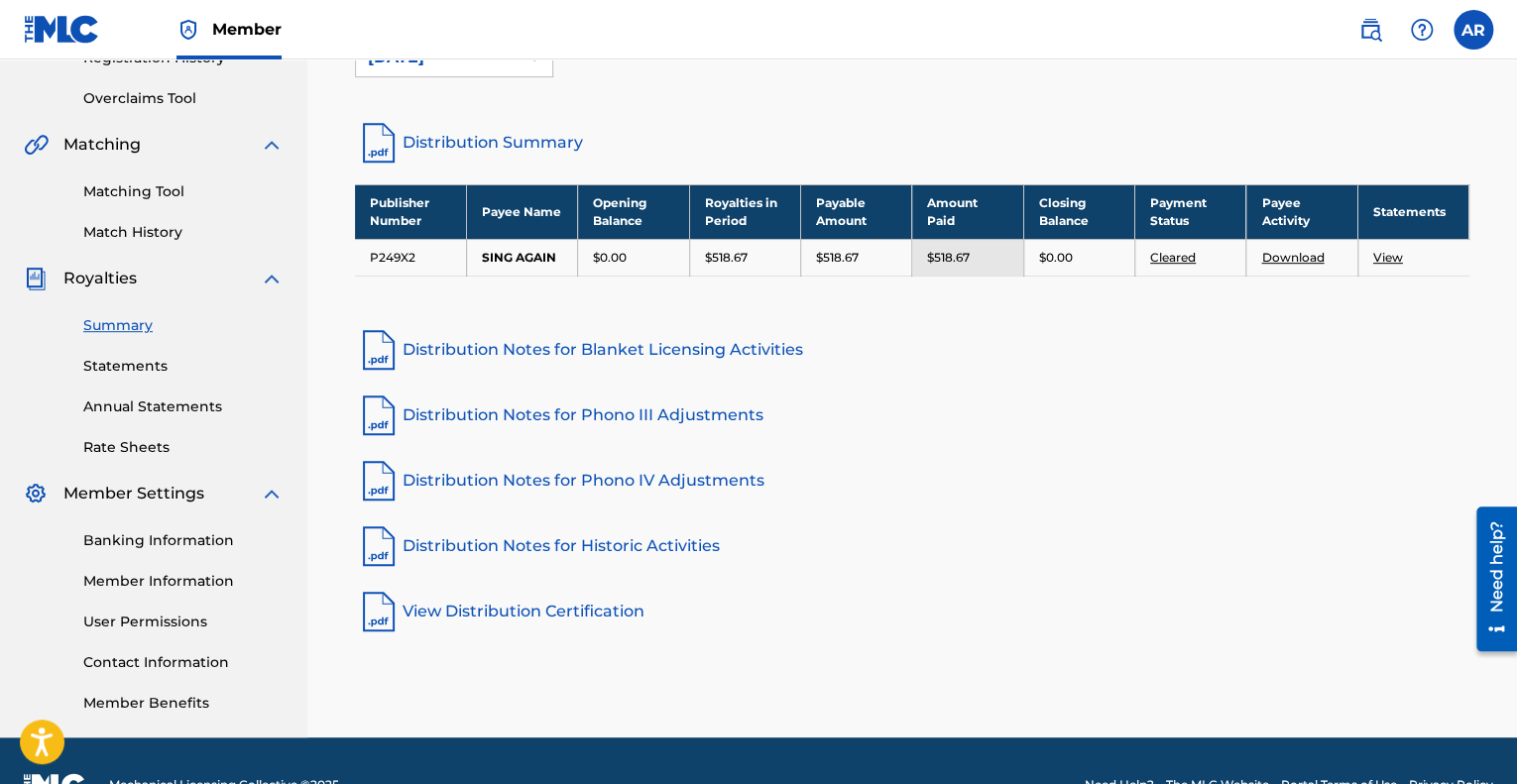 click on "Distribution Notes for Blanket Licensing Activities" at bounding box center [912, 350] 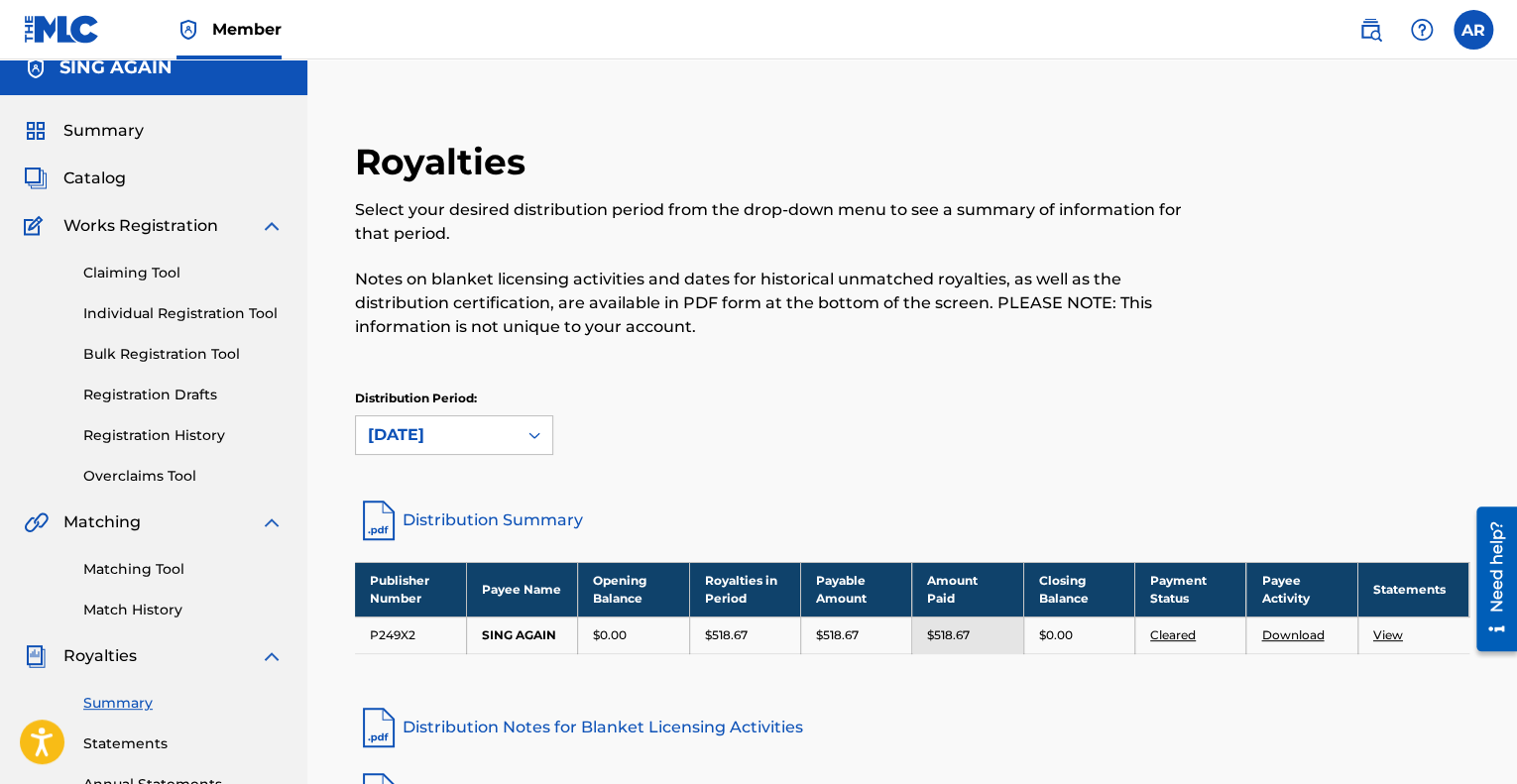 scroll, scrollTop: 0, scrollLeft: 0, axis: both 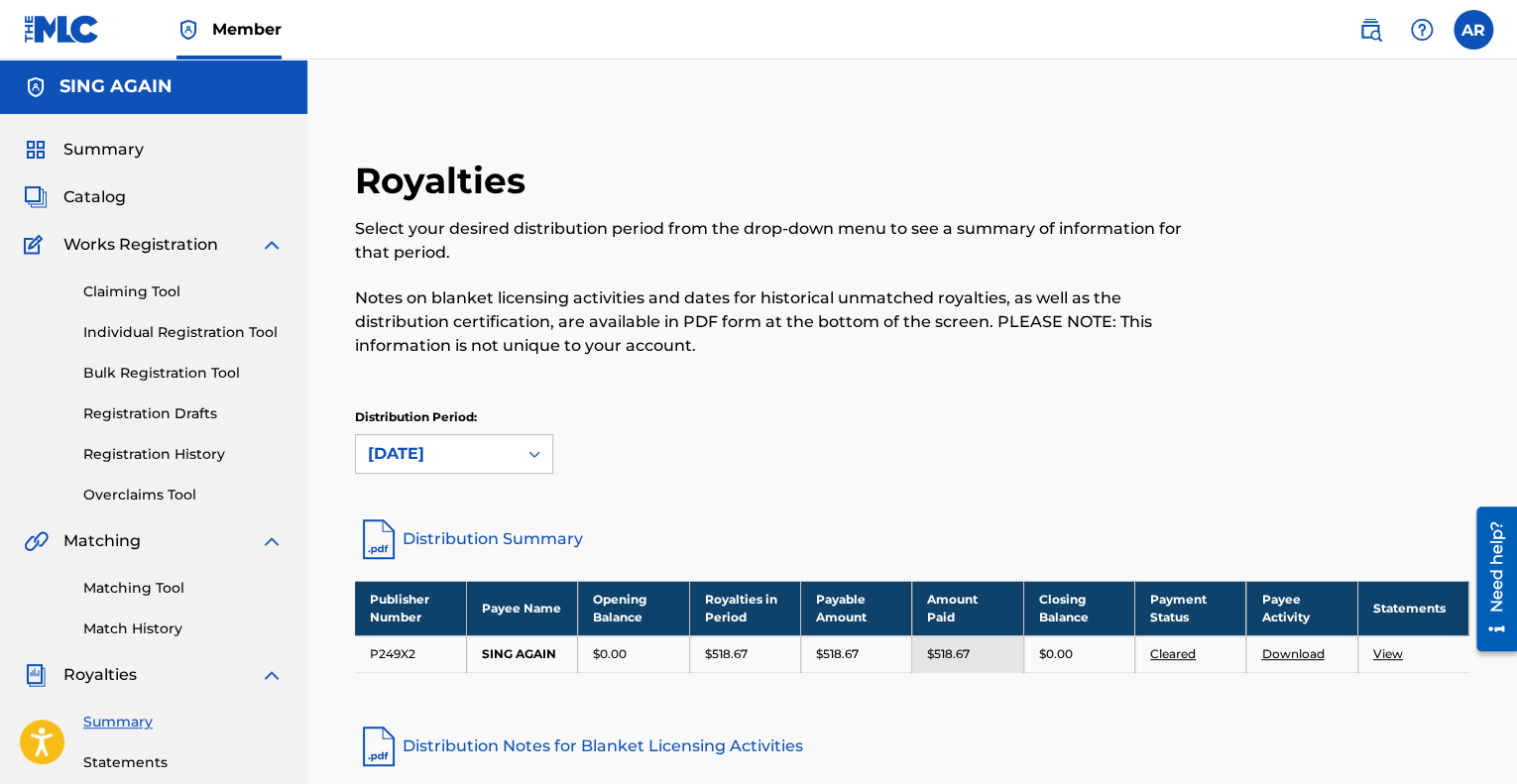click at bounding box center (1370, 30) 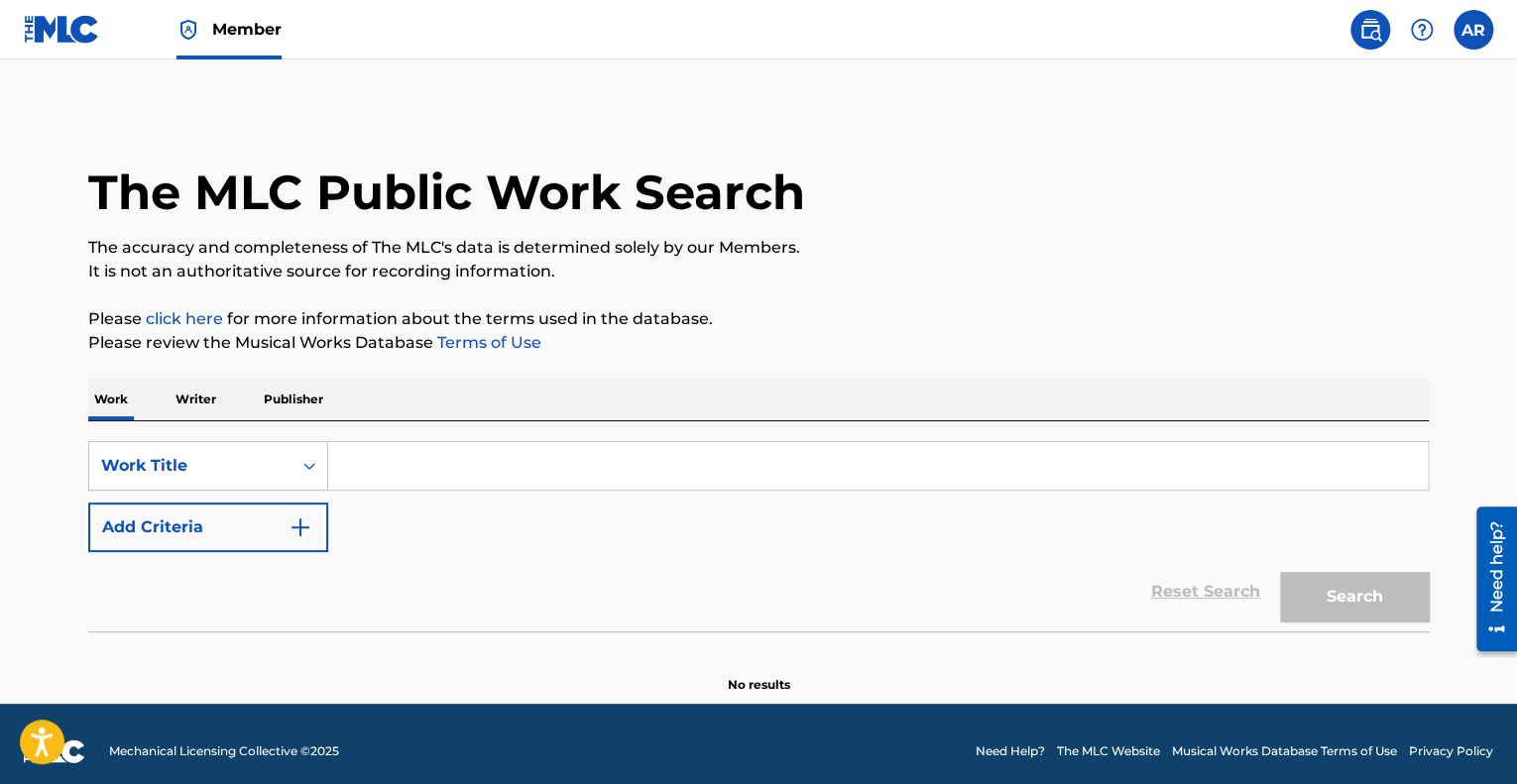 click on "Writer" at bounding box center (195, 399) 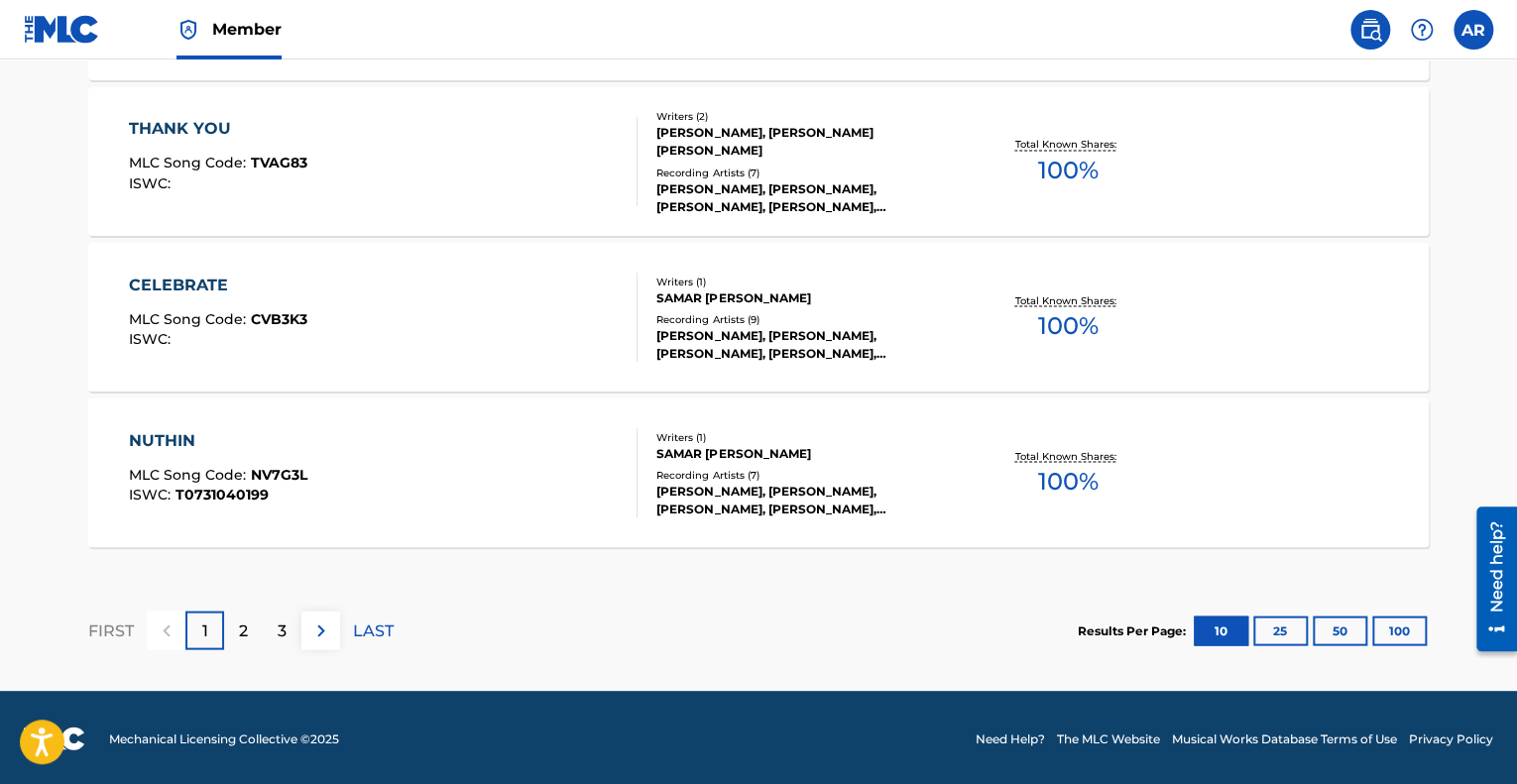 scroll, scrollTop: 1722, scrollLeft: 0, axis: vertical 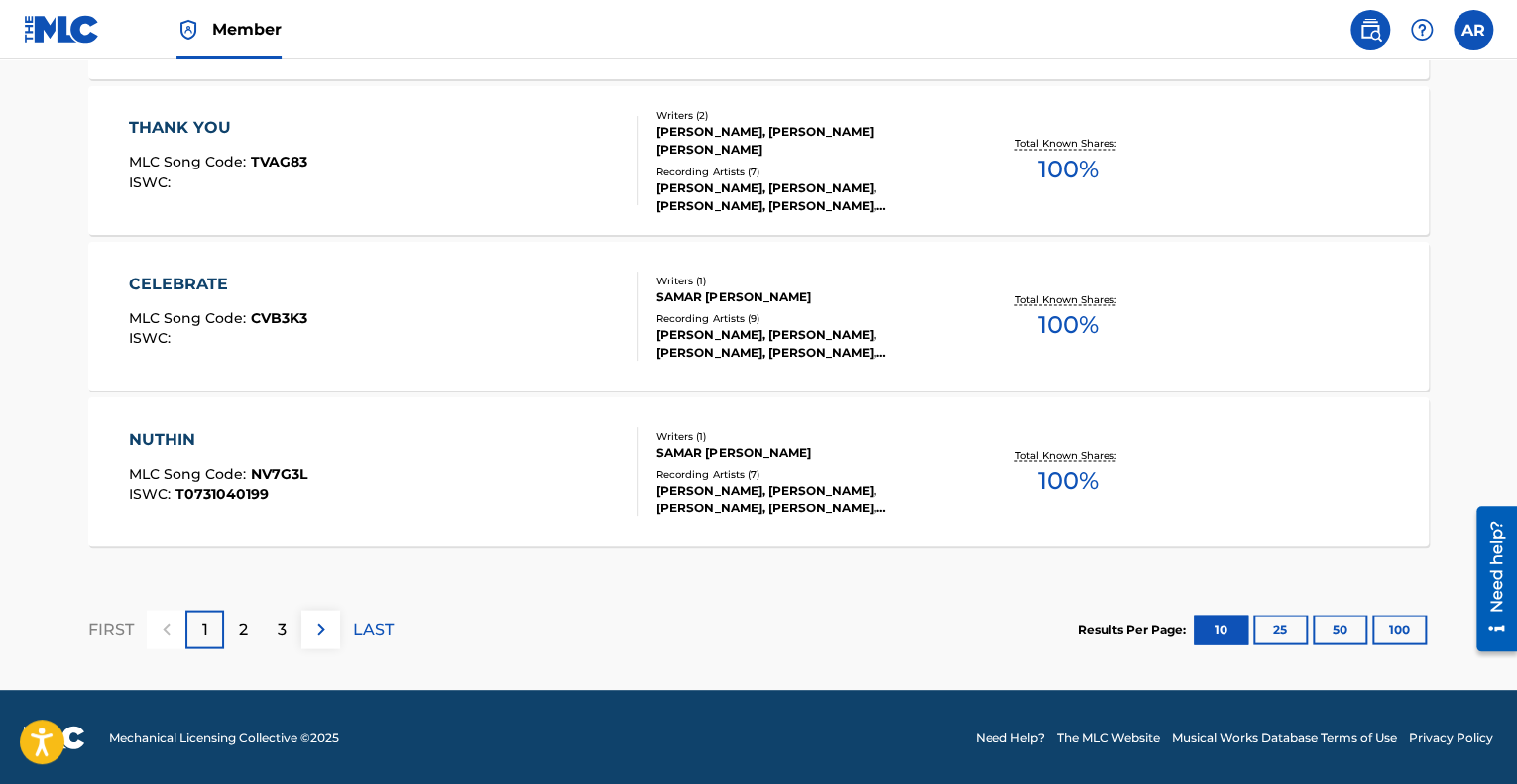 click on "NUTHIN MLC Song Code : NV7G3L ISWC : T0731040199" at bounding box center (384, 472) 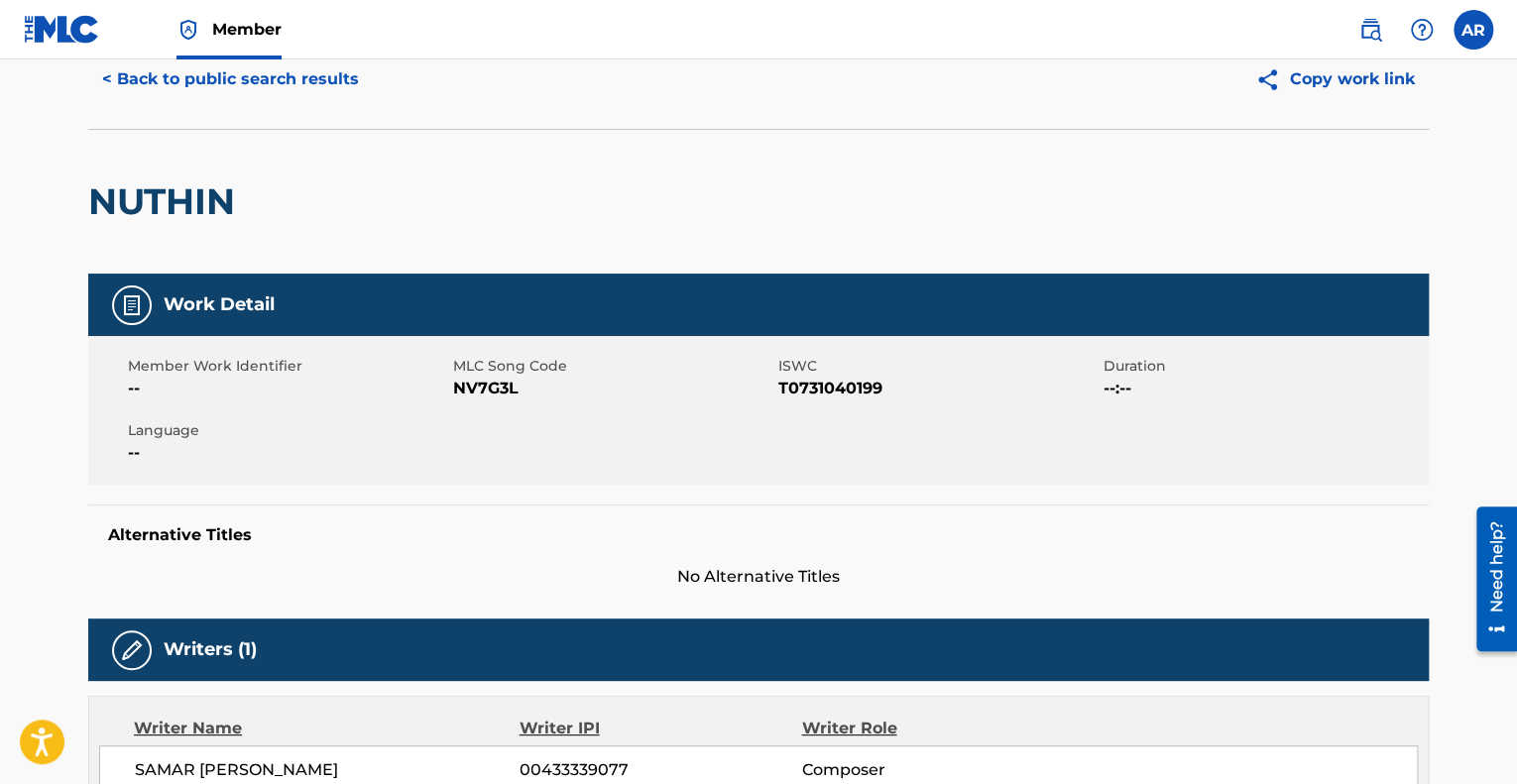 scroll, scrollTop: 0, scrollLeft: 0, axis: both 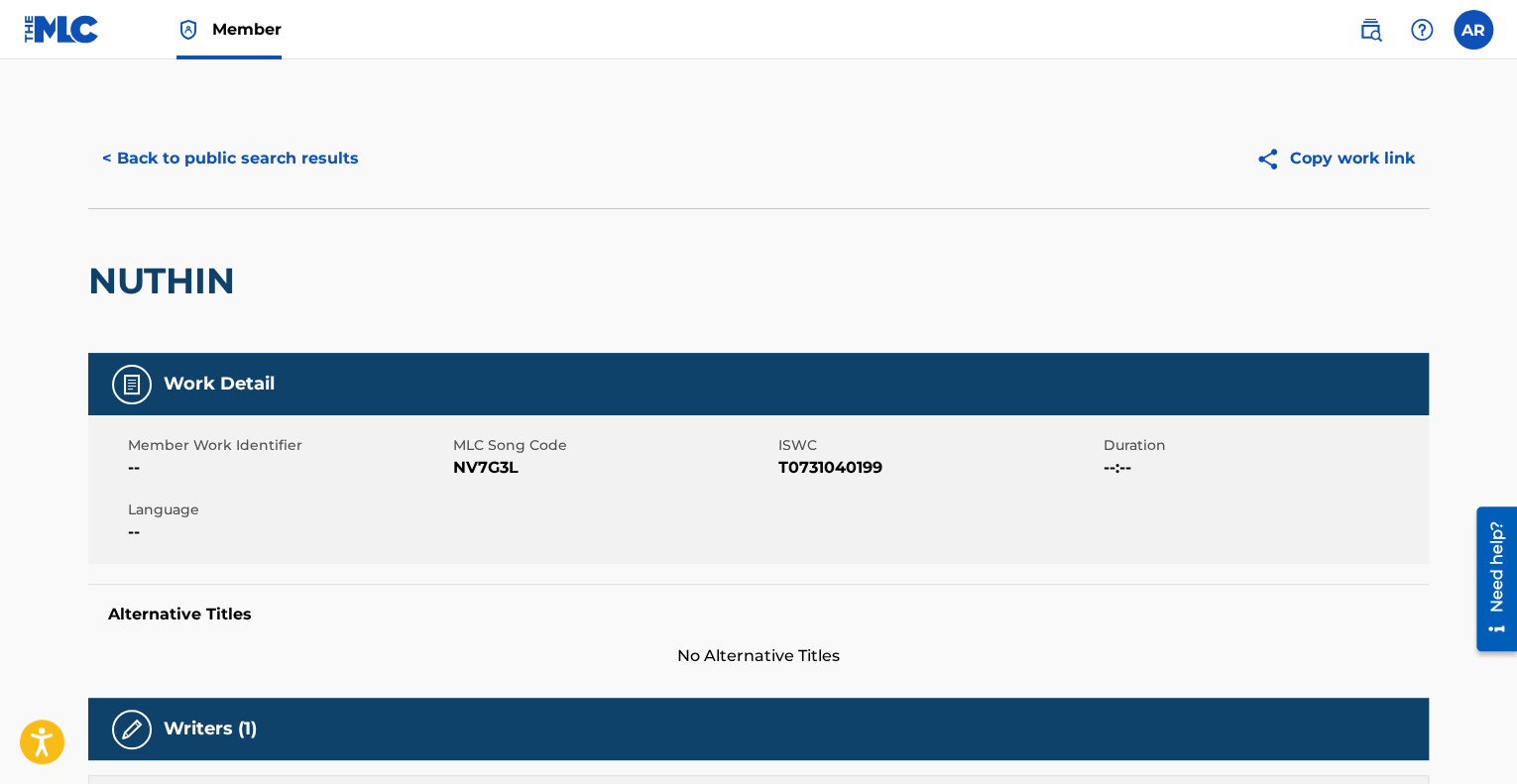 click at bounding box center (1370, 30) 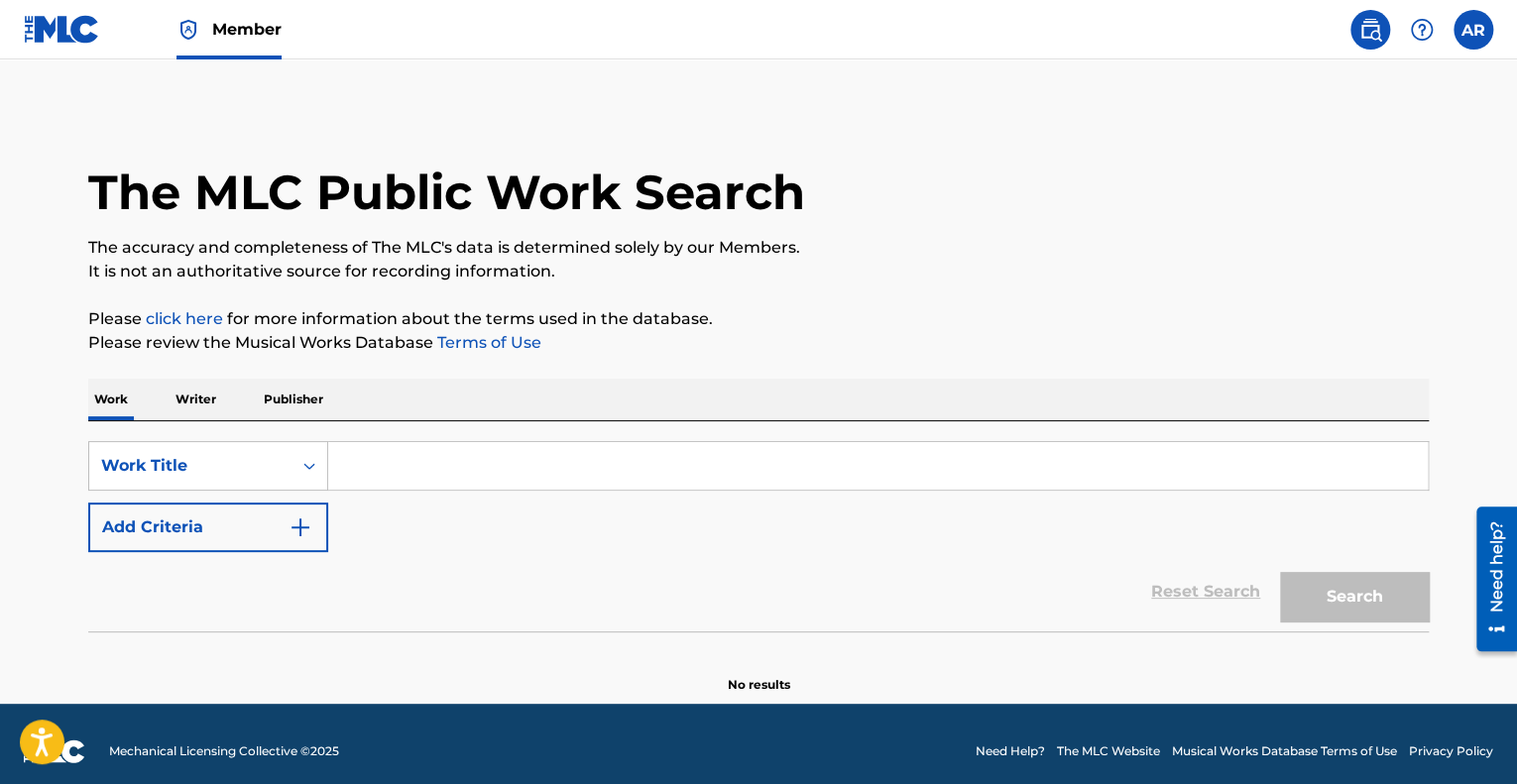 click on "Writer" at bounding box center [195, 399] 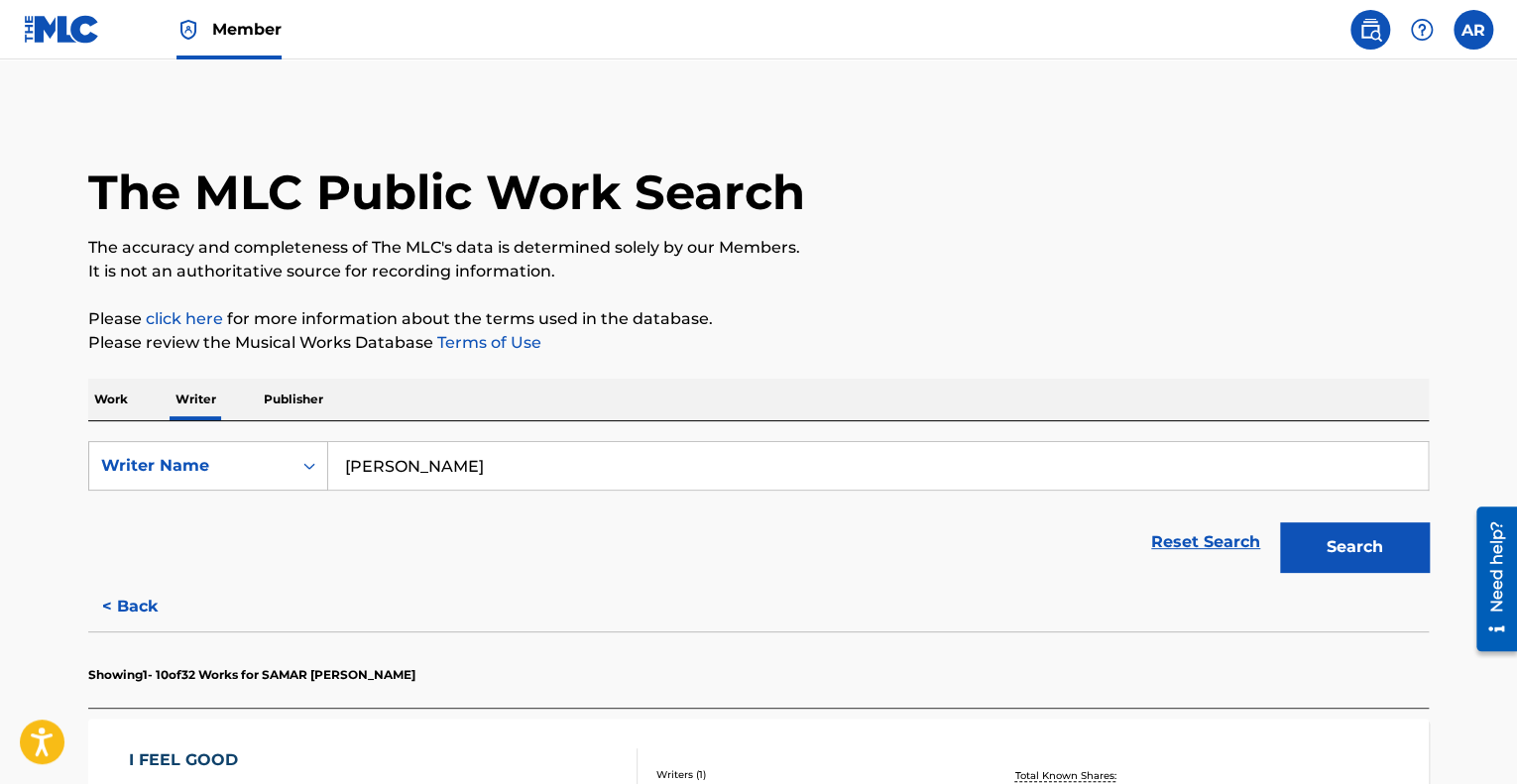 drag, startPoint x: 546, startPoint y: 477, endPoint x: 245, endPoint y: 434, distance: 304.05592 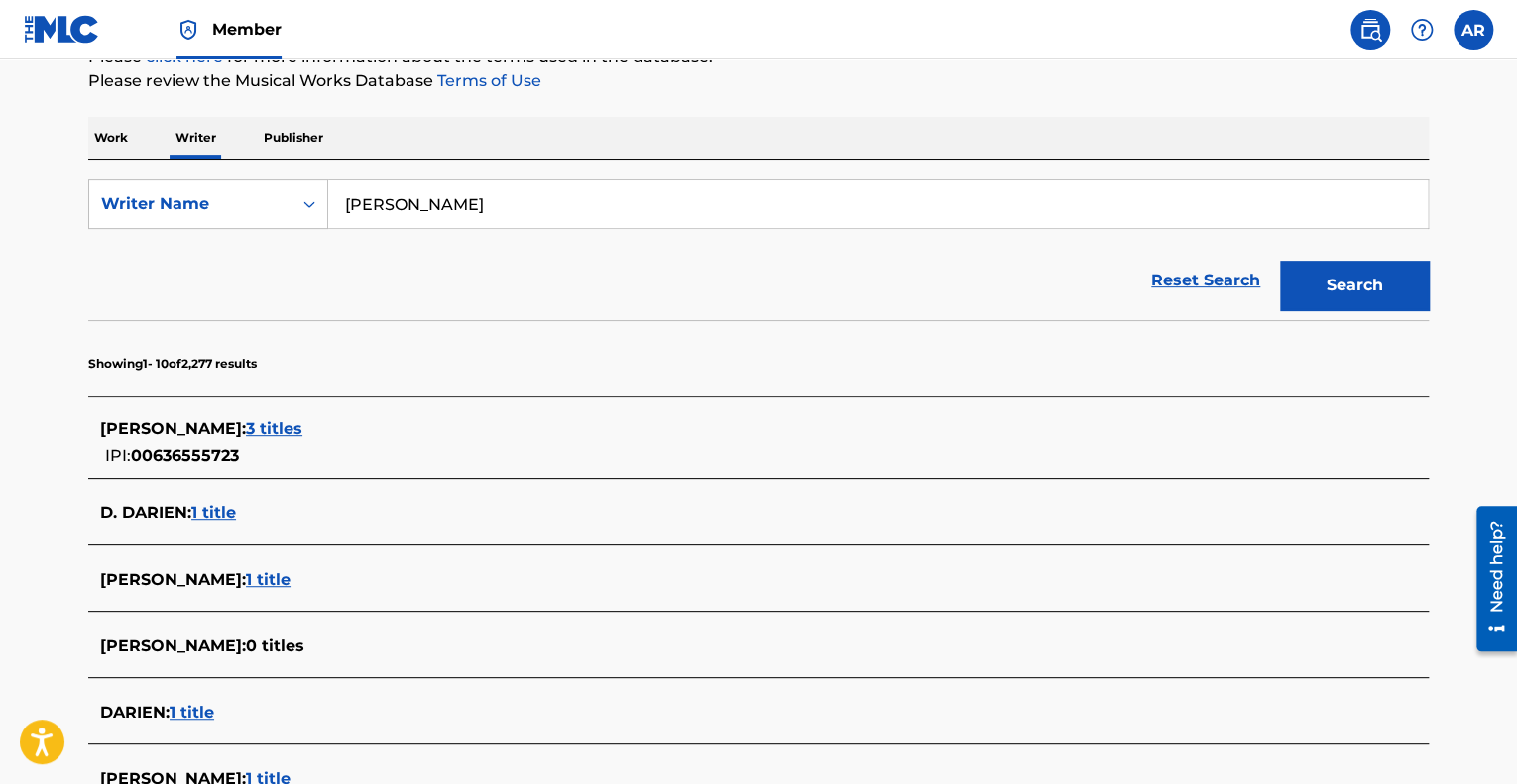 scroll, scrollTop: 297, scrollLeft: 0, axis: vertical 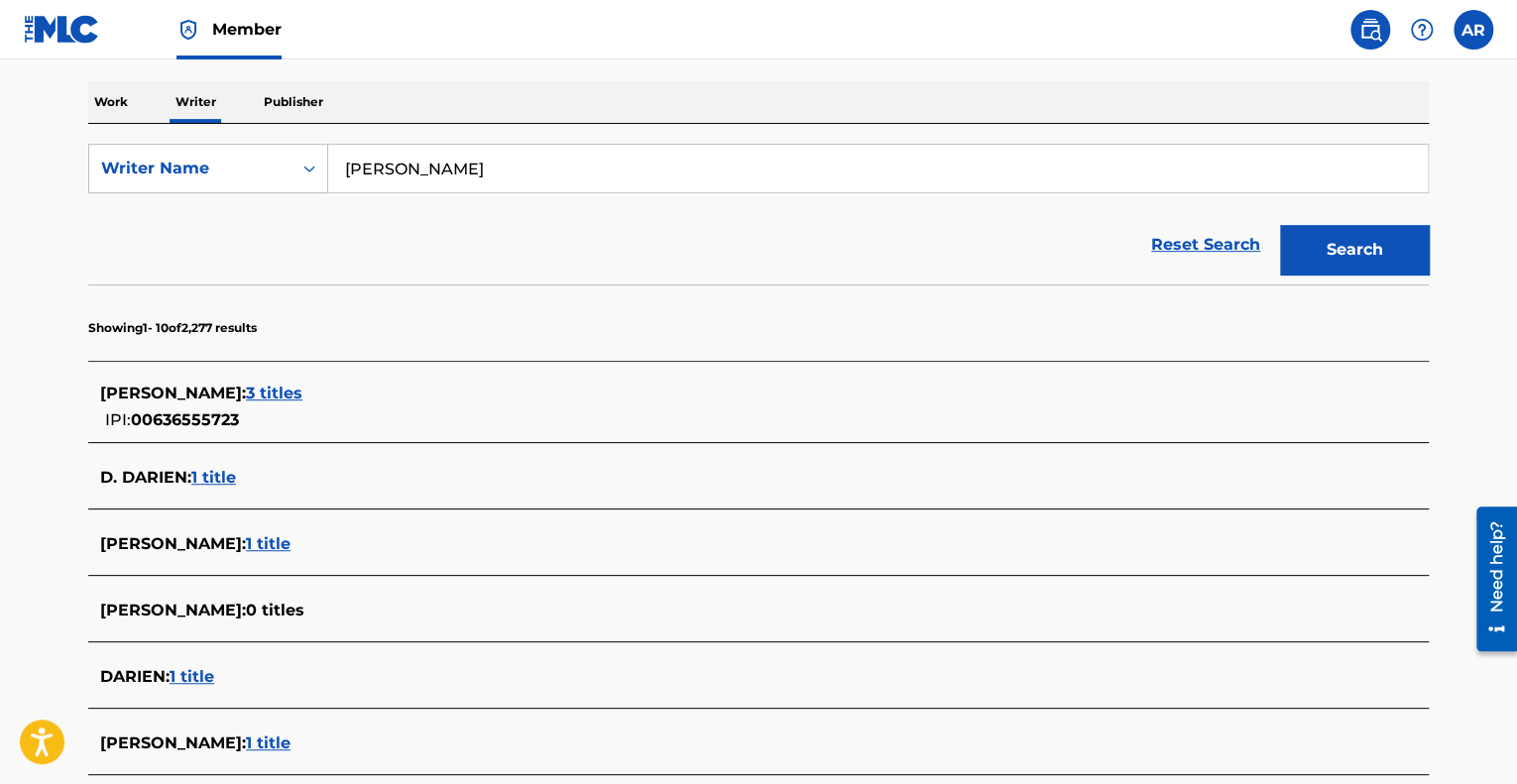 click on "3 titles" at bounding box center (274, 392) 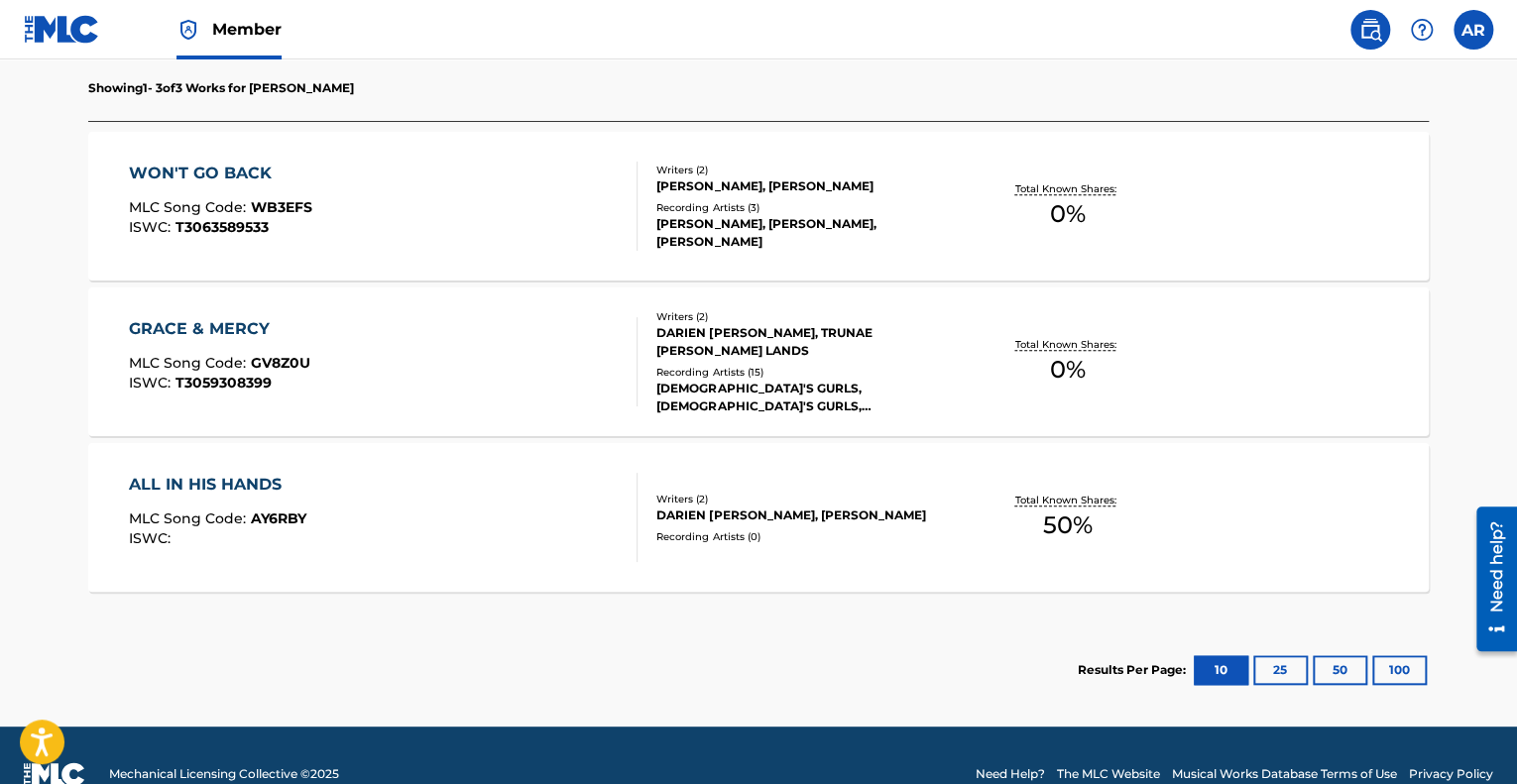 scroll, scrollTop: 595, scrollLeft: 0, axis: vertical 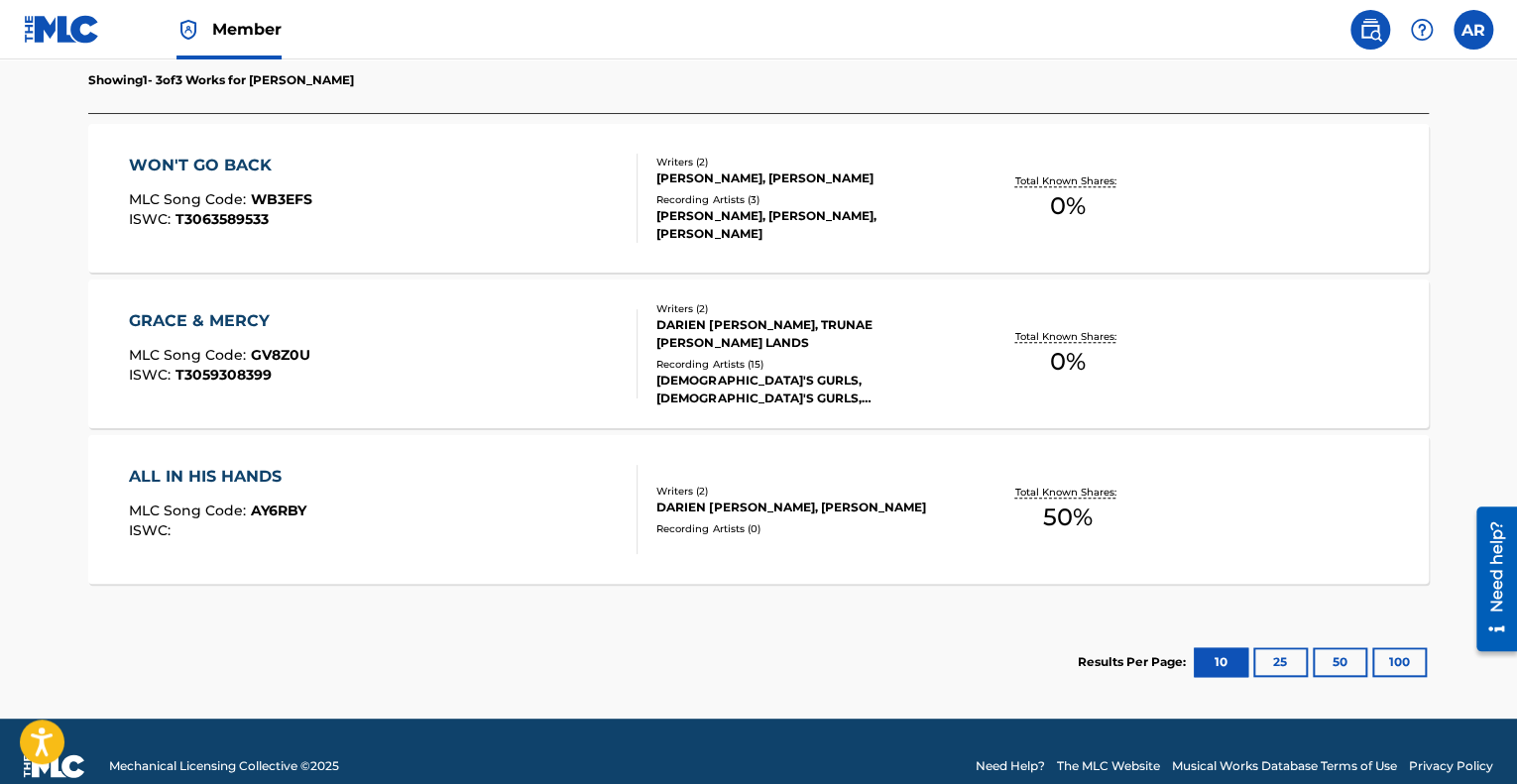 click on "ALL IN HIS HANDS MLC Song Code : AY6RBY ISWC :" at bounding box center (384, 509) 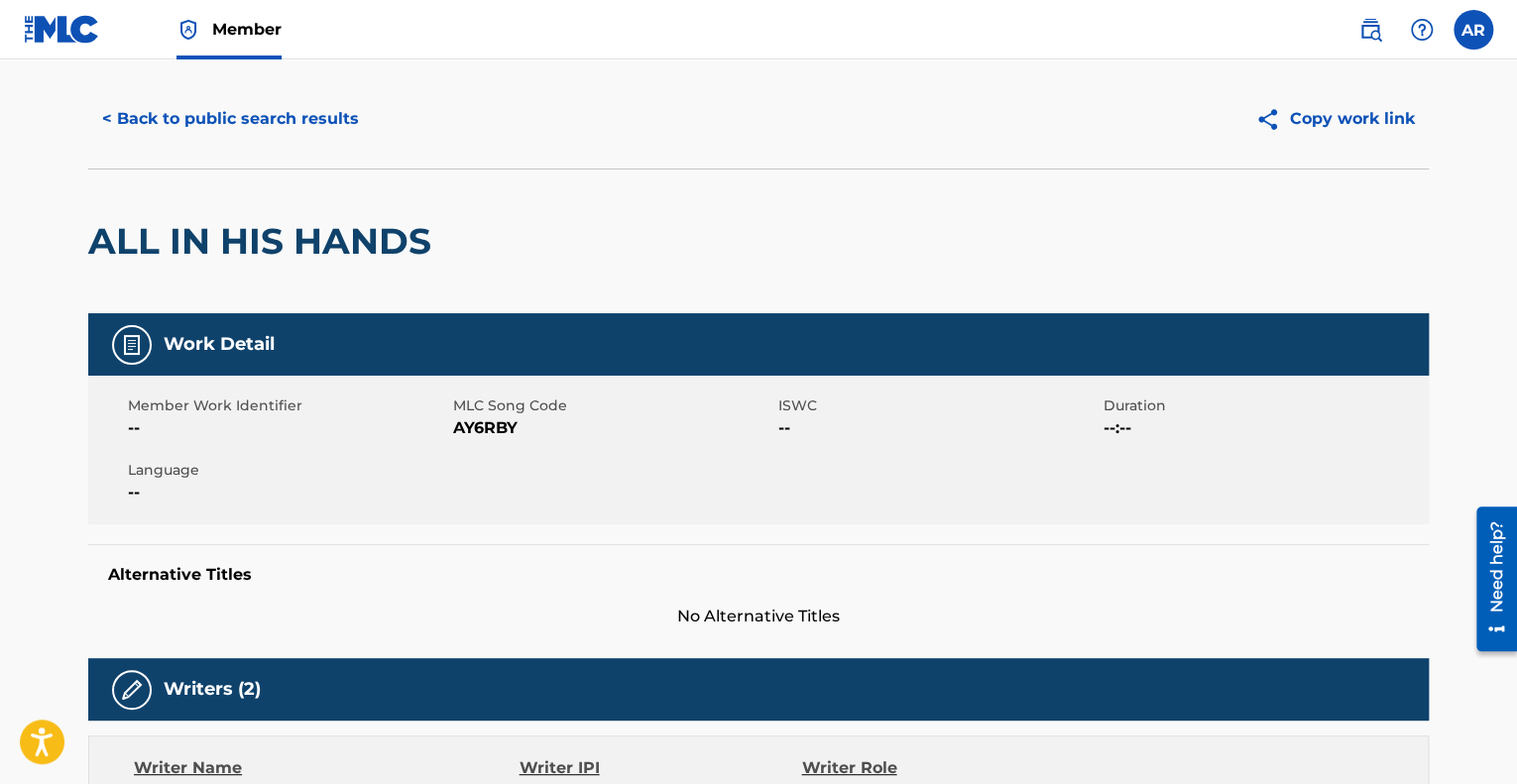 scroll, scrollTop: 0, scrollLeft: 0, axis: both 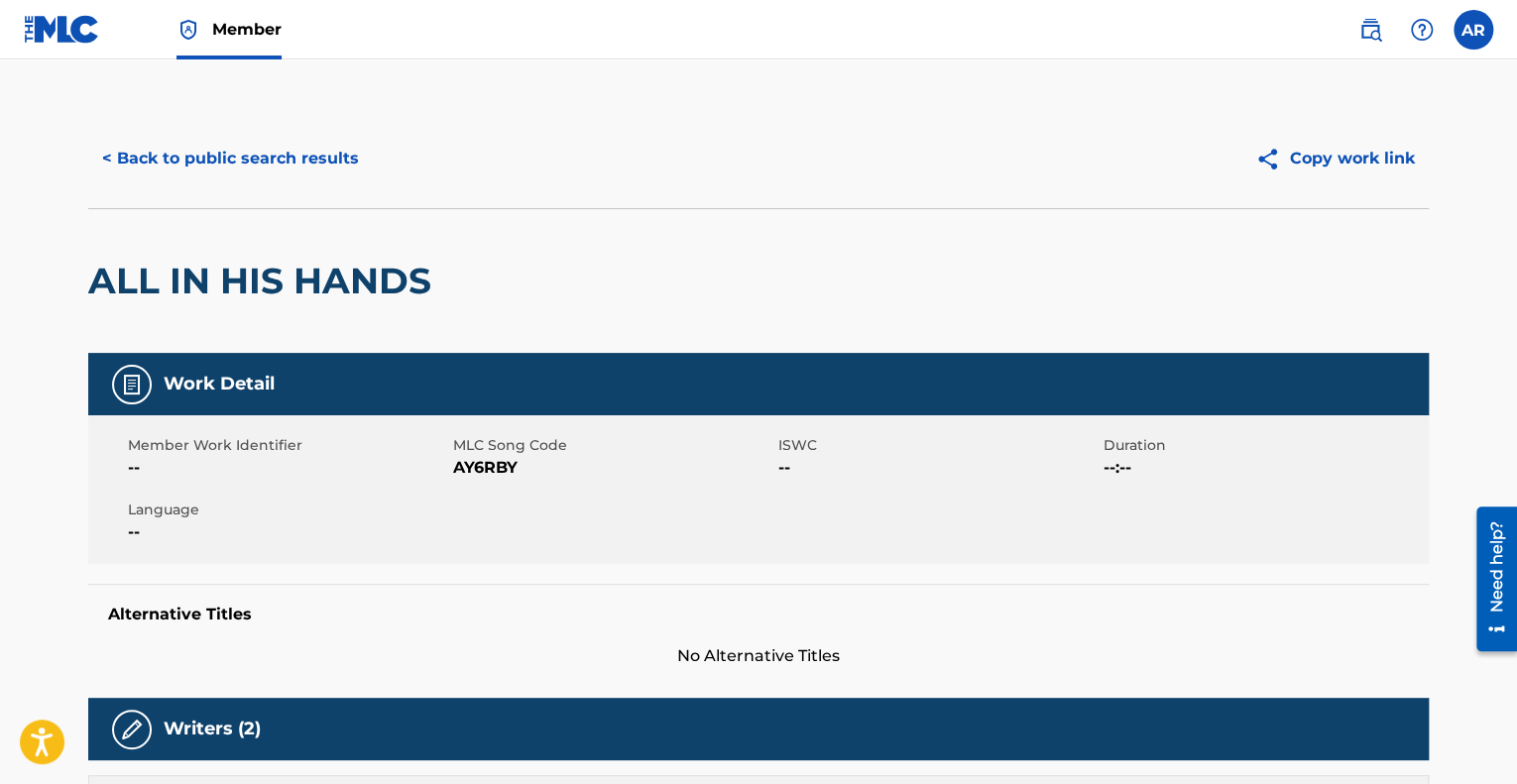 click on "< Back to public search results" at bounding box center [230, 159] 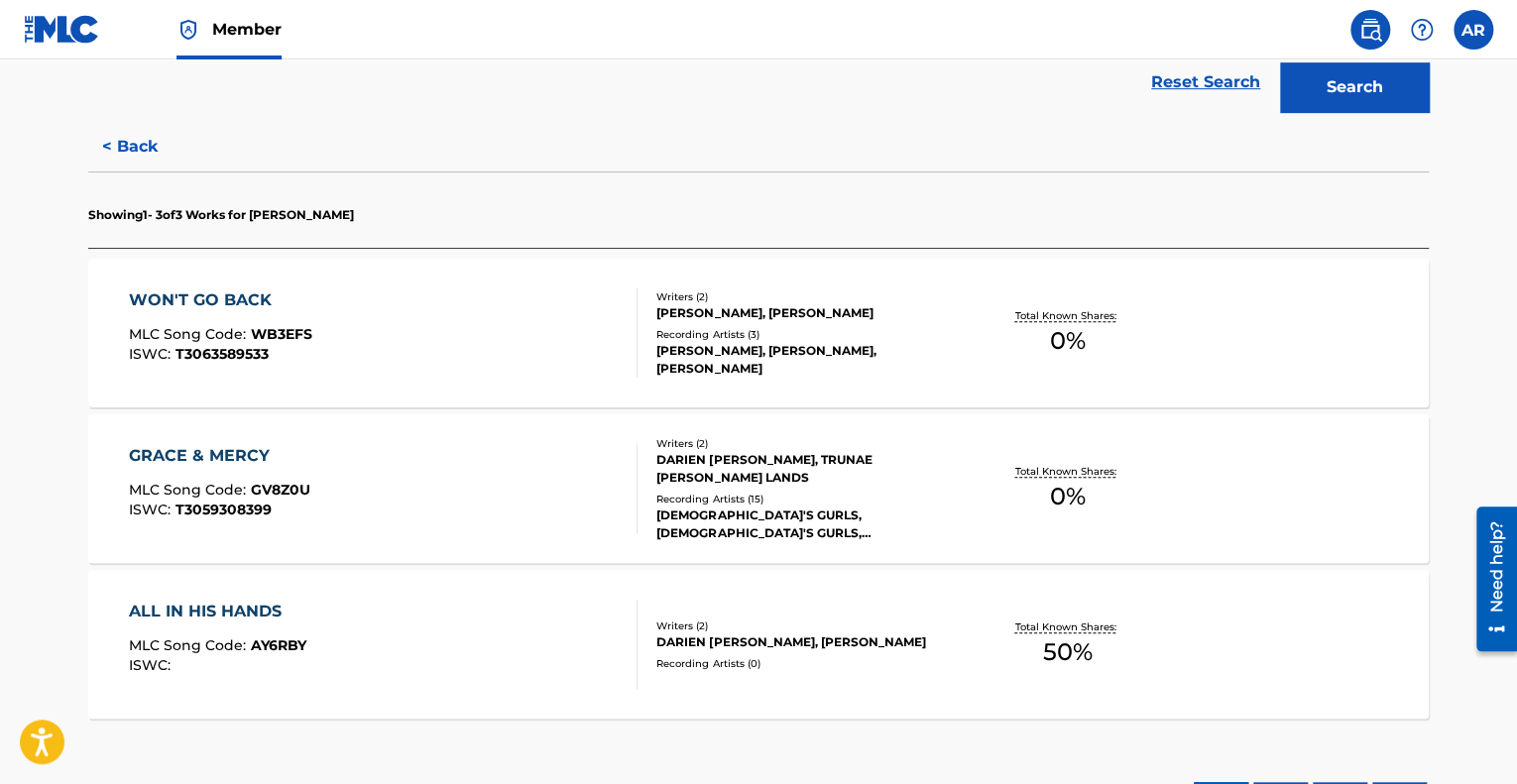 scroll, scrollTop: 496, scrollLeft: 0, axis: vertical 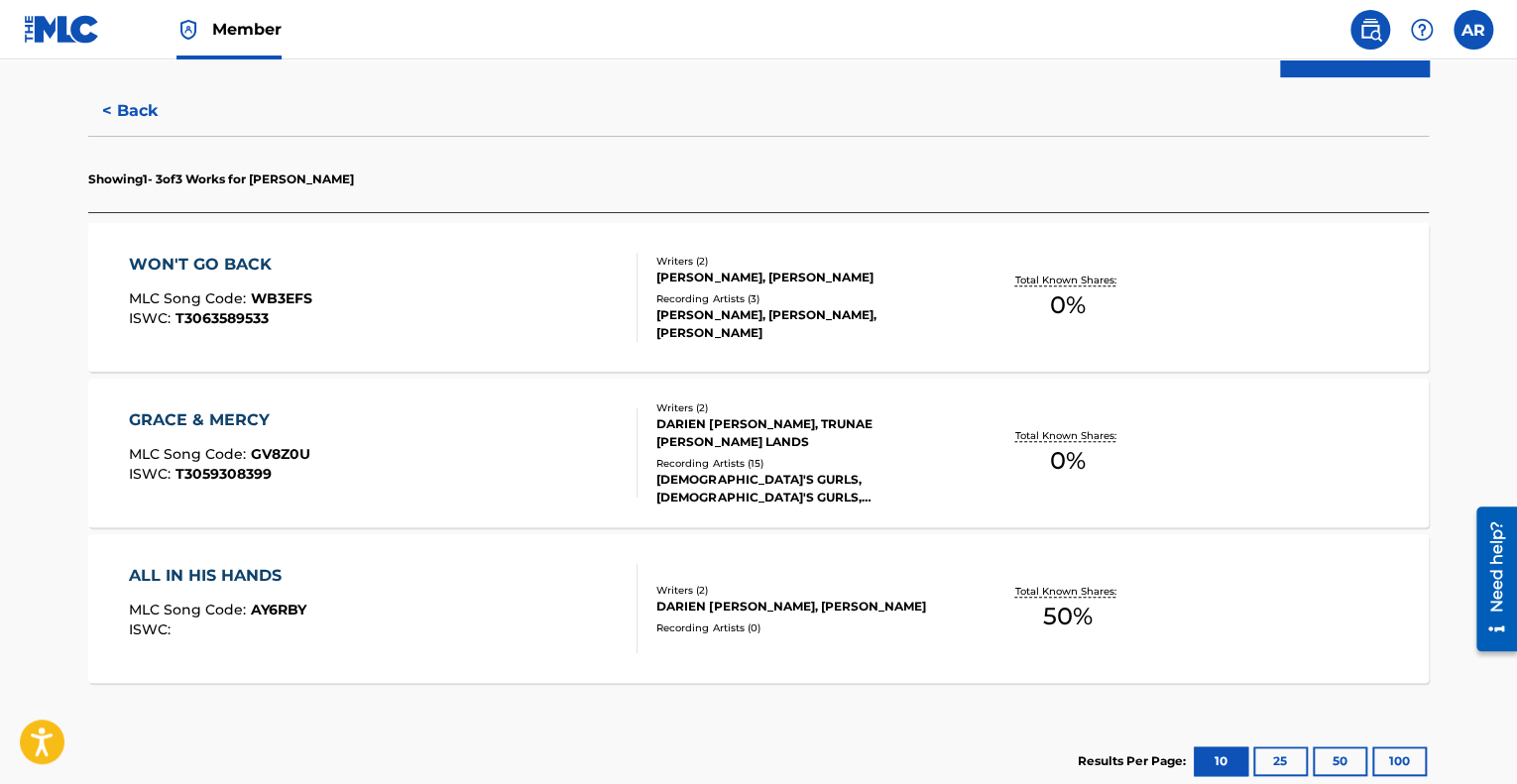 click on "GRACE & MERCY MLC Song Code : GV8Z0U ISWC : T3059308399" at bounding box center (384, 453) 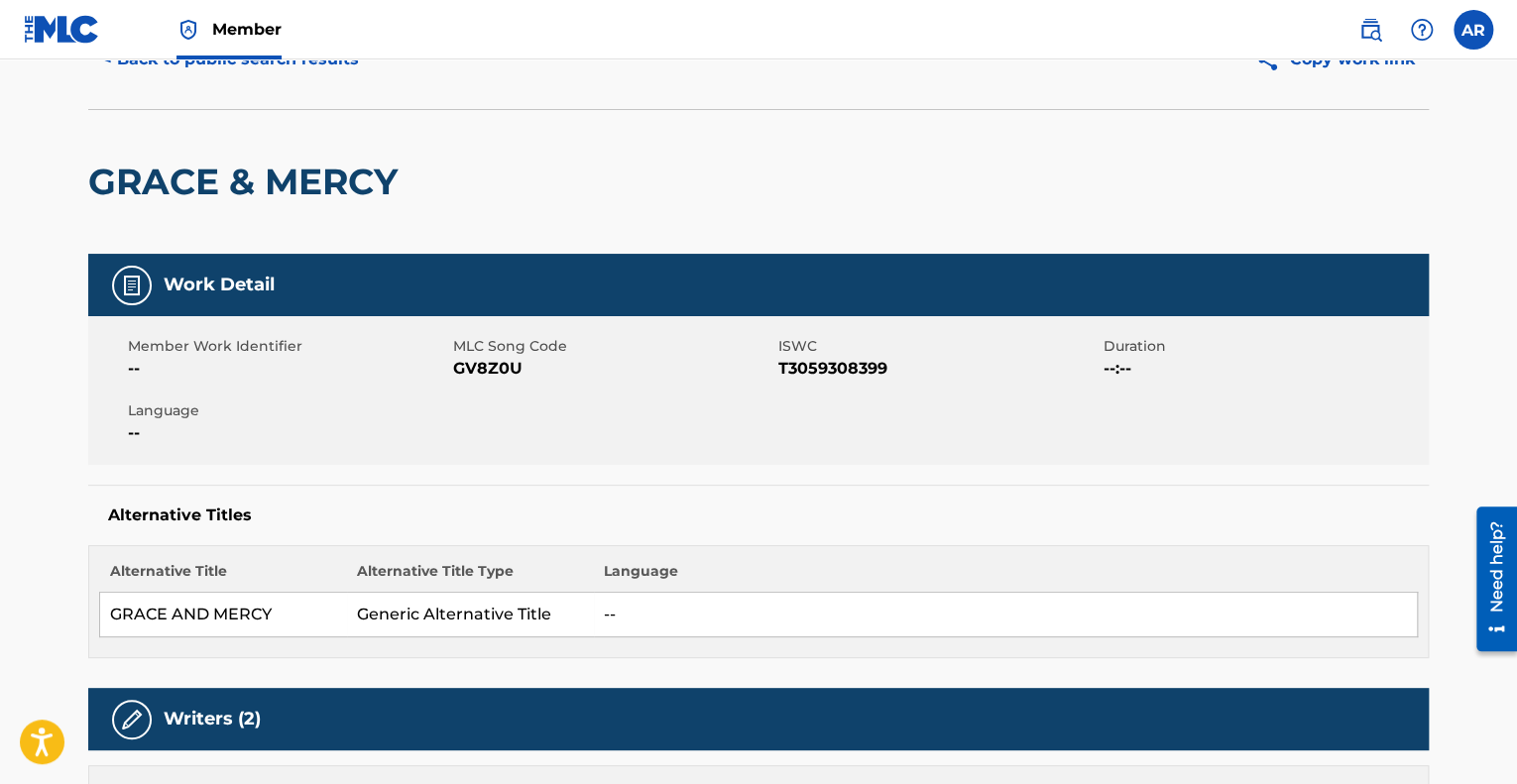 scroll, scrollTop: 0, scrollLeft: 0, axis: both 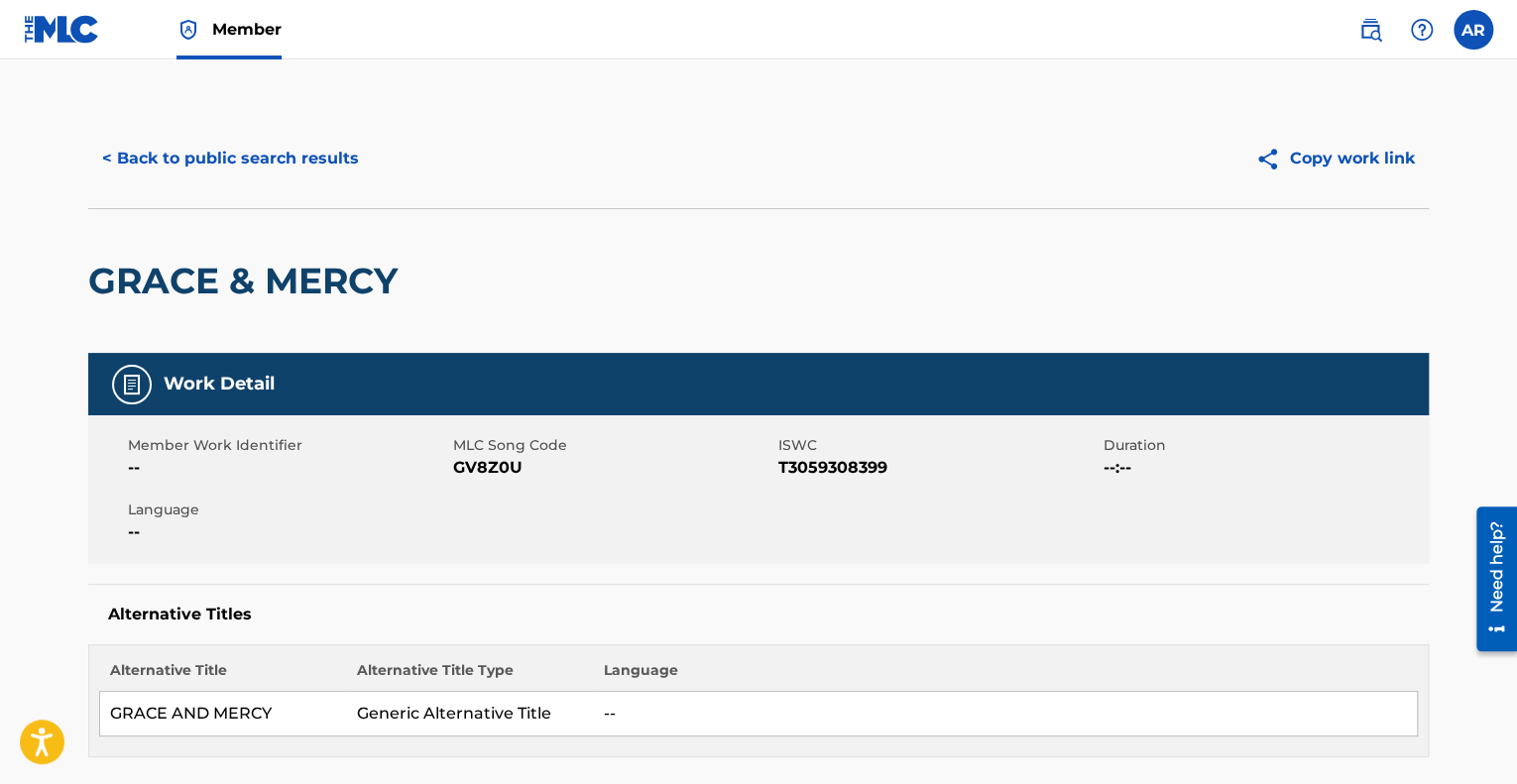 click on "< Back to public search results" at bounding box center (230, 159) 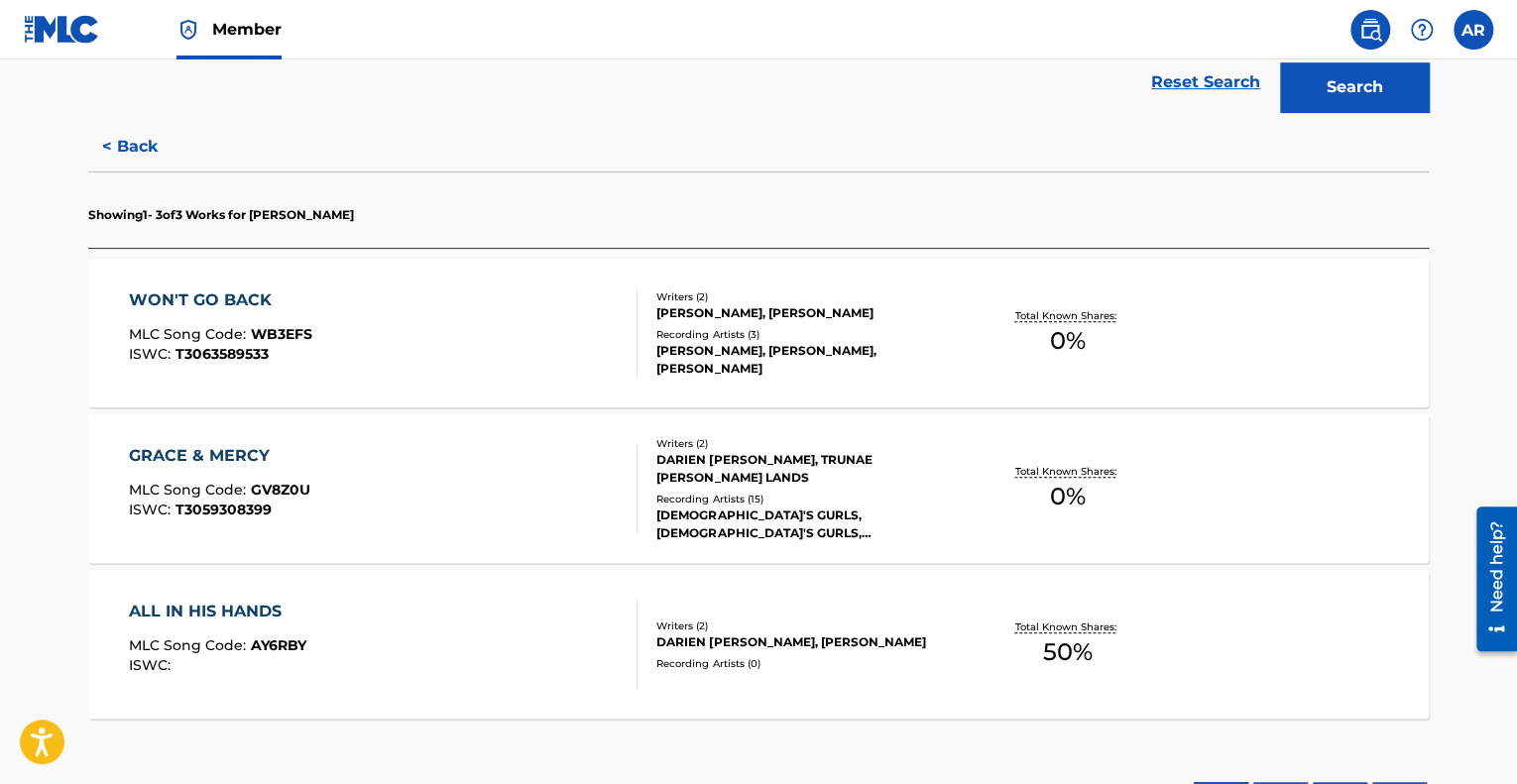 scroll, scrollTop: 496, scrollLeft: 0, axis: vertical 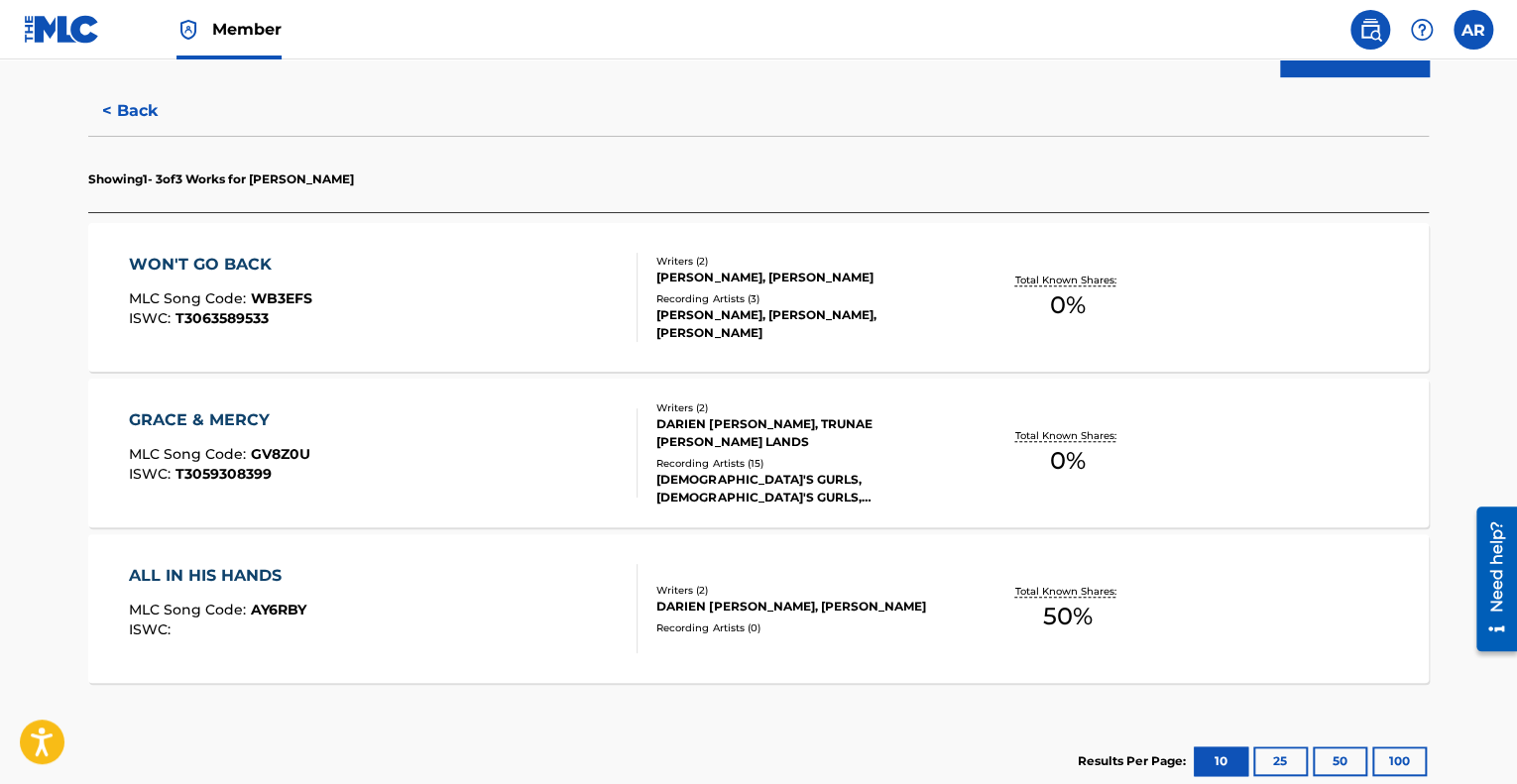 click on "ALL IN HIS HANDS MLC Song Code : AY6RBY ISWC :" at bounding box center (384, 609) 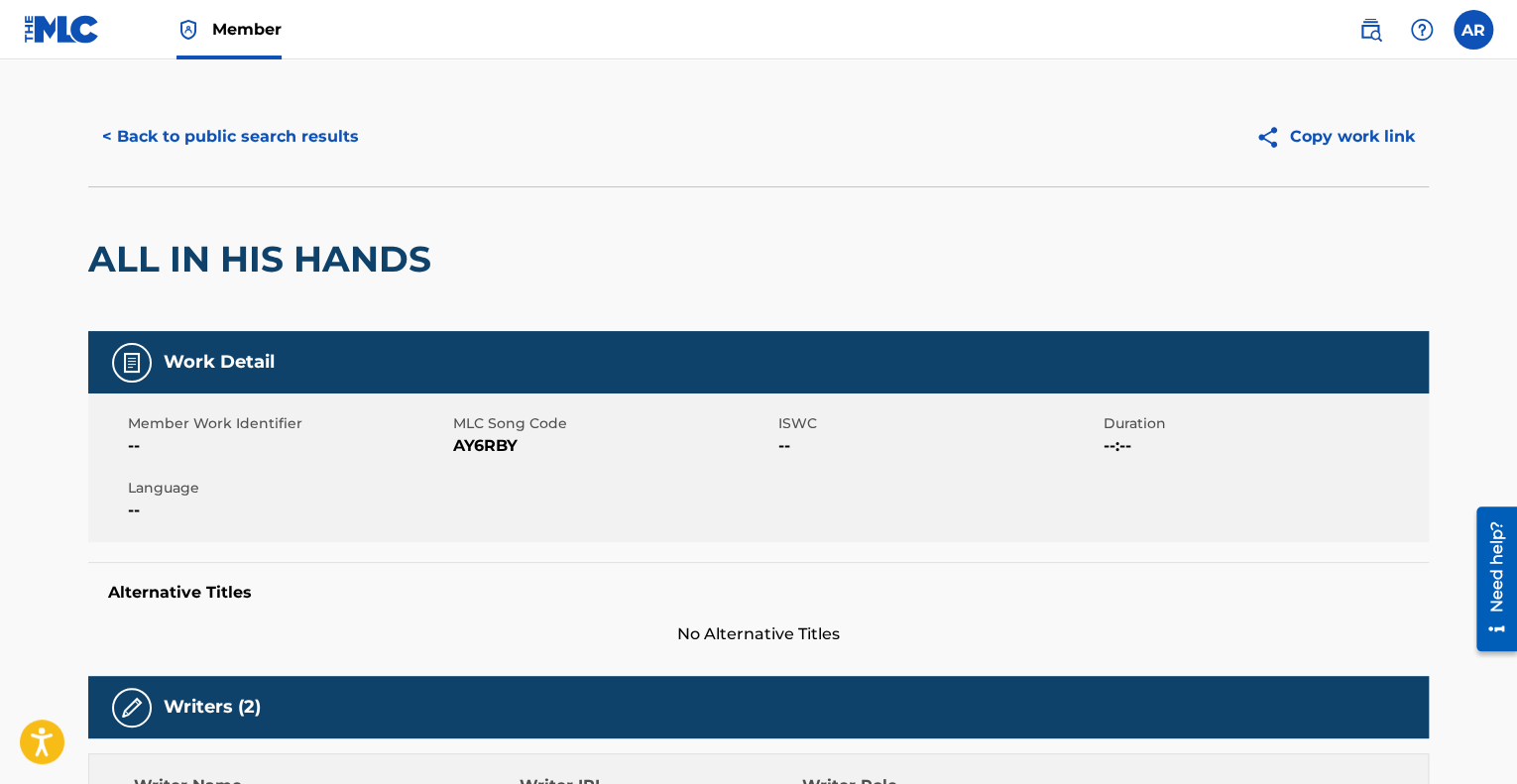 scroll, scrollTop: 0, scrollLeft: 0, axis: both 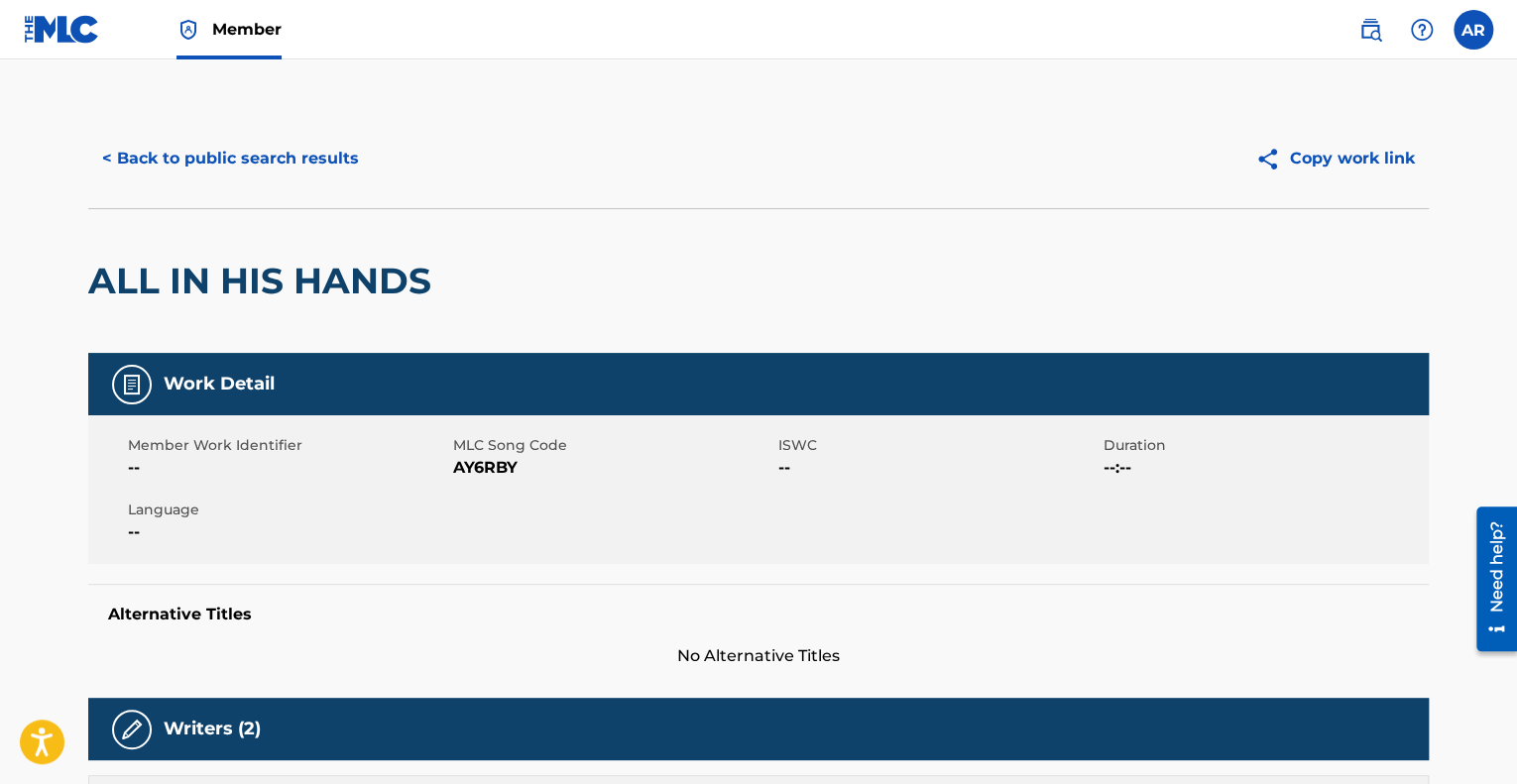 click on "< Back to public search results" at bounding box center [230, 159] 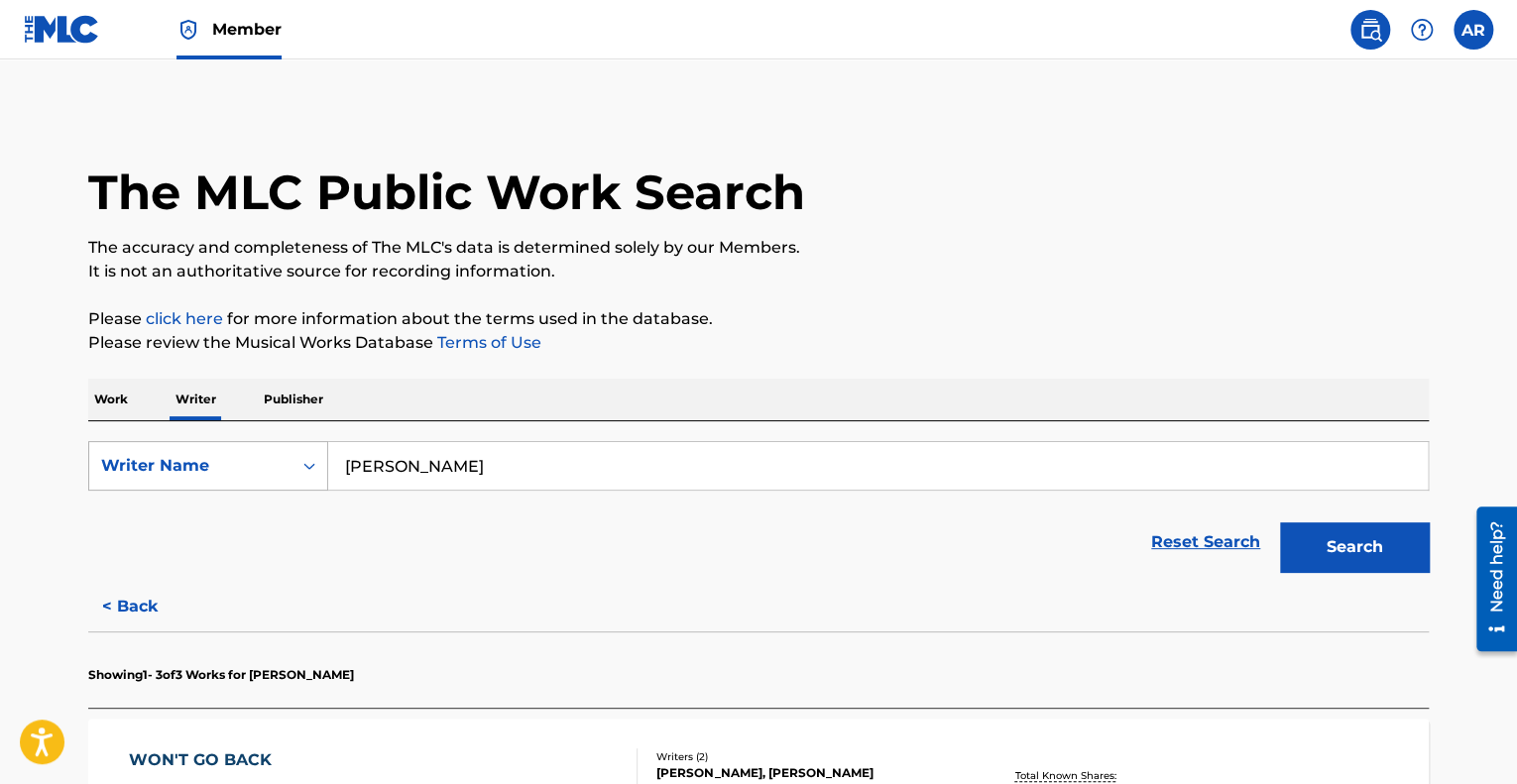 drag, startPoint x: 520, startPoint y: 487, endPoint x: 280, endPoint y: 456, distance: 241.9938 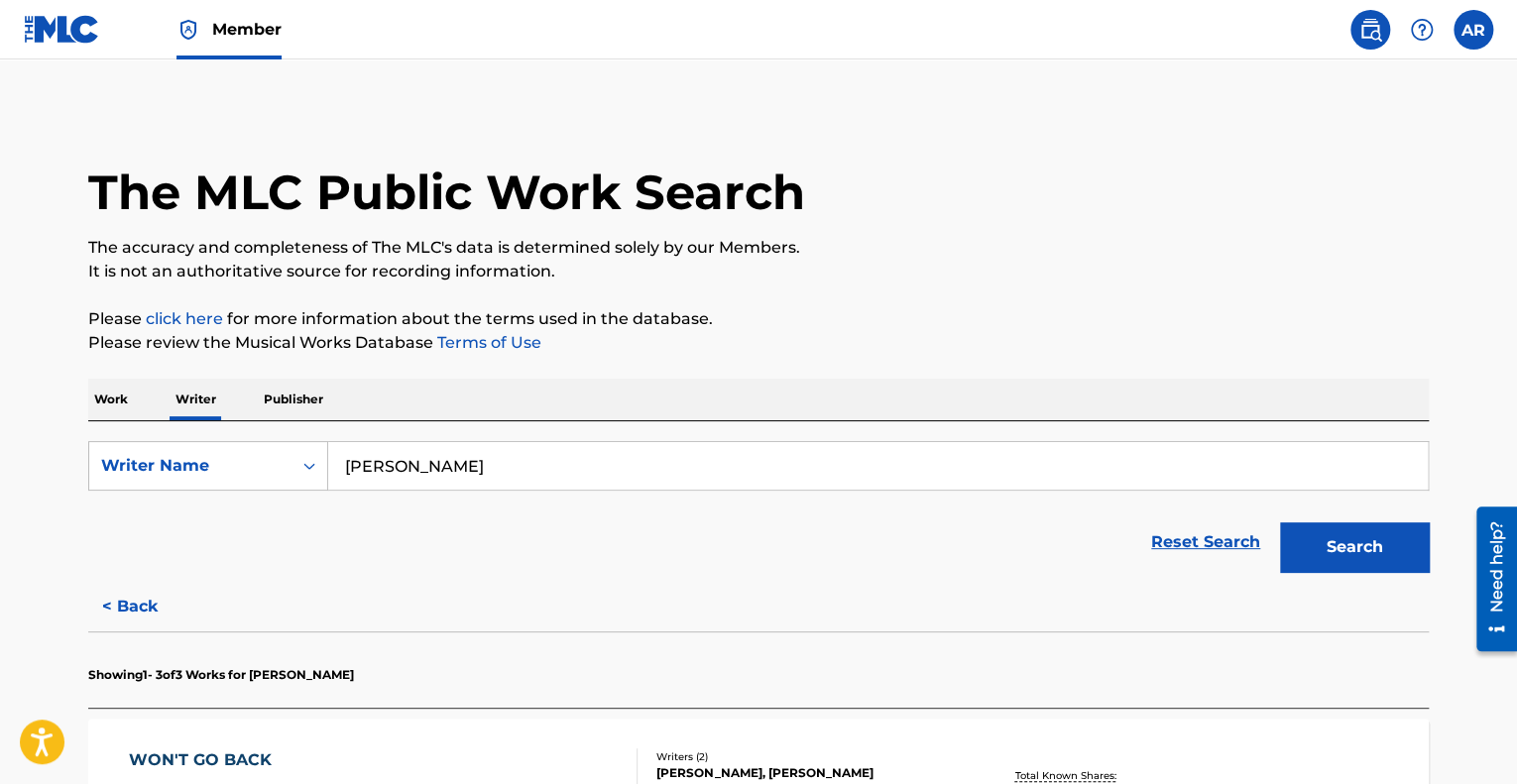 type on "[PERSON_NAME]" 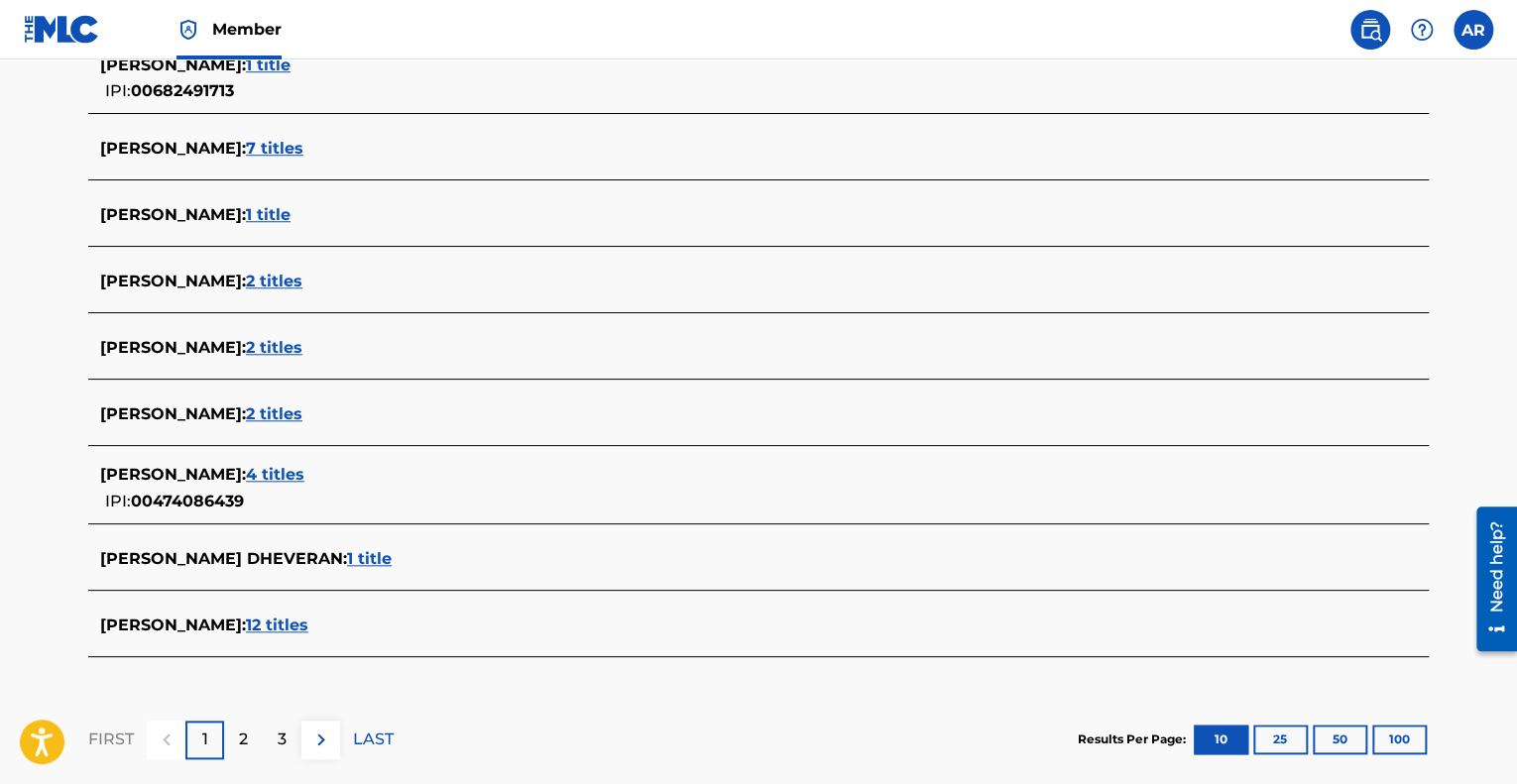 scroll, scrollTop: 793, scrollLeft: 0, axis: vertical 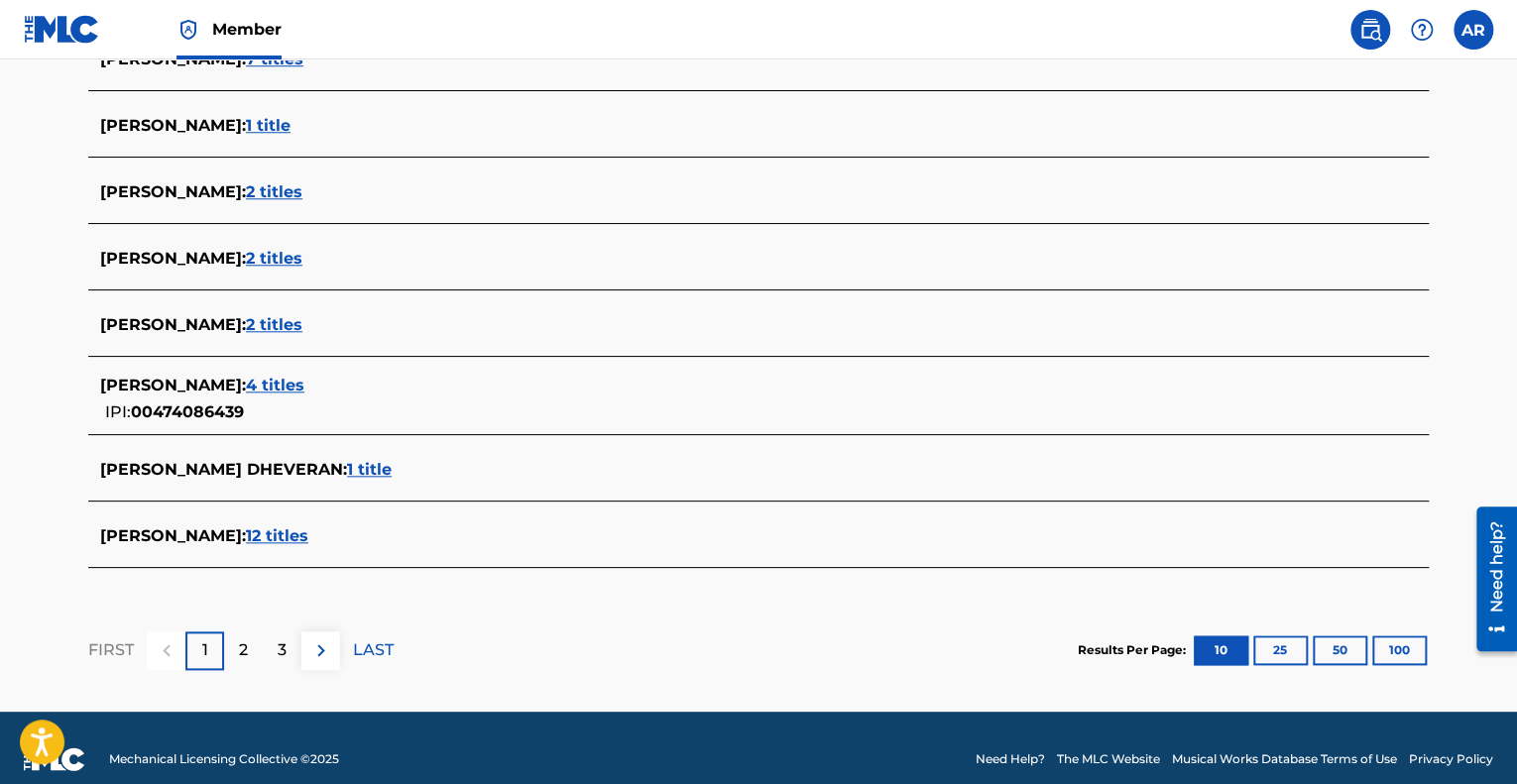 click on "12 titles" at bounding box center [277, 535] 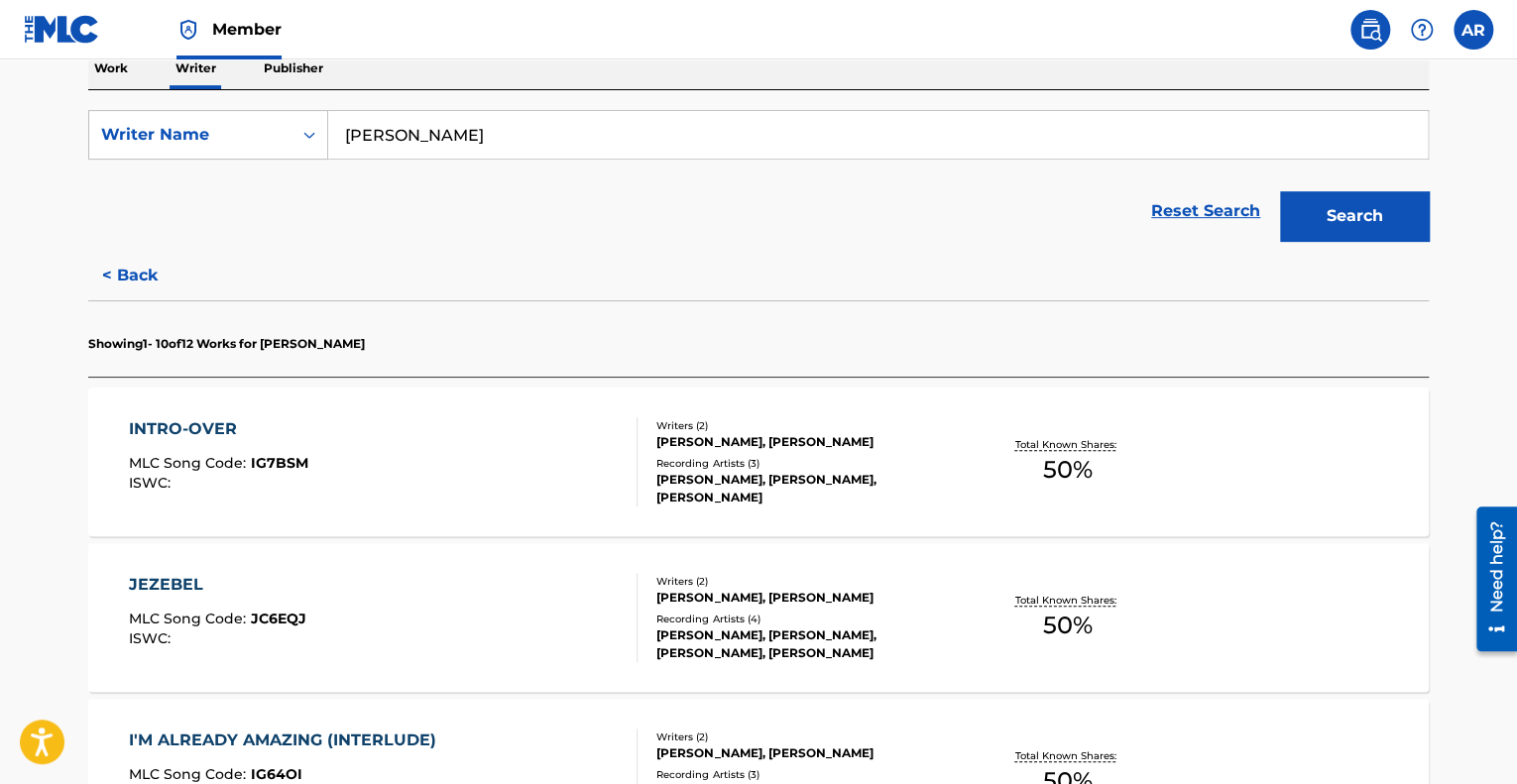 scroll, scrollTop: 496, scrollLeft: 0, axis: vertical 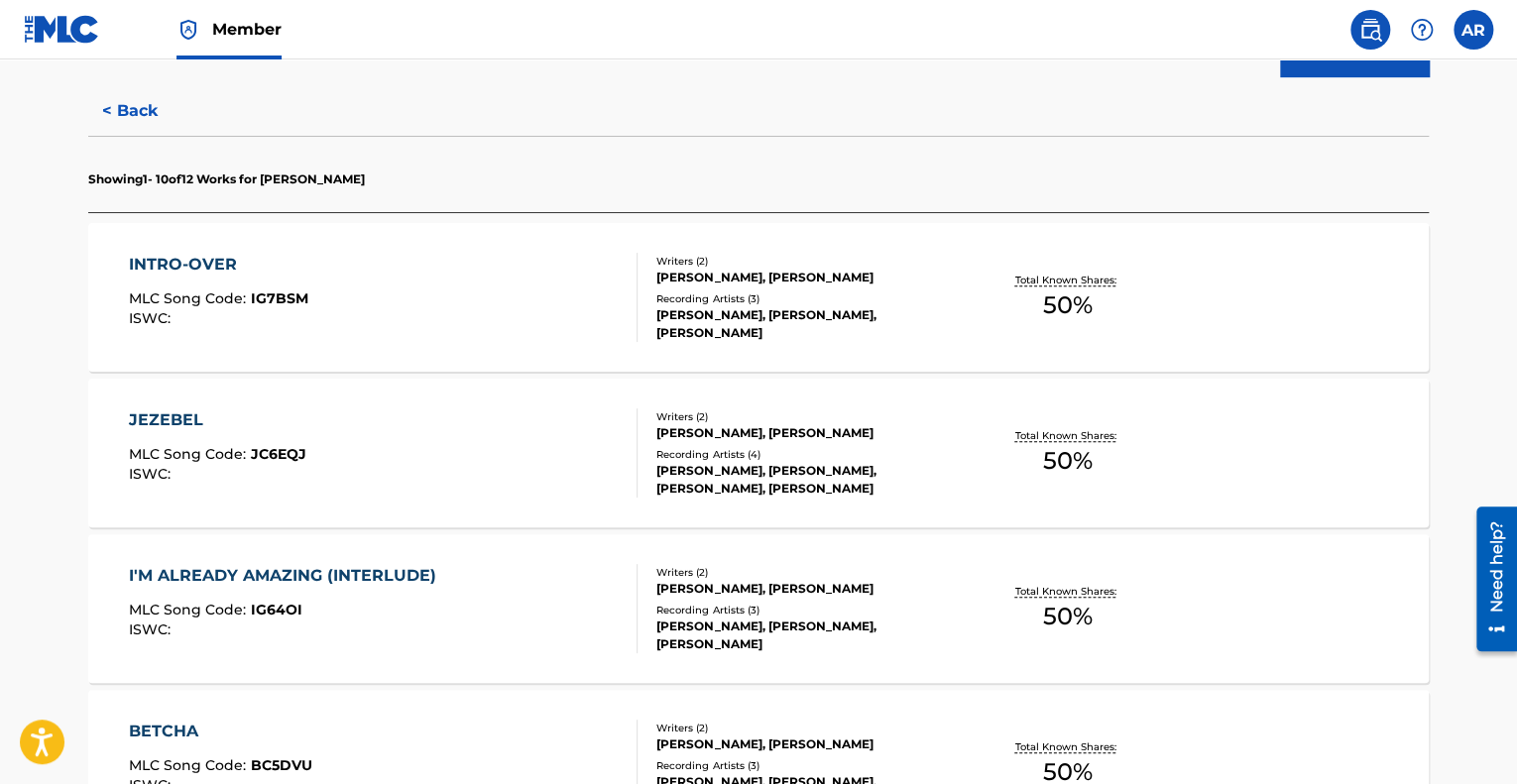 click on "INTRO-OVER MLC Song Code : IG7BSM ISWC :" at bounding box center [384, 297] 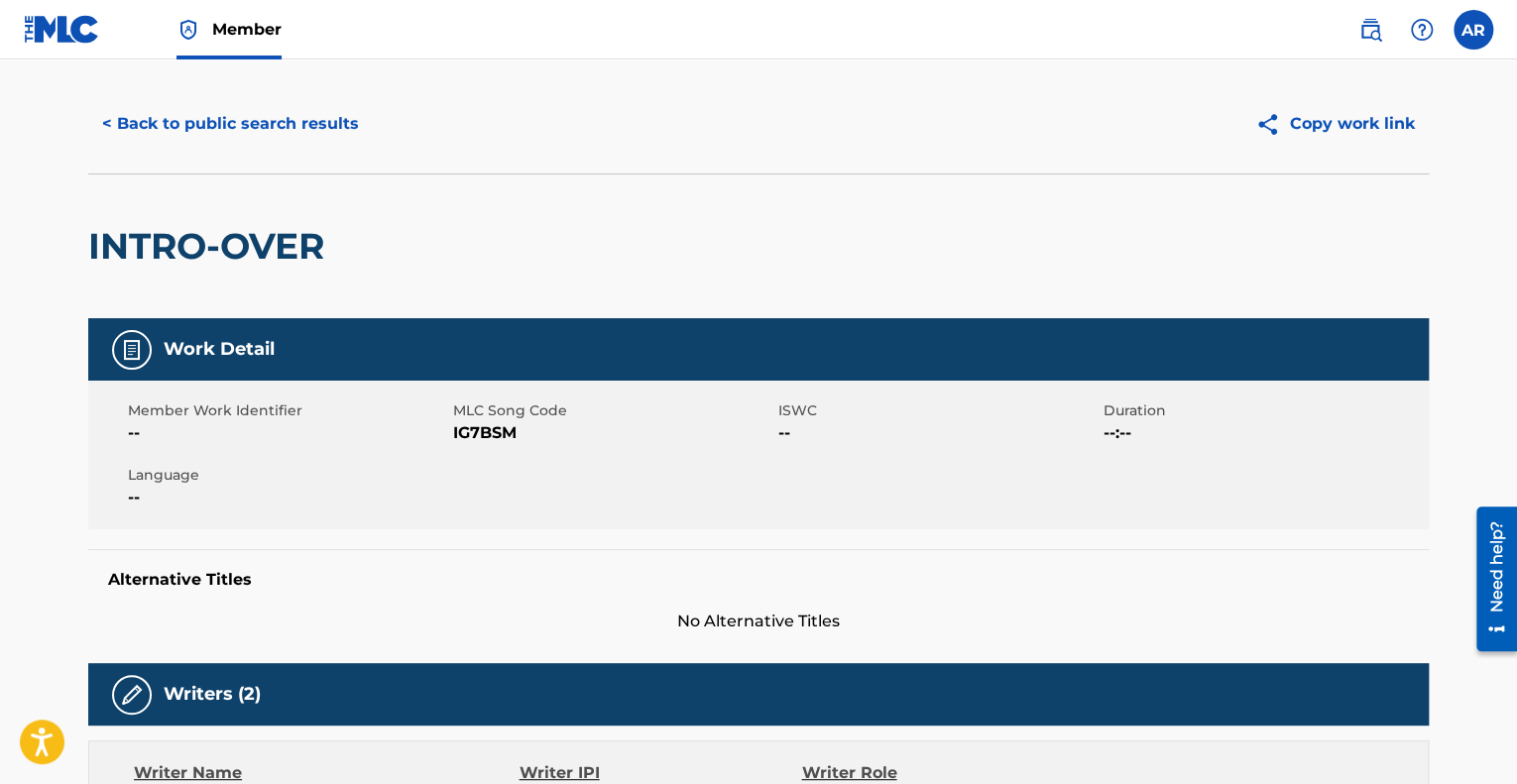 scroll, scrollTop: 0, scrollLeft: 0, axis: both 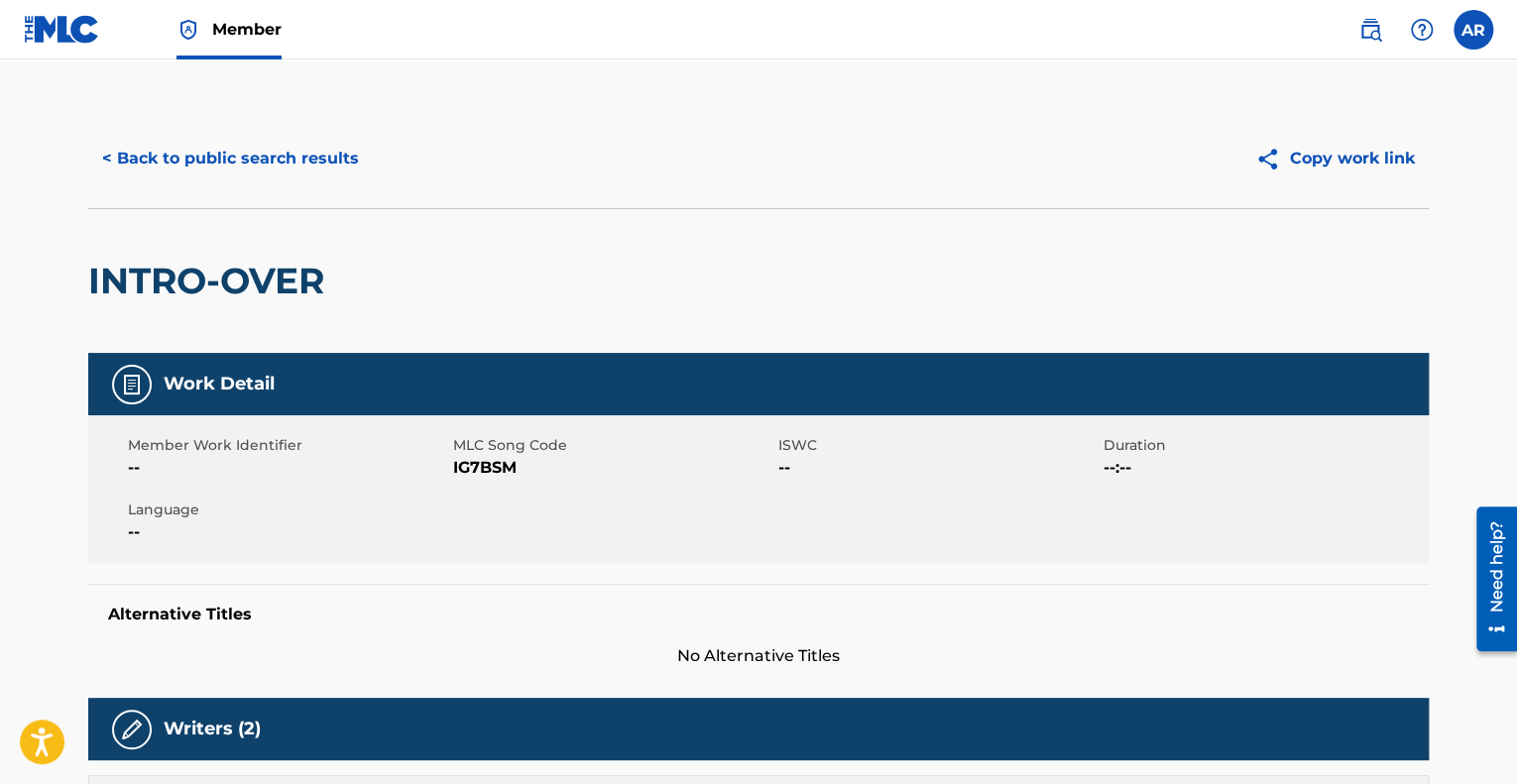 click on "< Back to public search results" at bounding box center [230, 159] 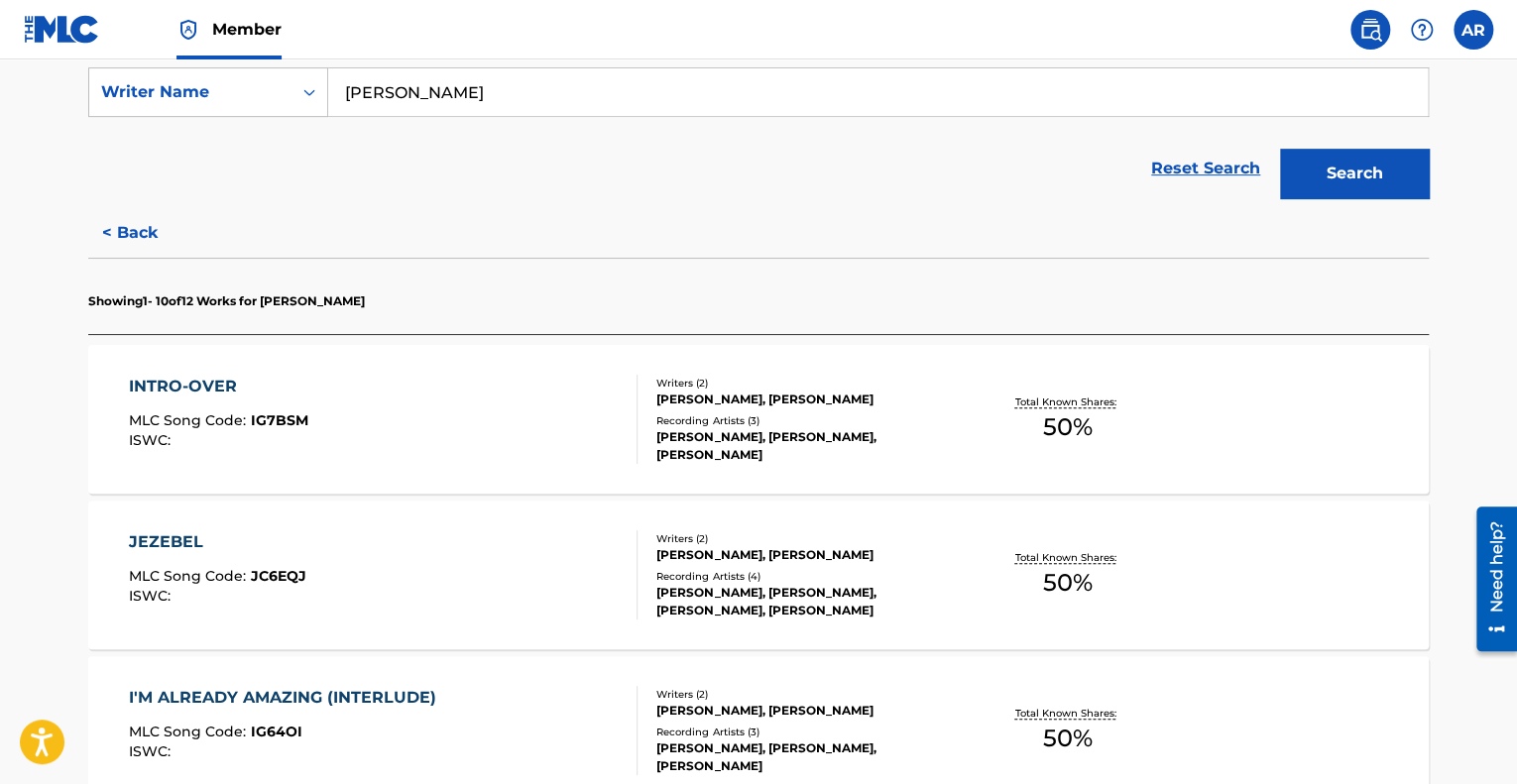 scroll, scrollTop: 396, scrollLeft: 0, axis: vertical 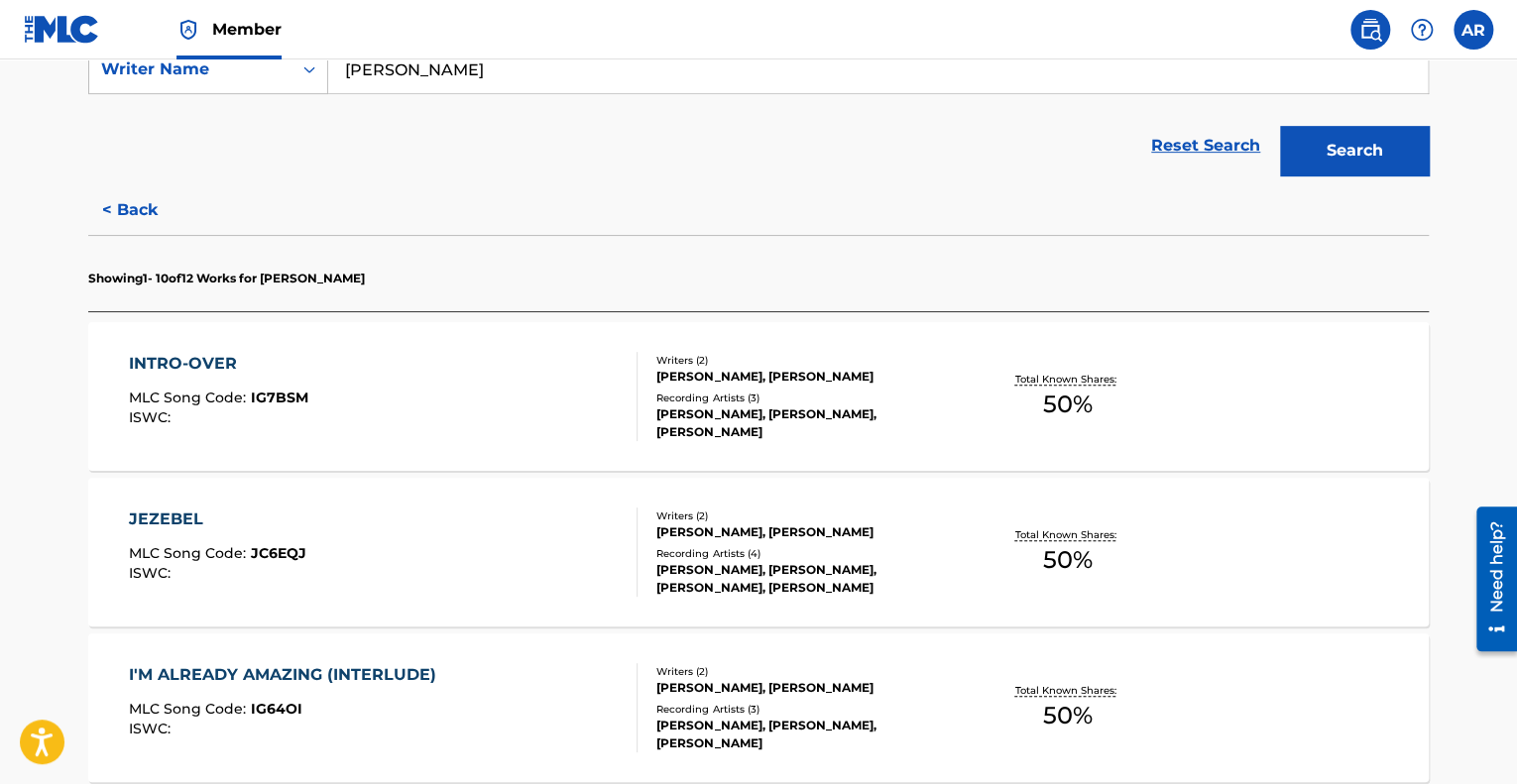 click on "Writers ( 2 )" at bounding box center (806, 515) 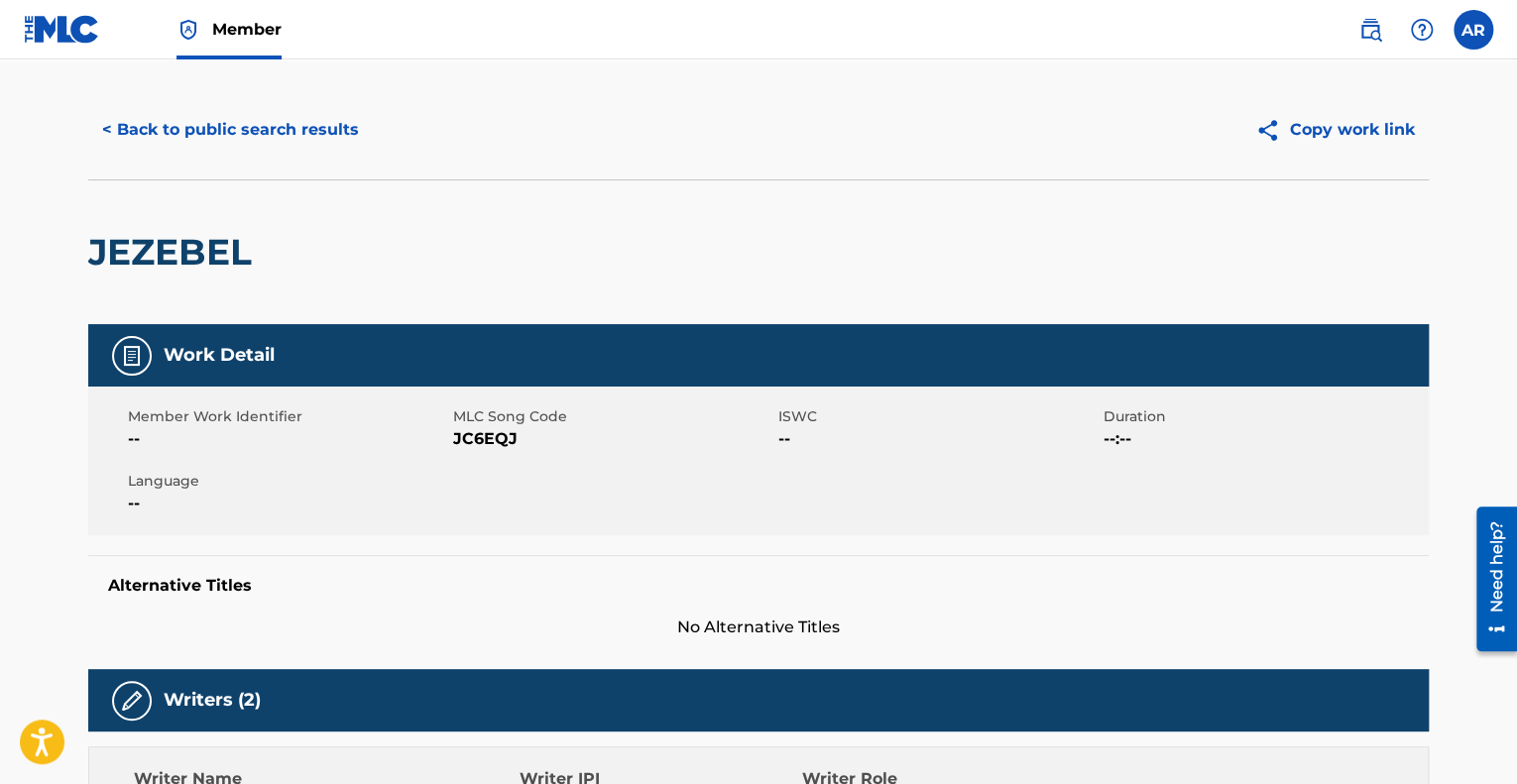 scroll, scrollTop: 0, scrollLeft: 0, axis: both 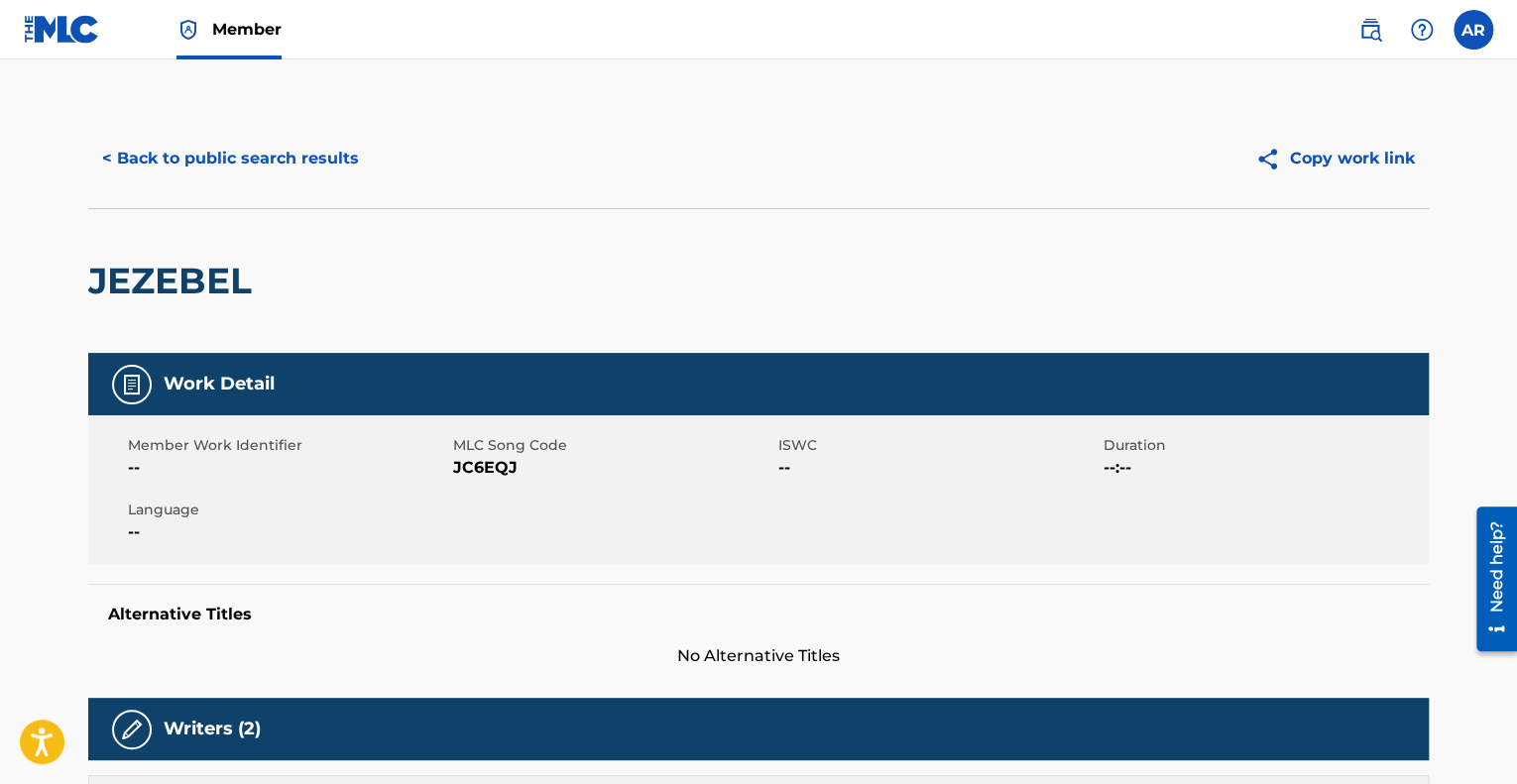 click on "< Back to public search results" at bounding box center [230, 159] 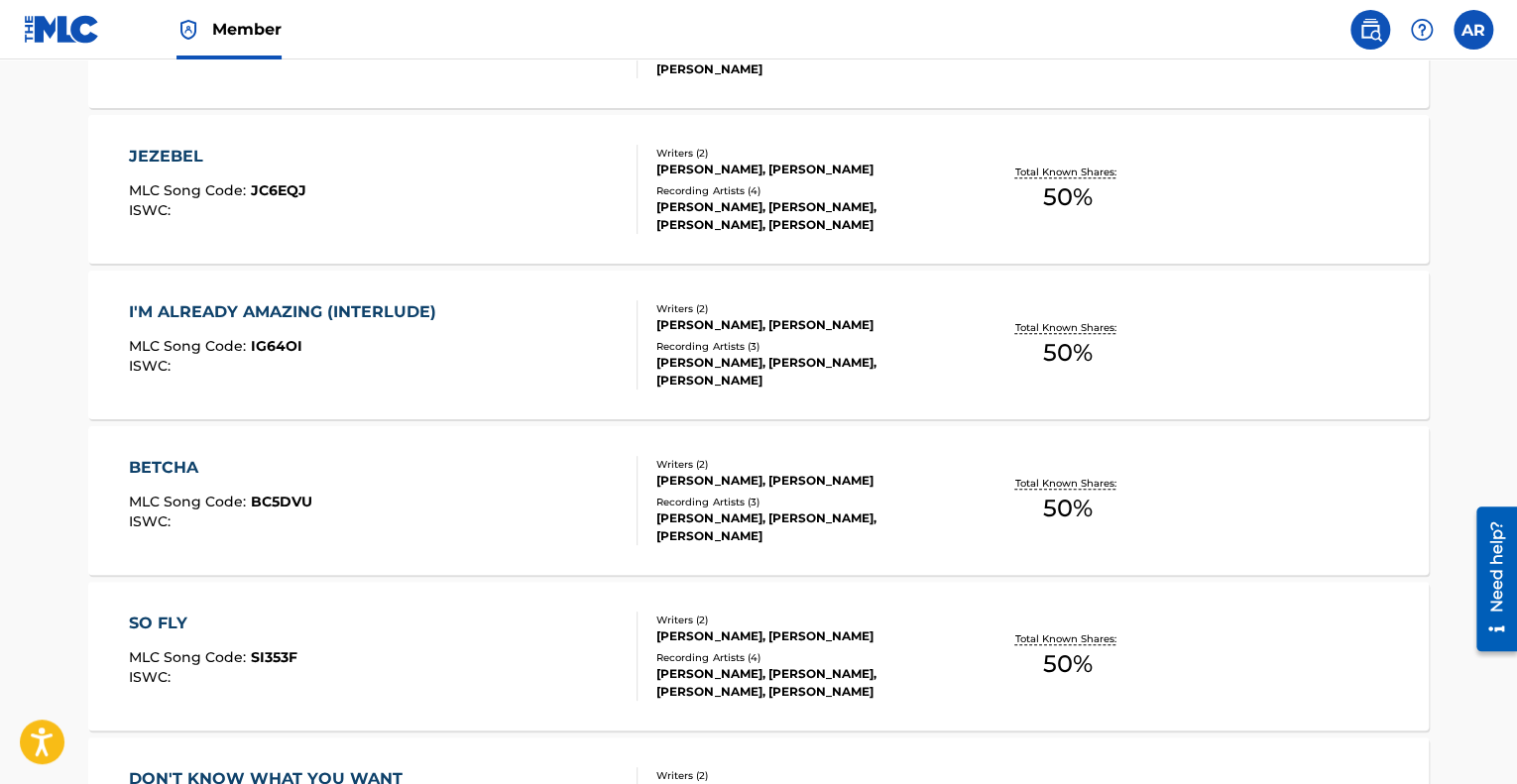 scroll, scrollTop: 793, scrollLeft: 0, axis: vertical 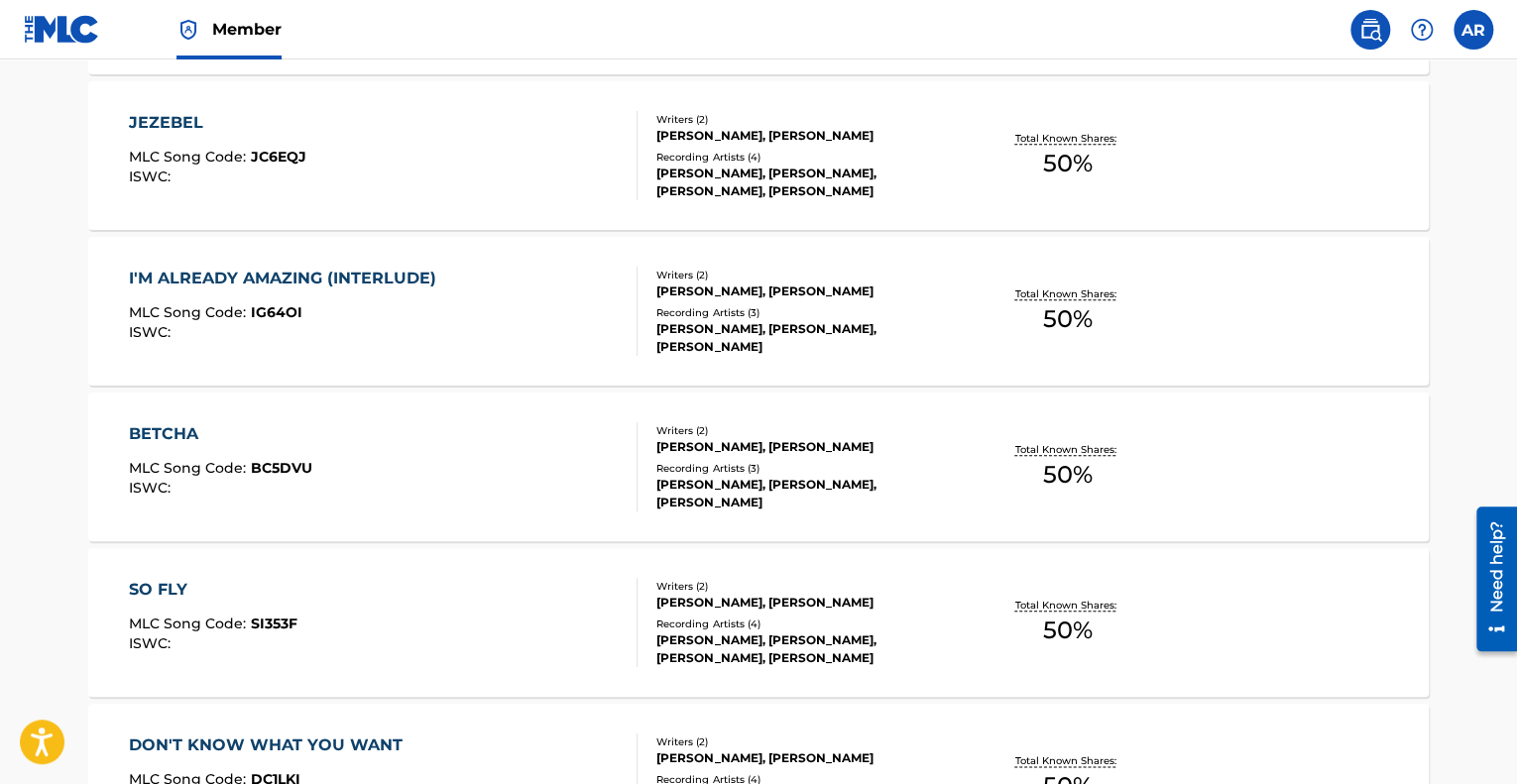 click on "BETCHA MLC Song Code : BC5DVU ISWC :" at bounding box center [384, 467] 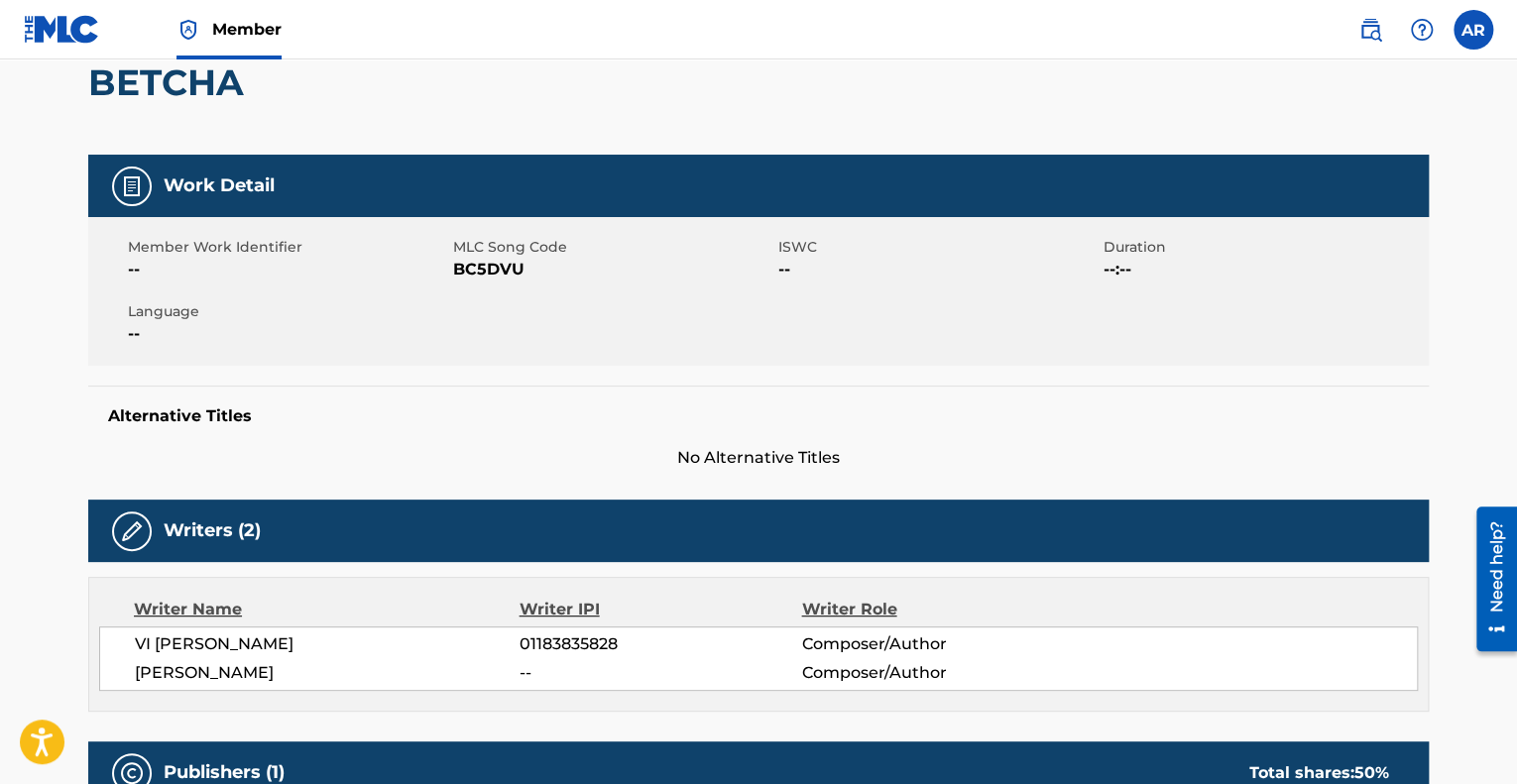 scroll, scrollTop: 0, scrollLeft: 0, axis: both 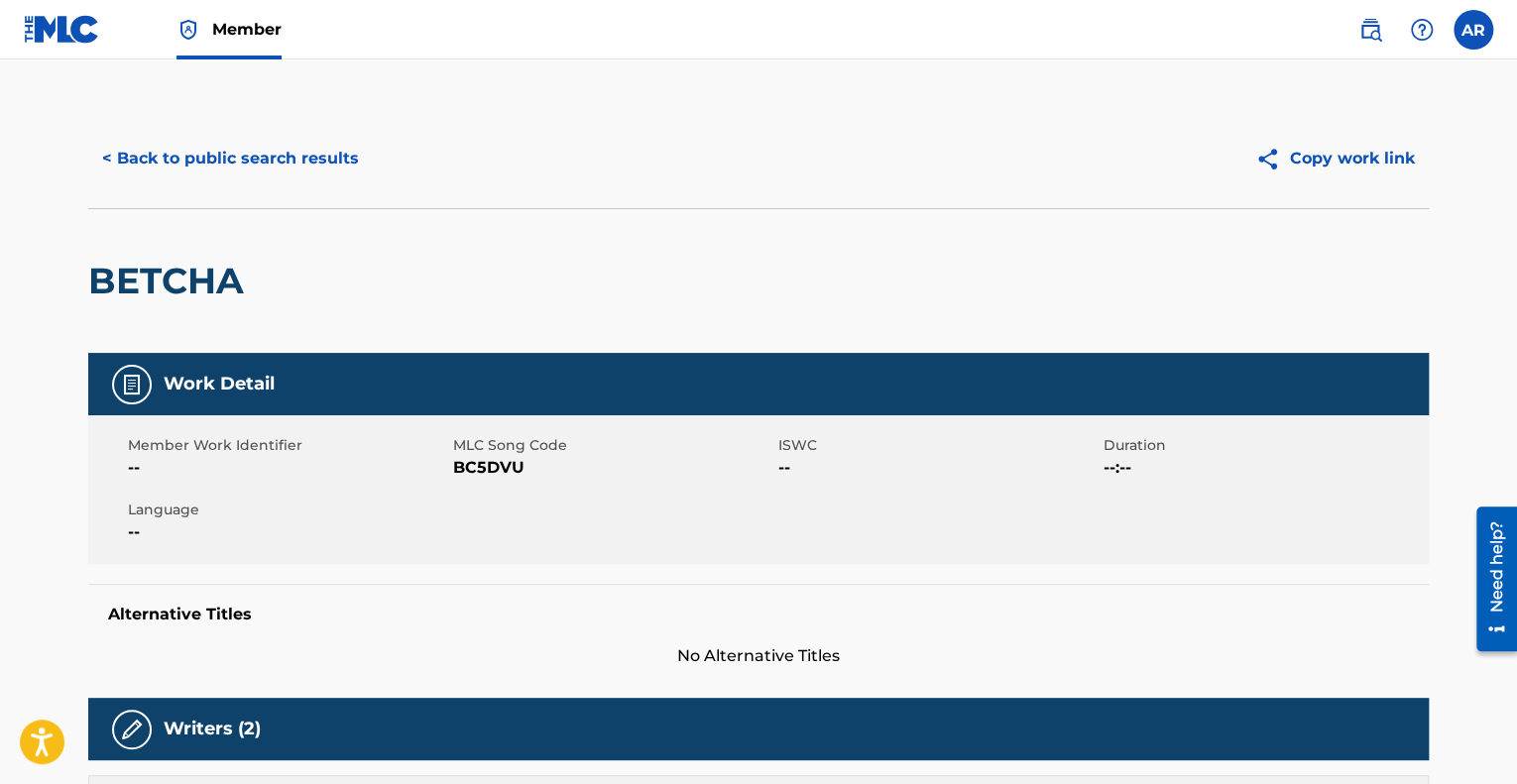 click on "Member AR AR [PERSON_NAME] [EMAIL_ADDRESS][DOMAIN_NAME] Profile Log out" at bounding box center (758, 30) 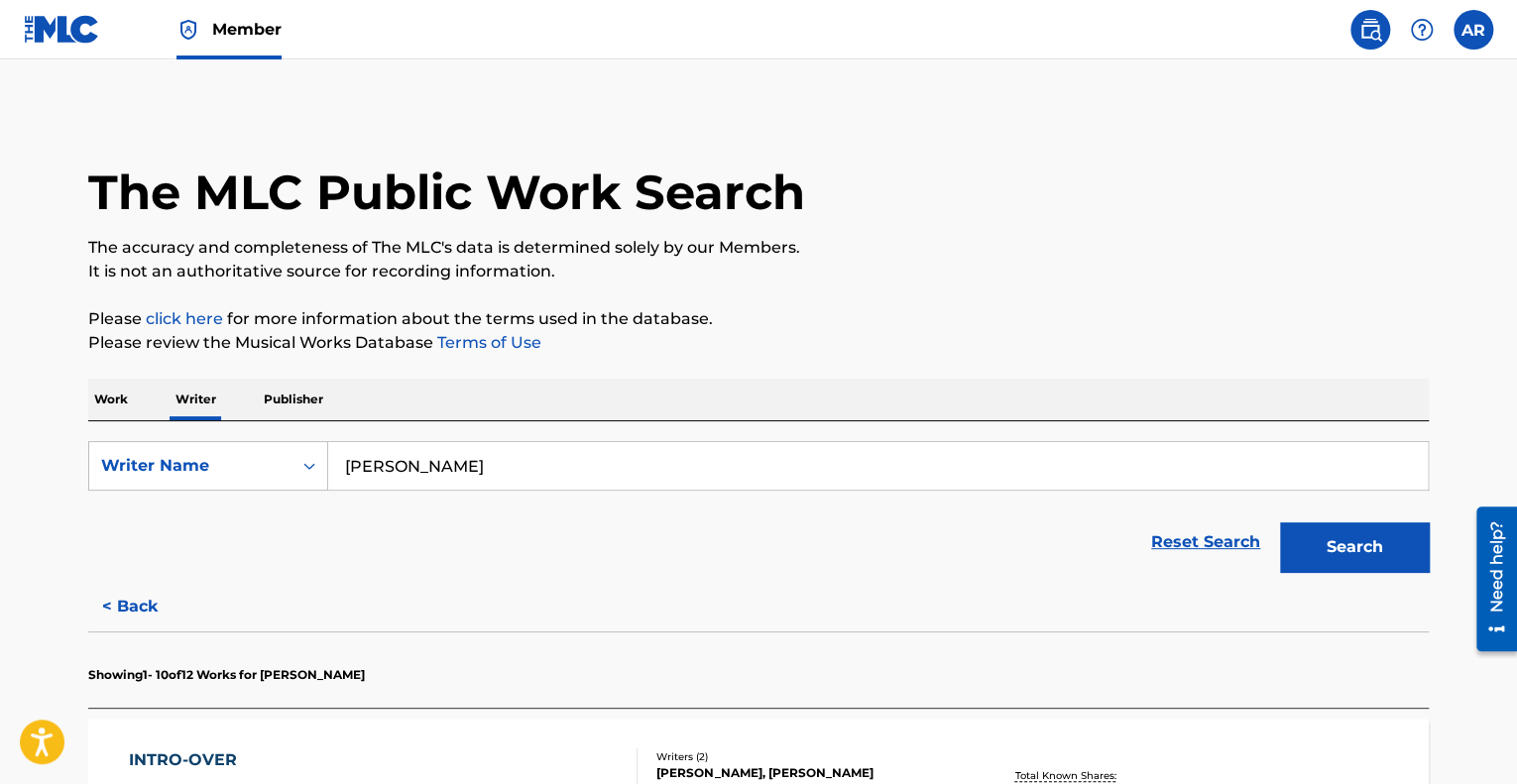 click on "Work" at bounding box center [111, 399] 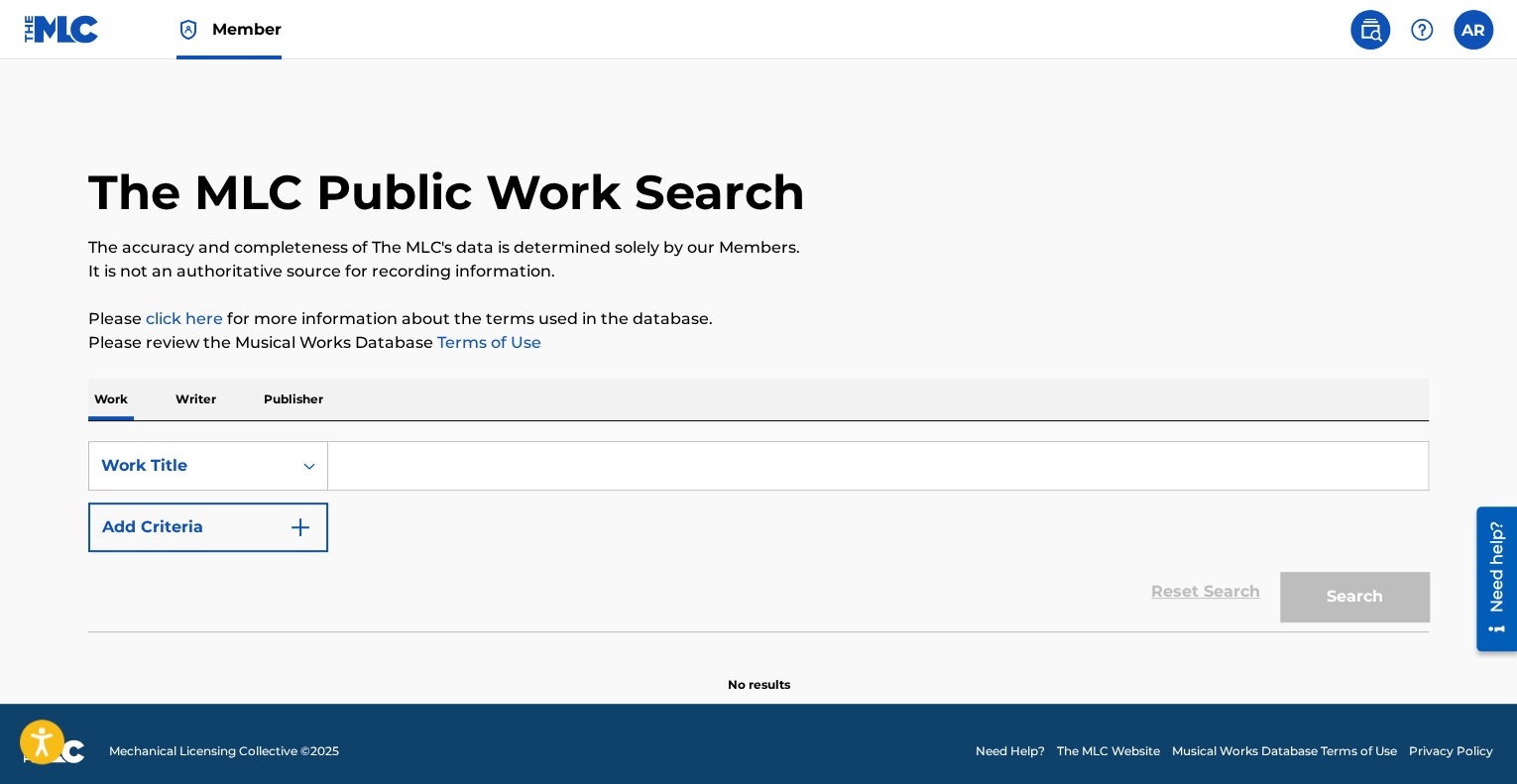 click at bounding box center [877, 466] 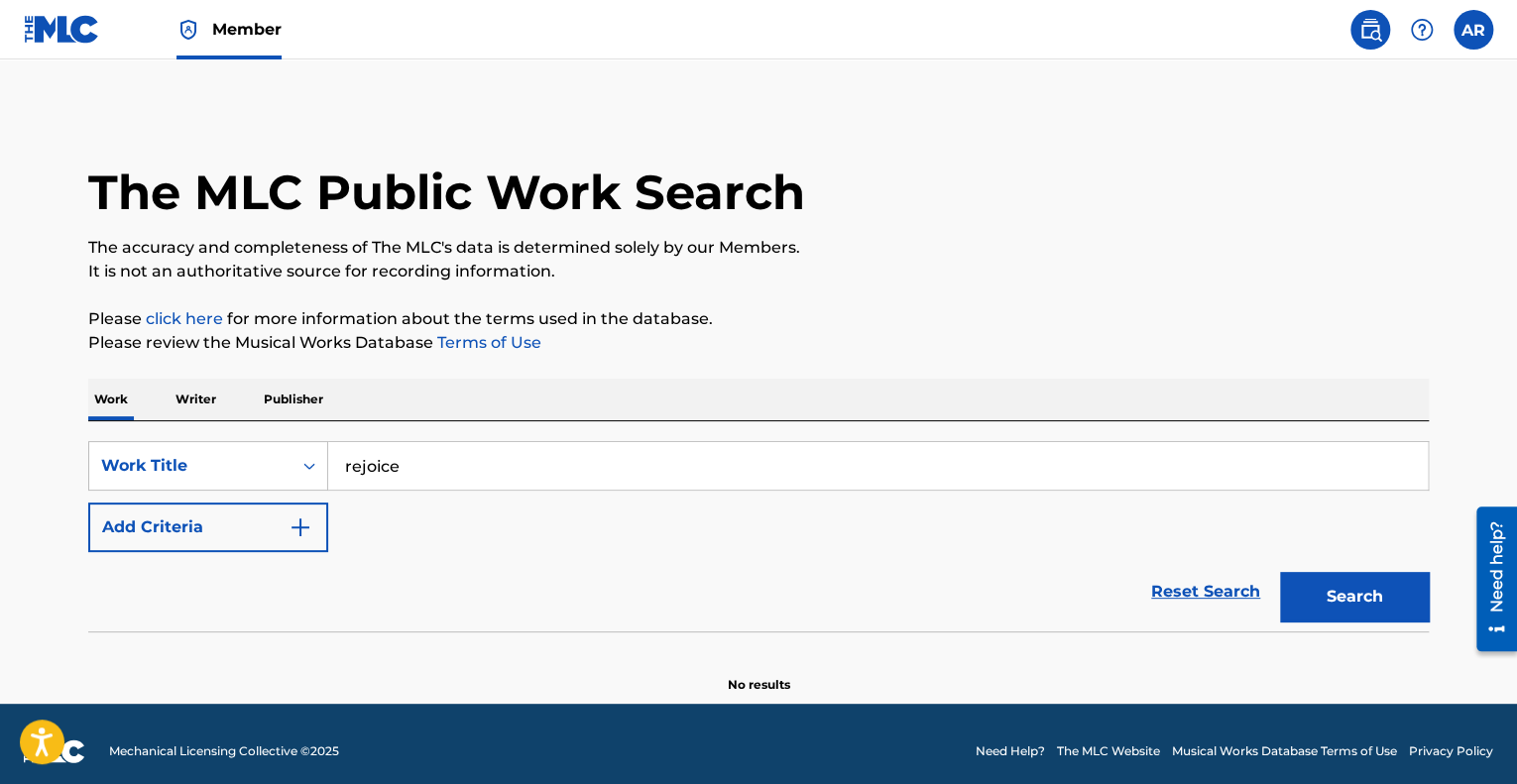 type on "rejoice" 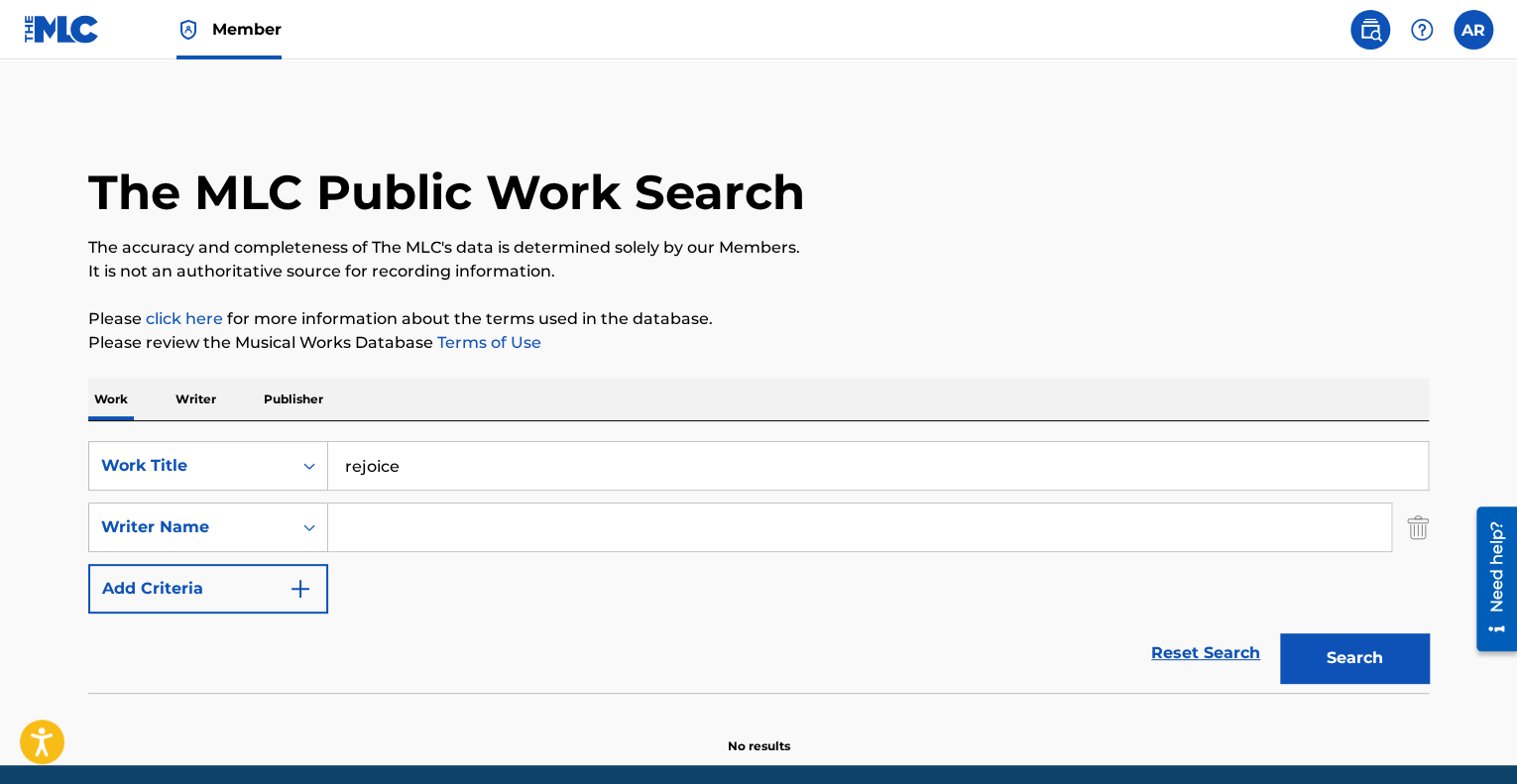click on "Writer Name" at bounding box center (190, 527) 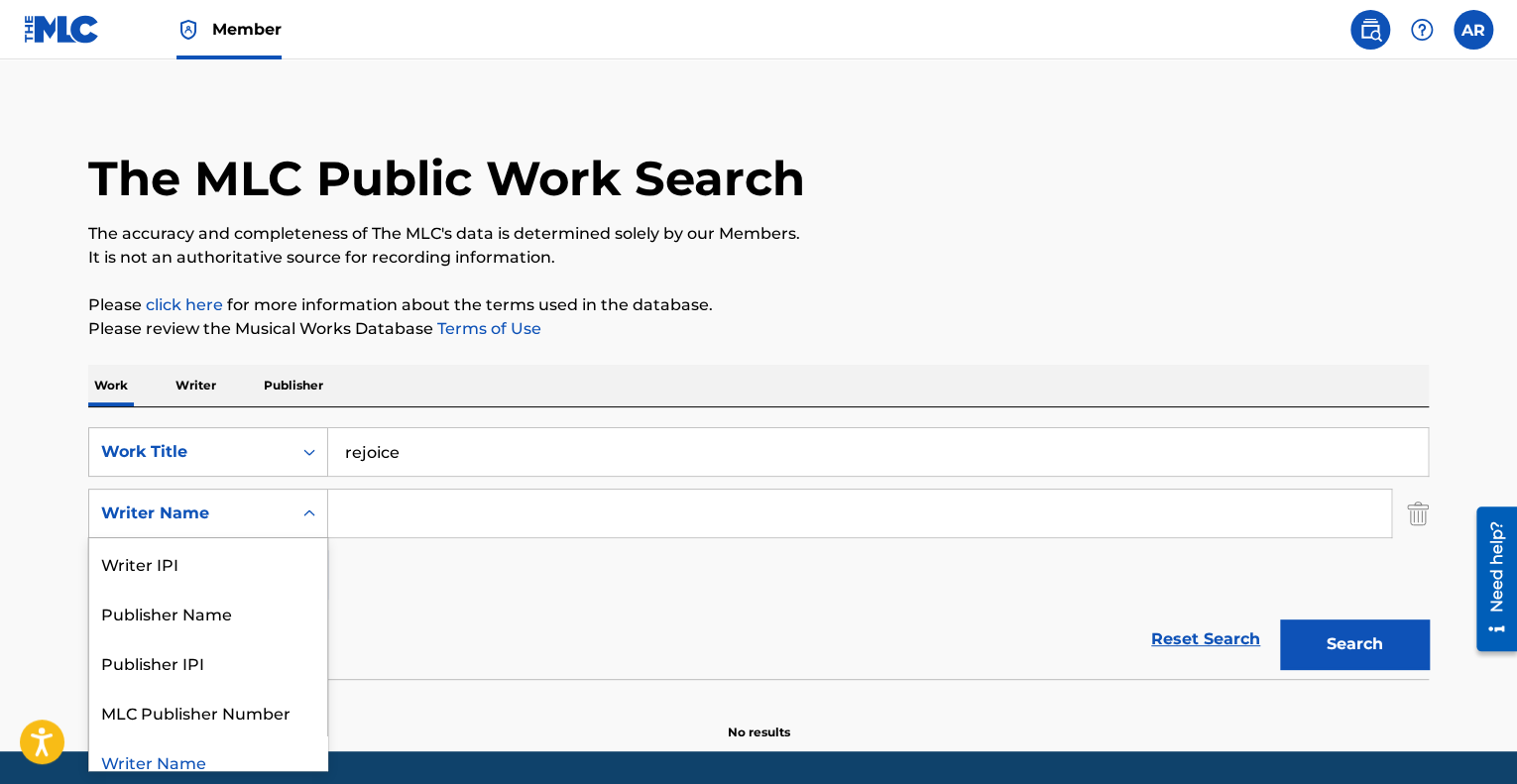 scroll, scrollTop: 16, scrollLeft: 0, axis: vertical 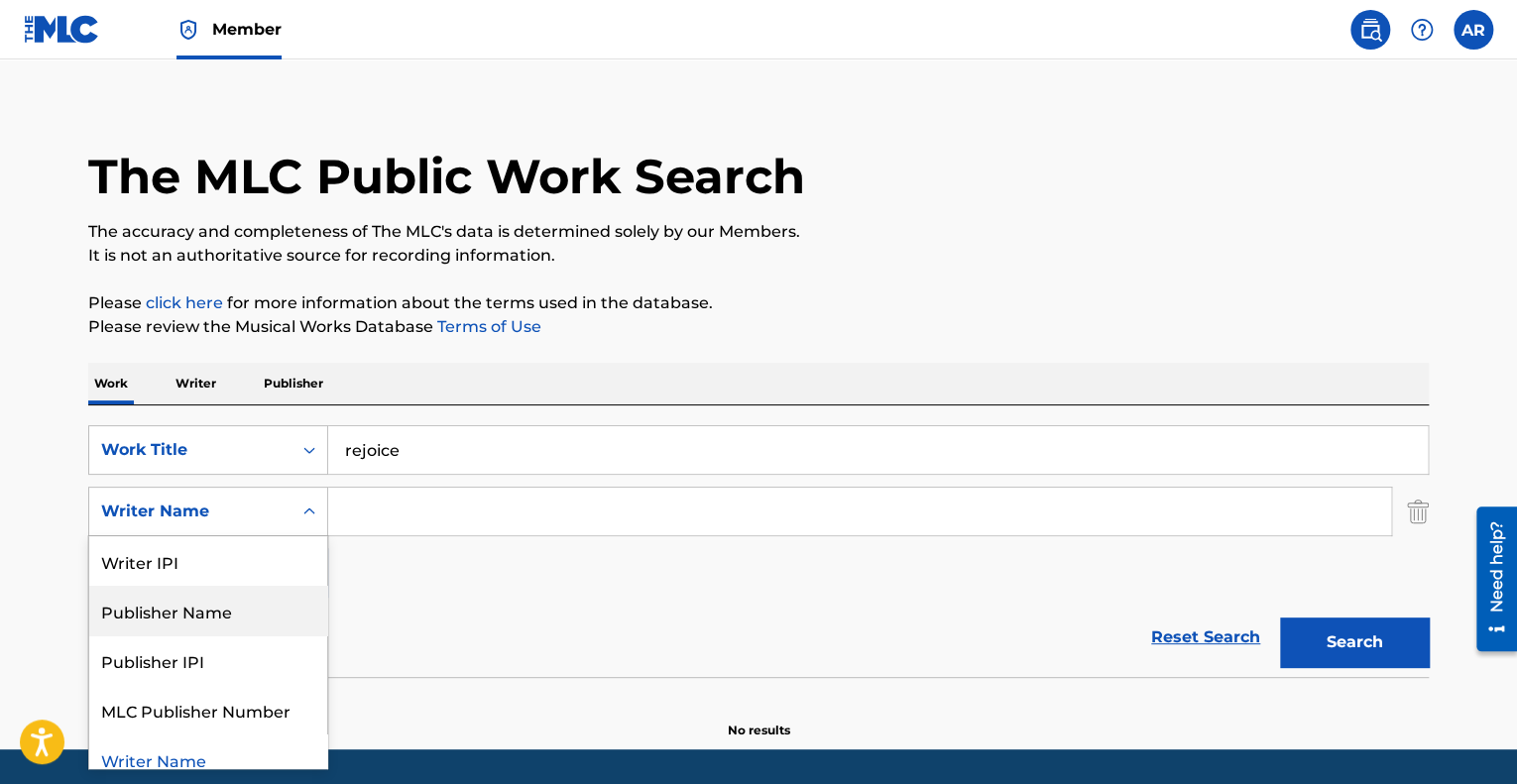 click at bounding box center [860, 511] 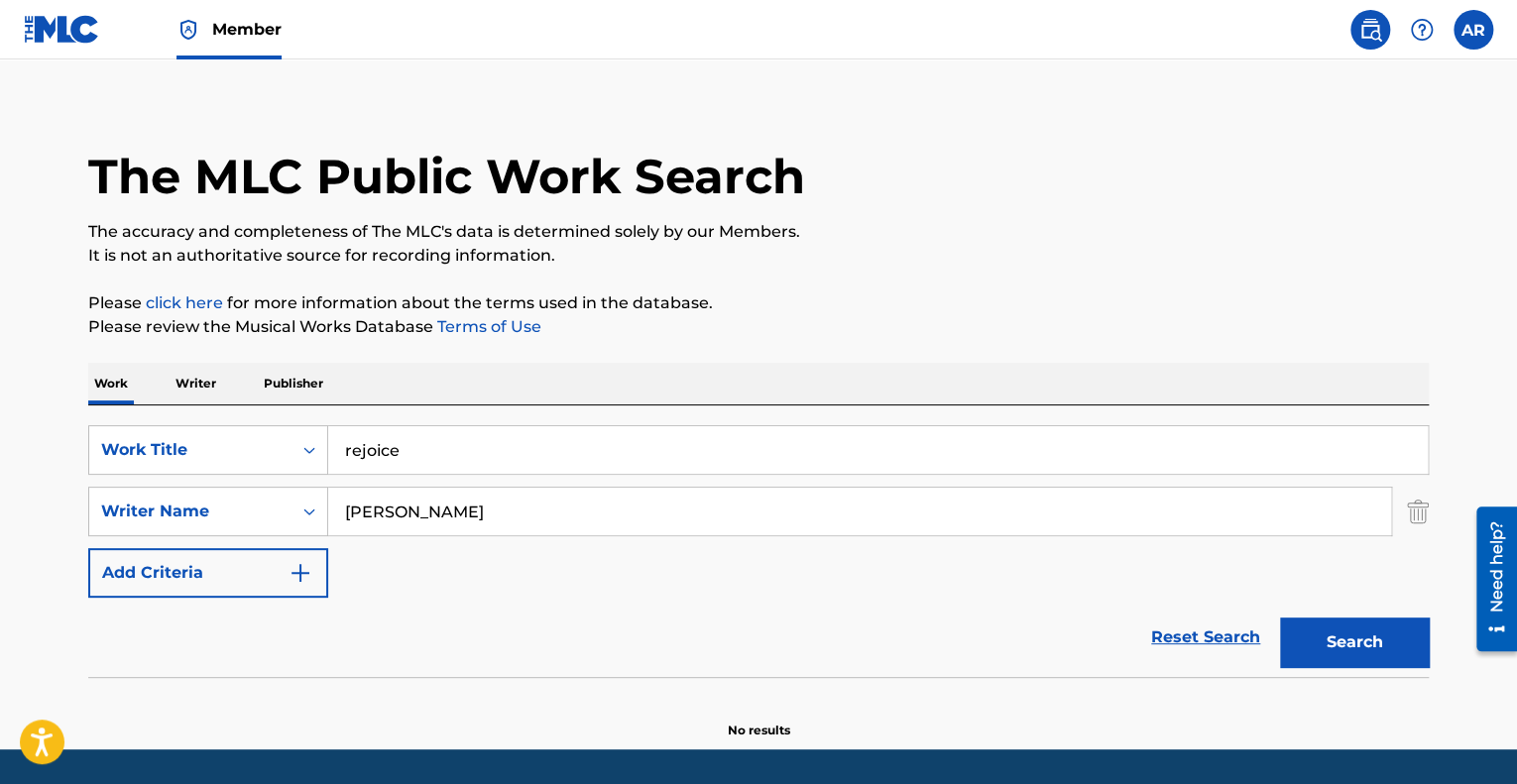 click on "Search" at bounding box center (1354, 642) 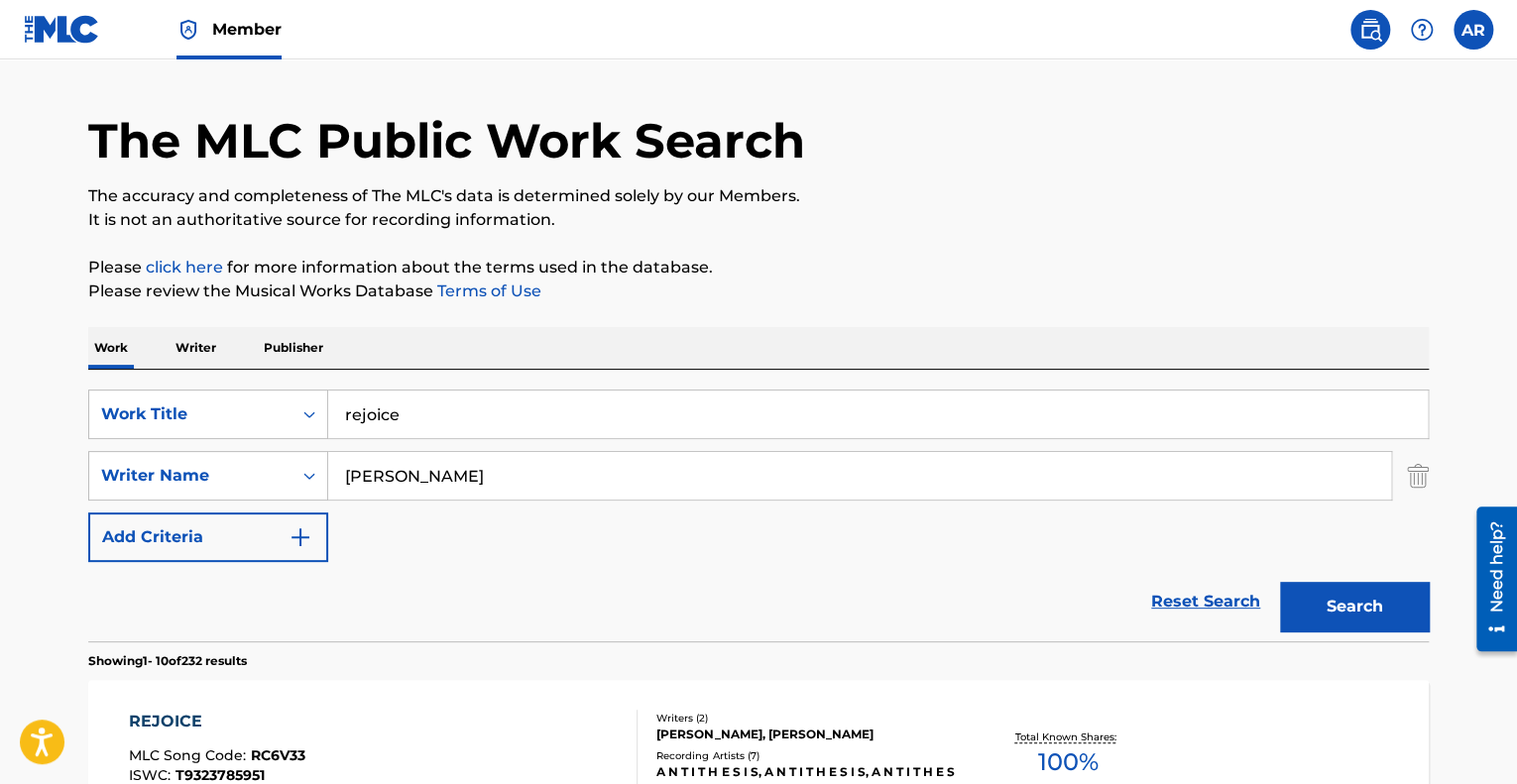 scroll, scrollTop: 0, scrollLeft: 0, axis: both 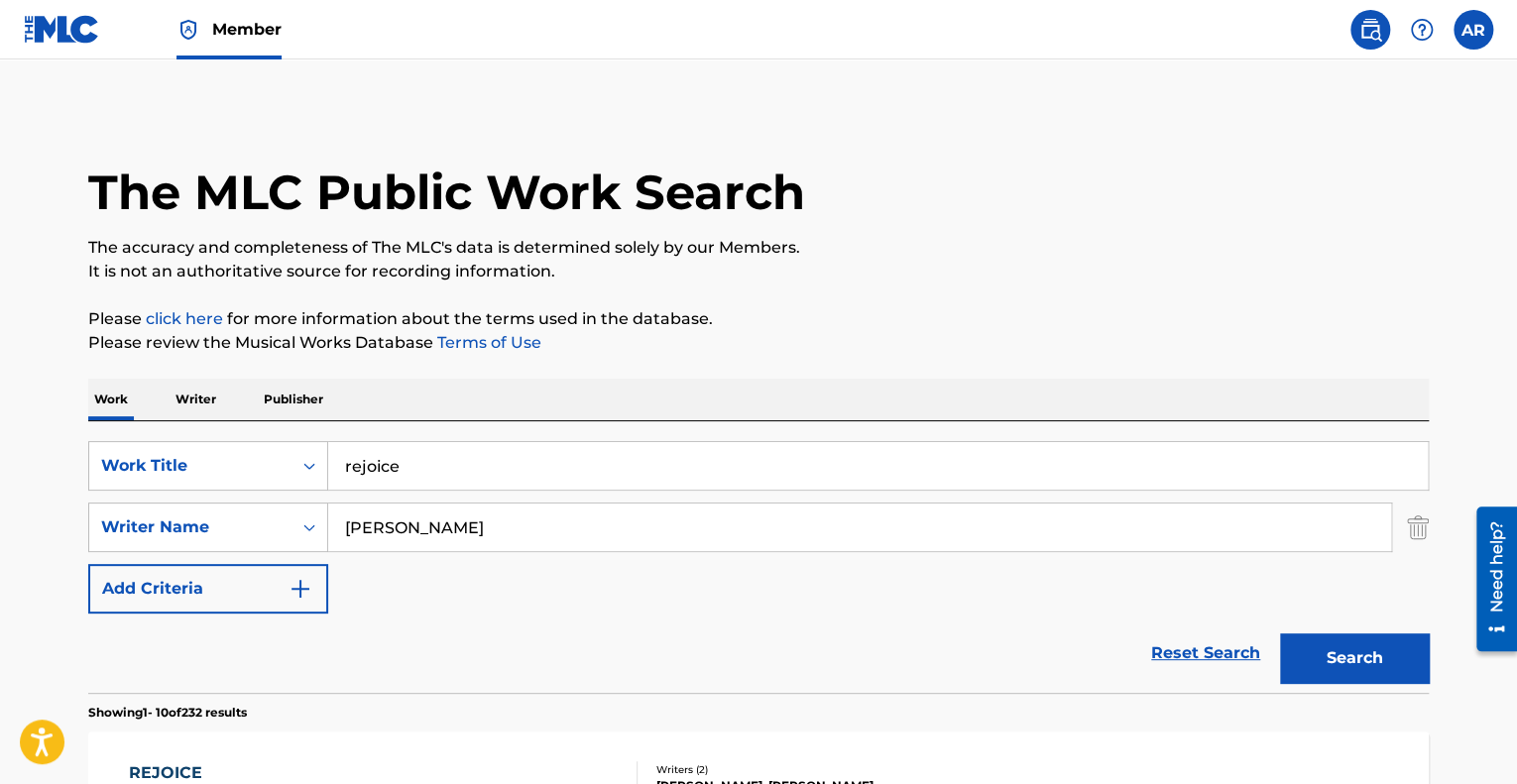 click on "[PERSON_NAME]" at bounding box center [860, 527] 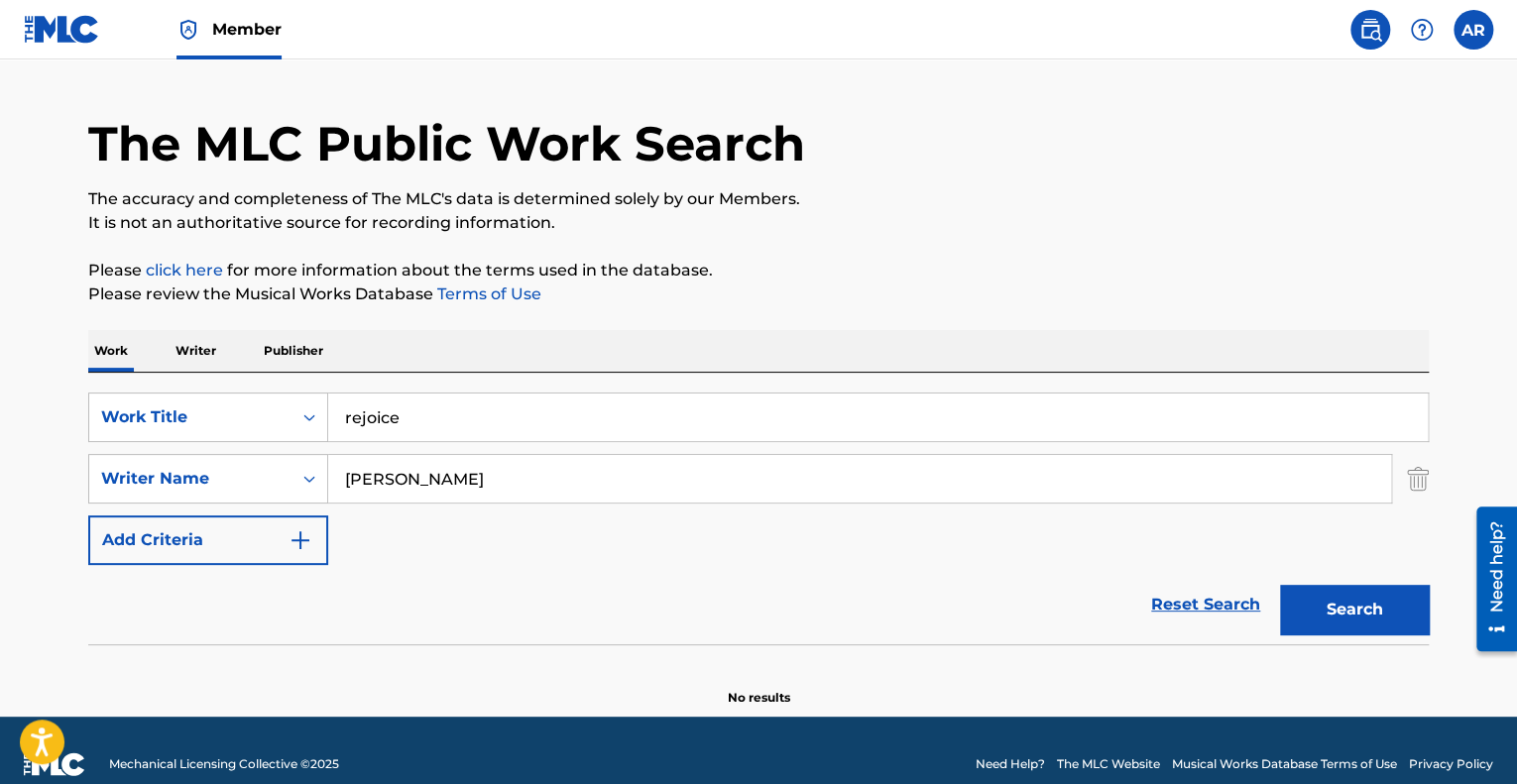 scroll, scrollTop: 75, scrollLeft: 0, axis: vertical 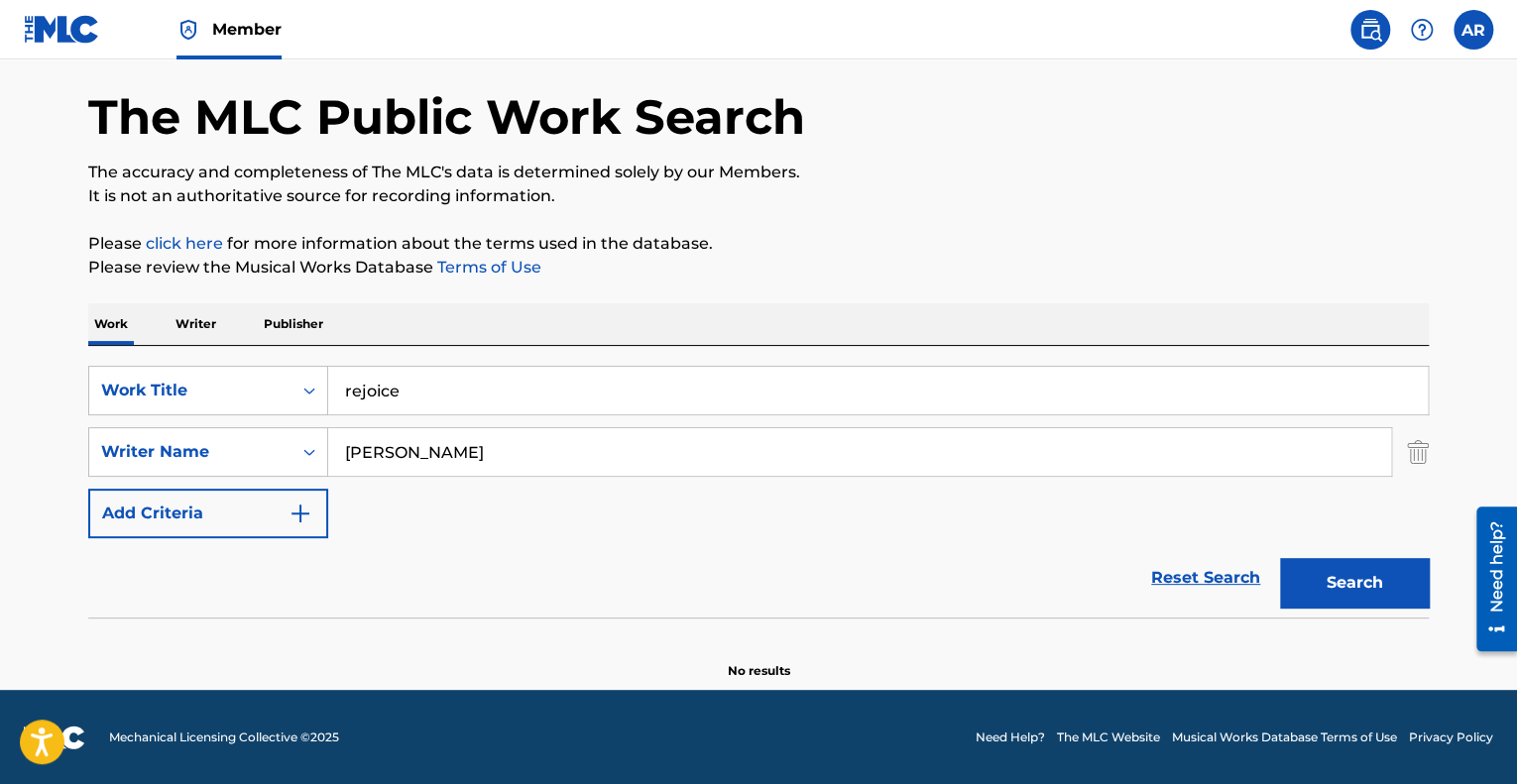 click on "[PERSON_NAME]" at bounding box center (860, 452) 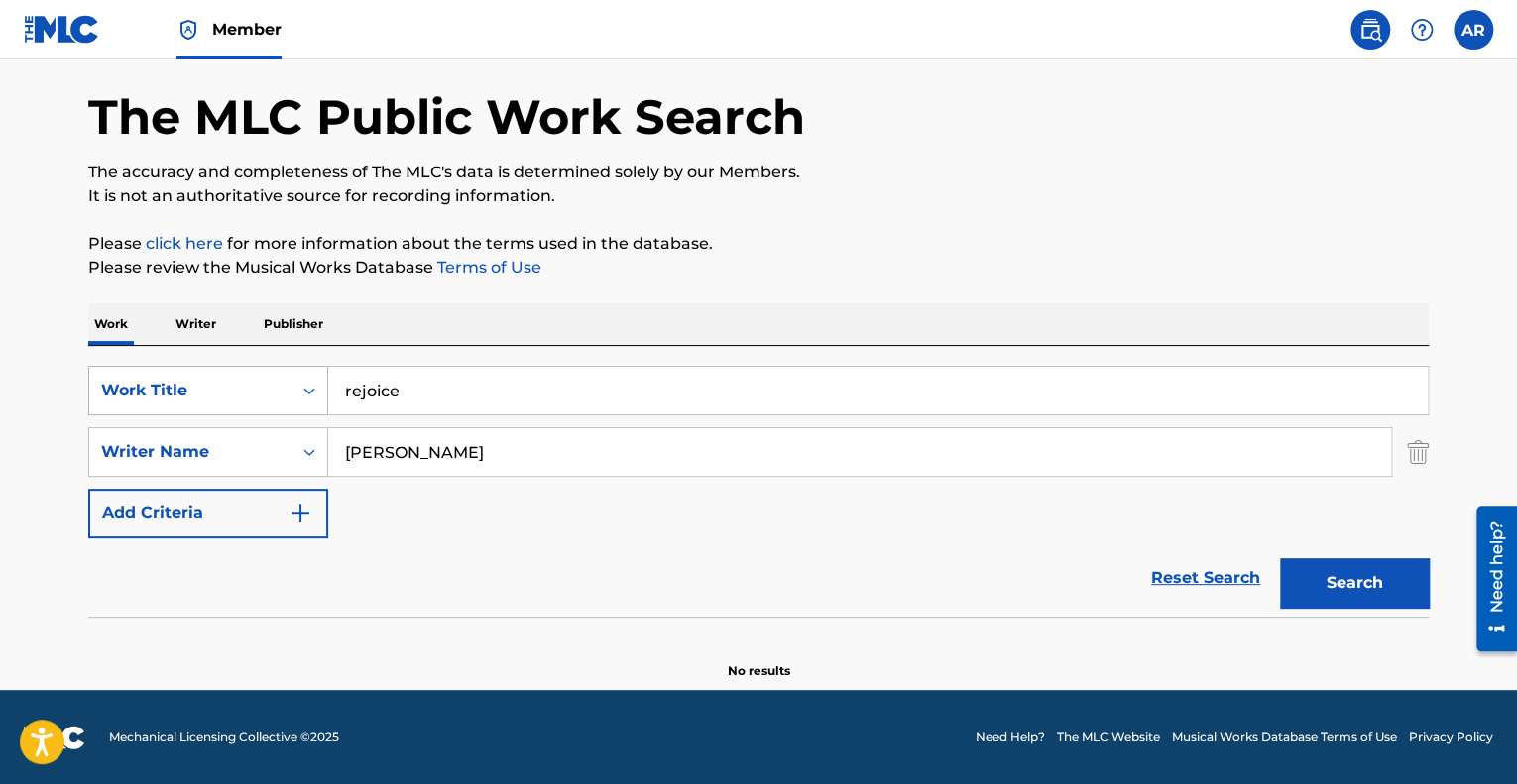 click on "Work Title" at bounding box center [190, 391] 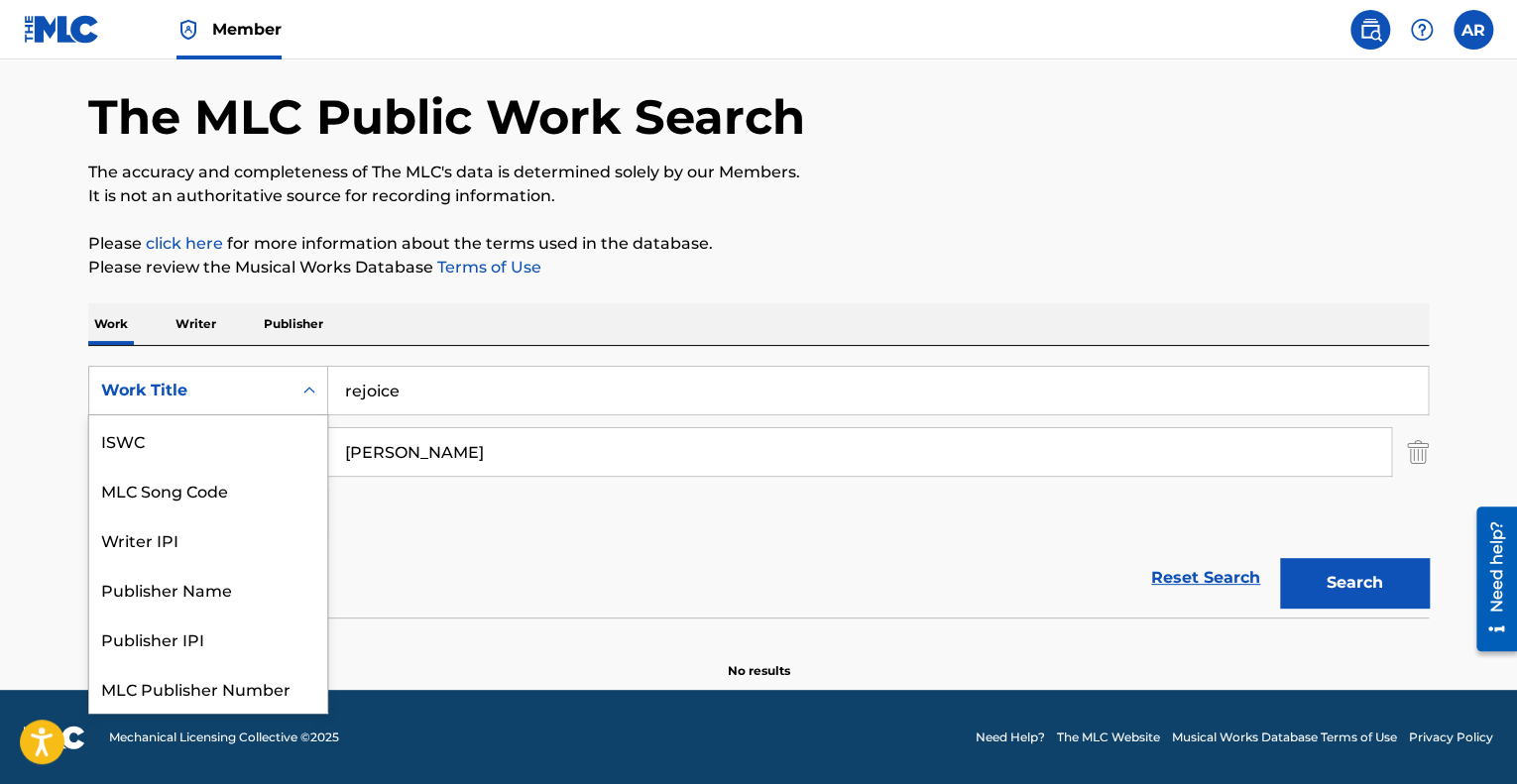 scroll, scrollTop: 50, scrollLeft: 0, axis: vertical 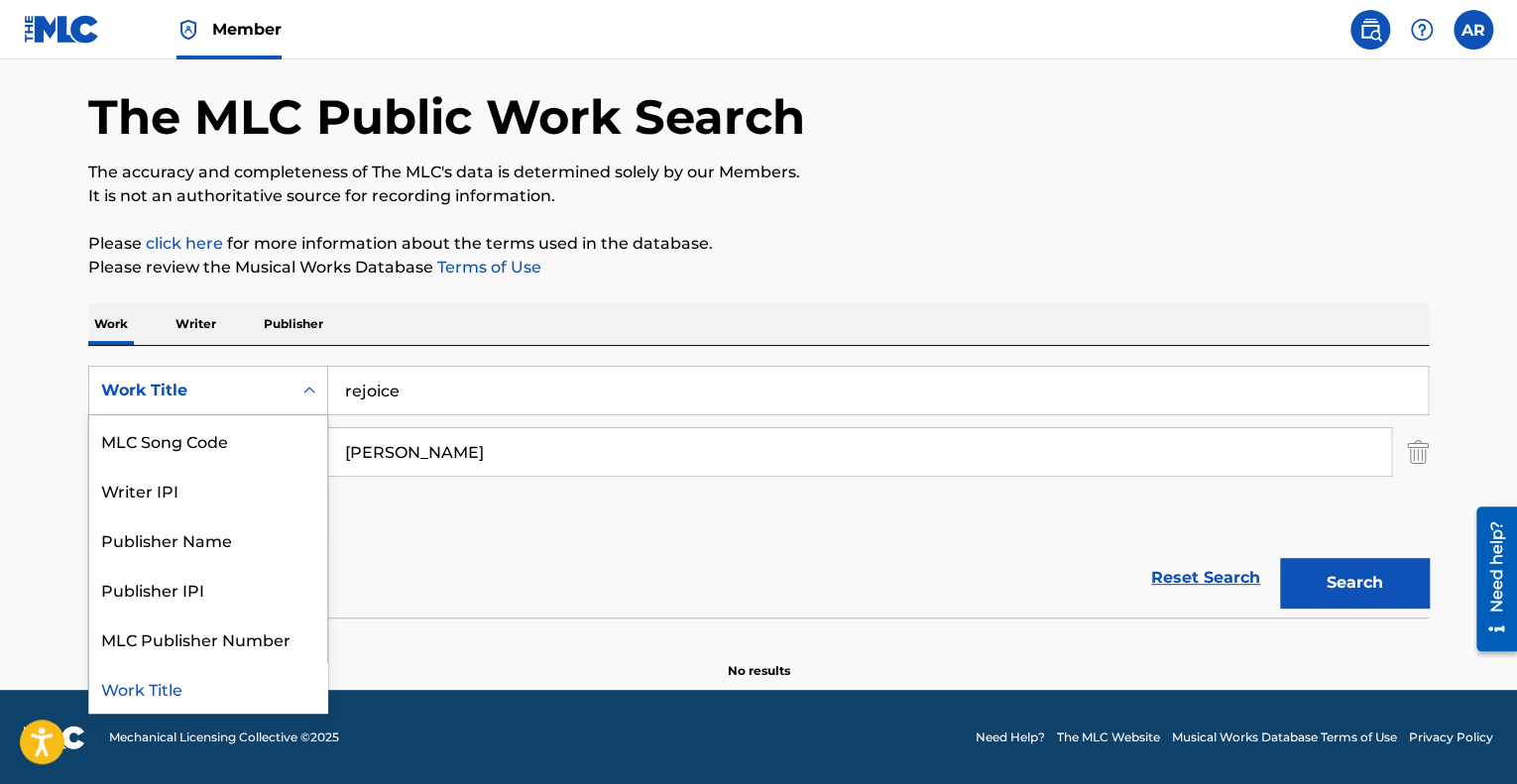 click on "Writer" at bounding box center [195, 324] 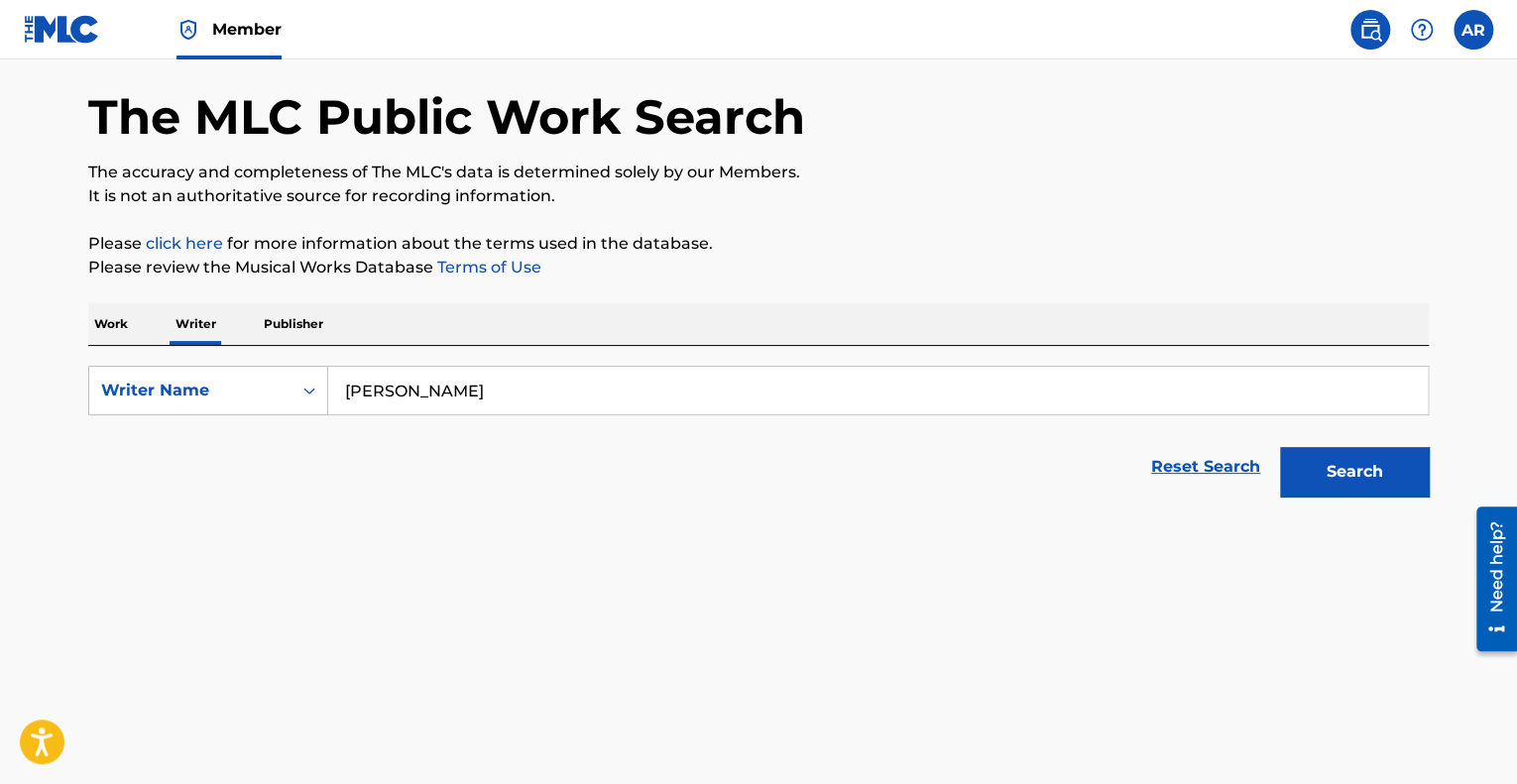 scroll, scrollTop: 0, scrollLeft: 0, axis: both 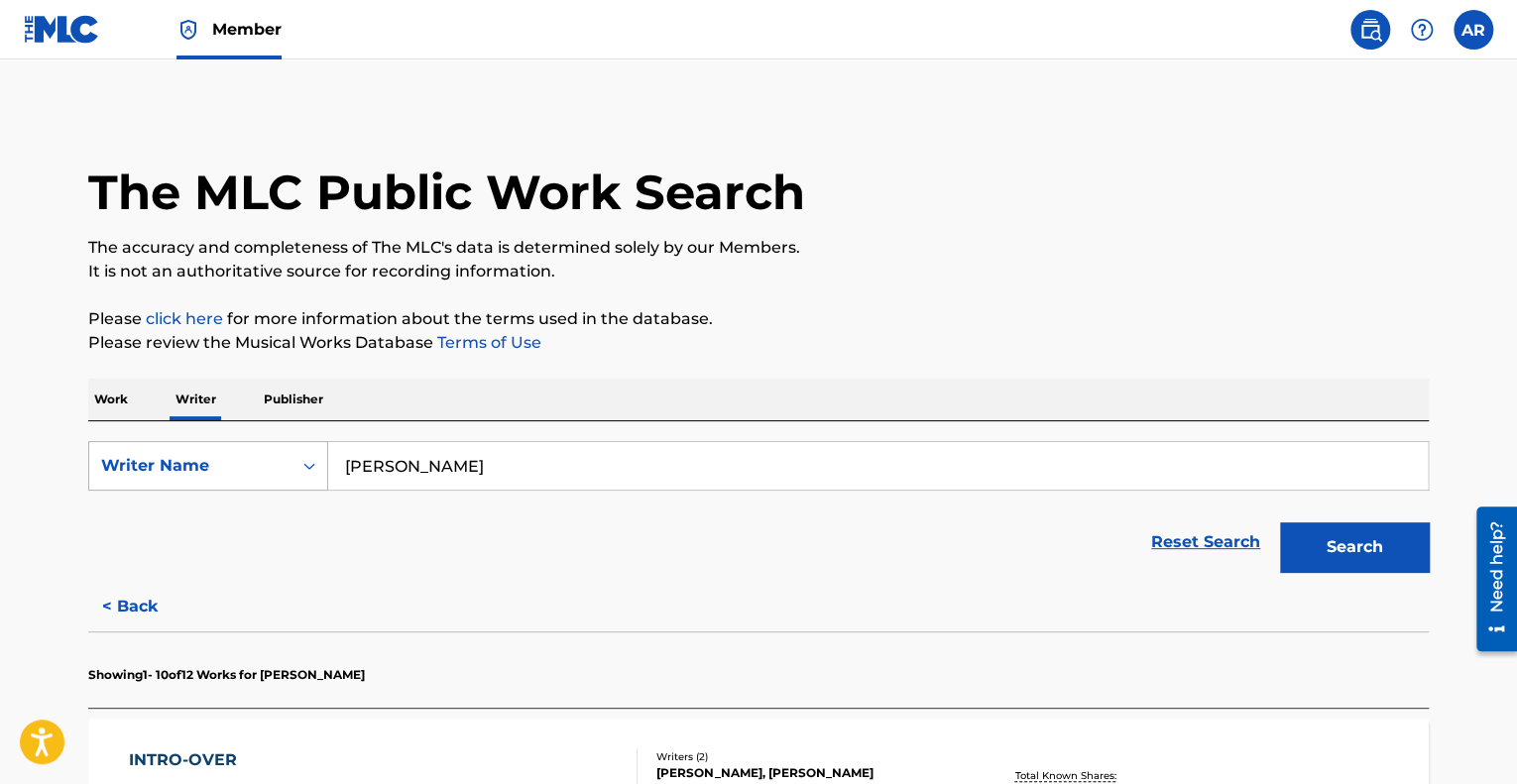 drag, startPoint x: 465, startPoint y: 471, endPoint x: 252, endPoint y: 448, distance: 214.23819 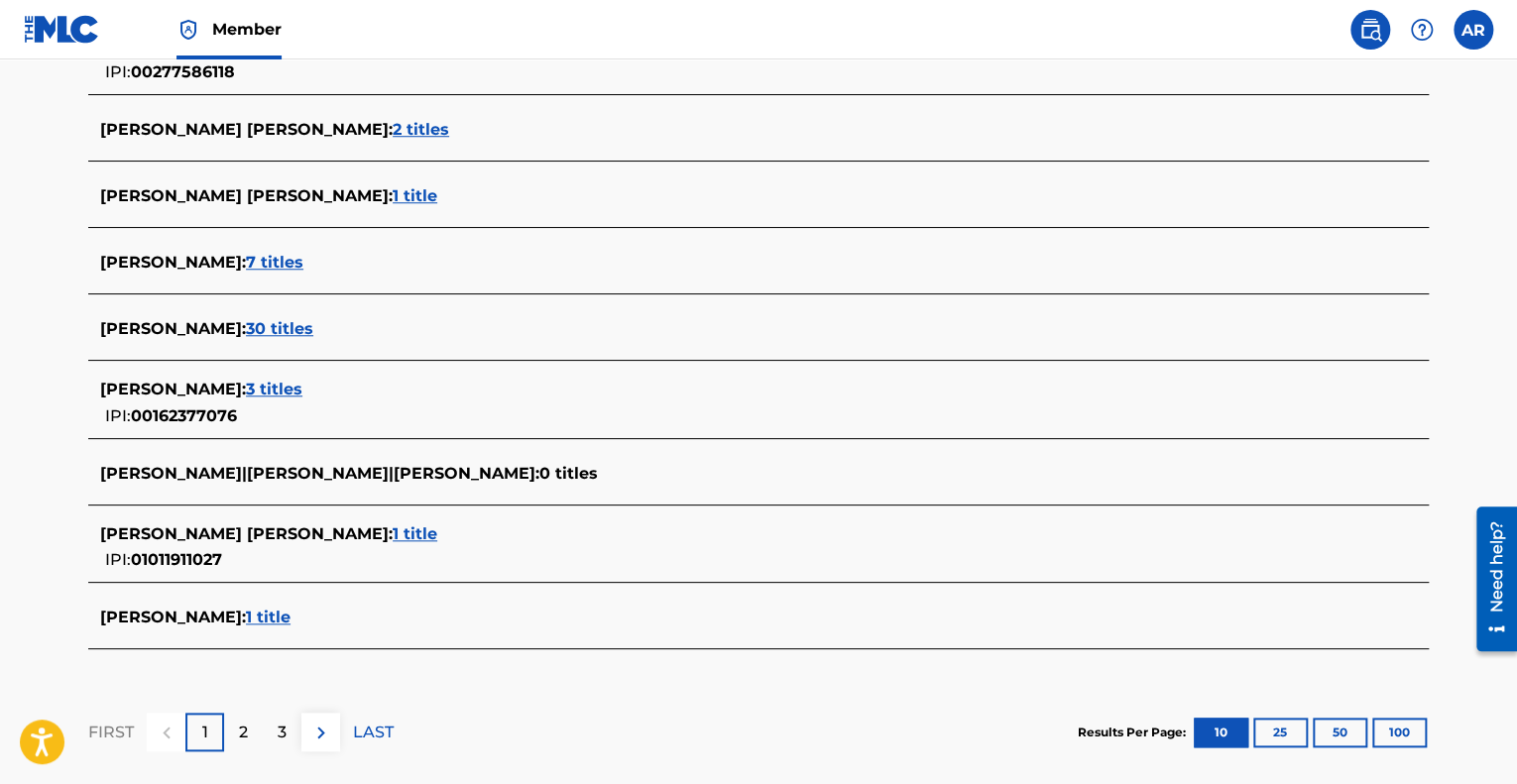 scroll, scrollTop: 496, scrollLeft: 0, axis: vertical 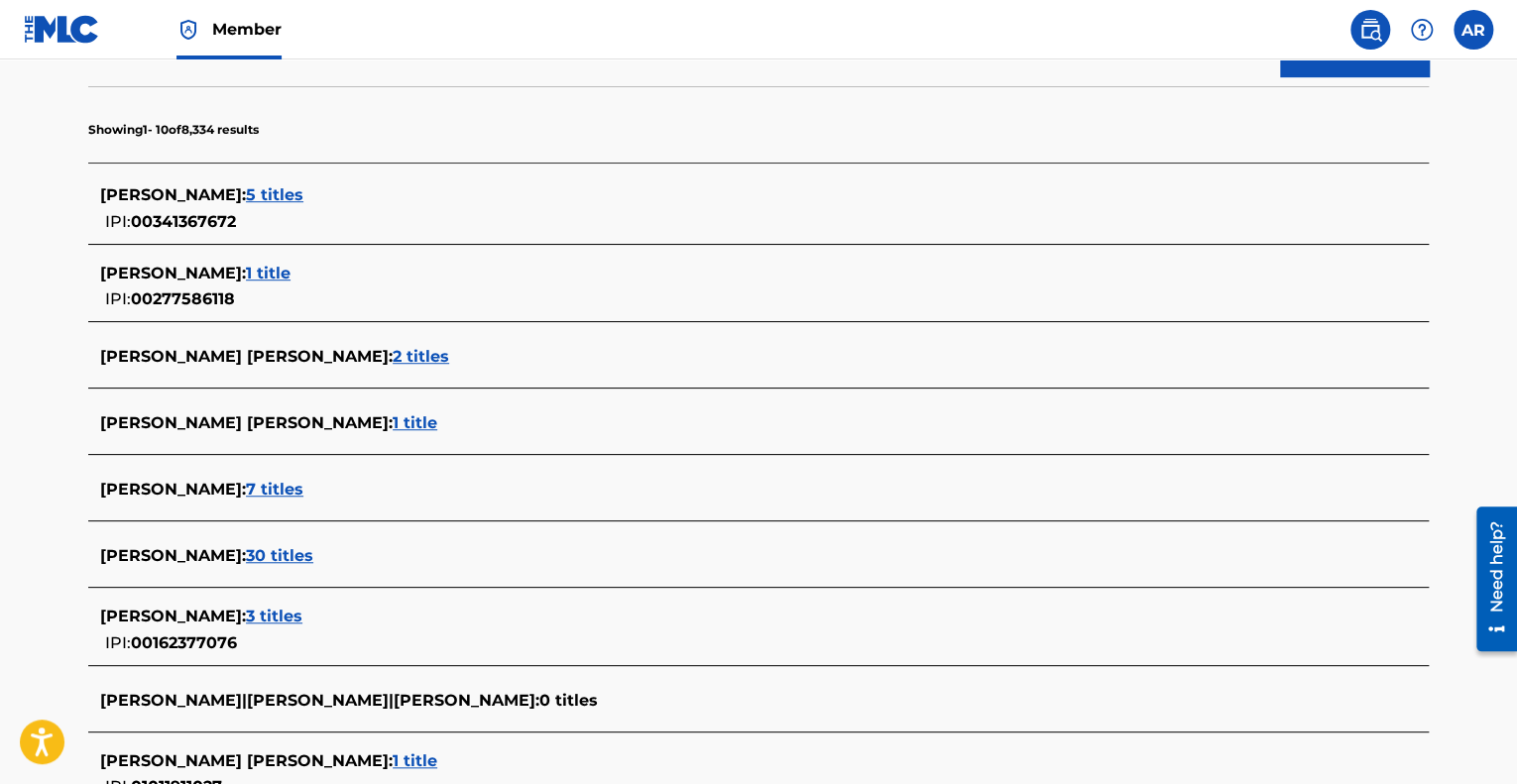 click on "5 titles" at bounding box center (275, 194) 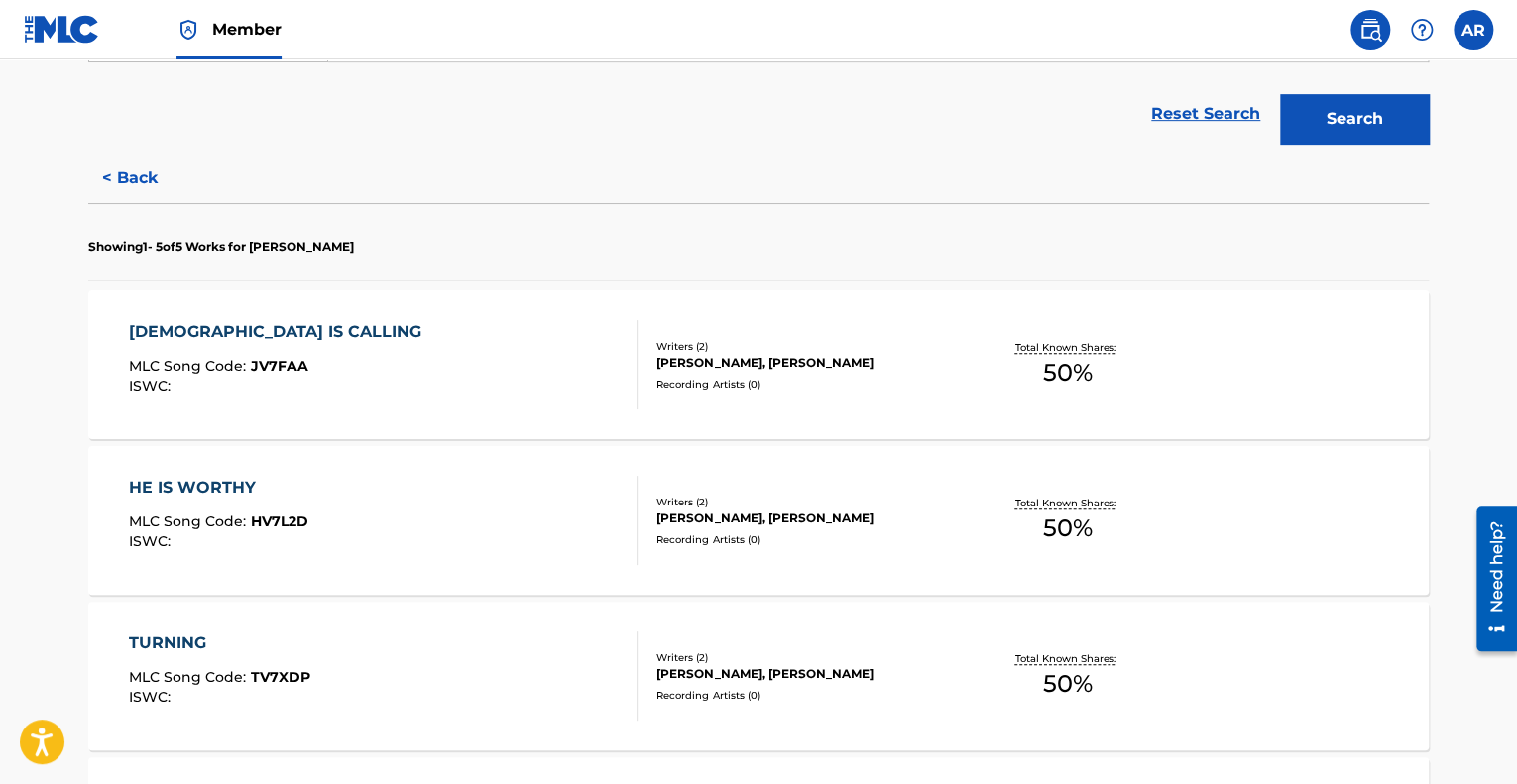 scroll, scrollTop: 241, scrollLeft: 0, axis: vertical 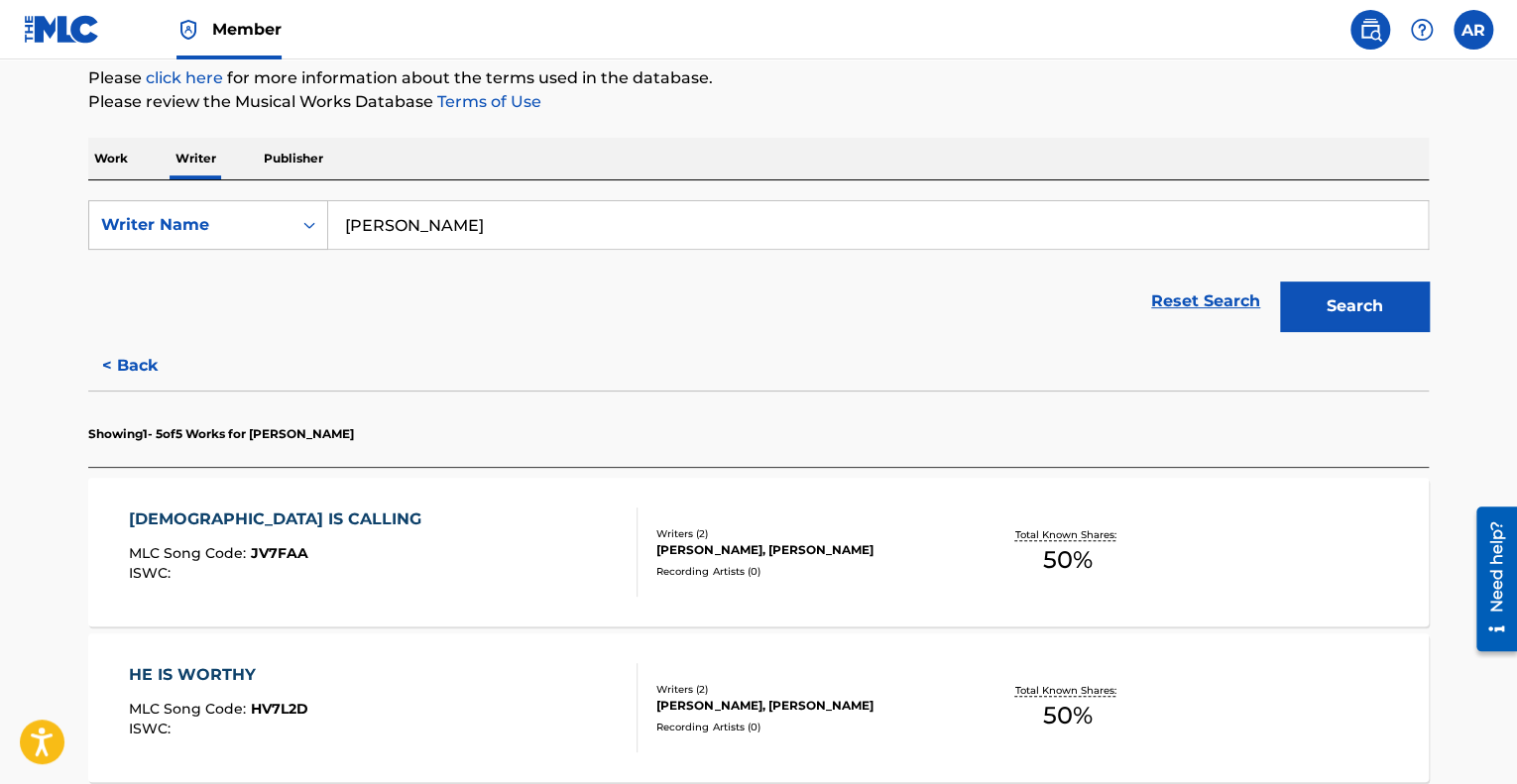 click on "[PERSON_NAME] IS CALLING MLC Song Code : JV7FAA ISWC : Writers ( 2 ) [PERSON_NAME], [PERSON_NAME] Recording Artists ( 0 ) Total Known Shares: 50 %" at bounding box center [758, 552] 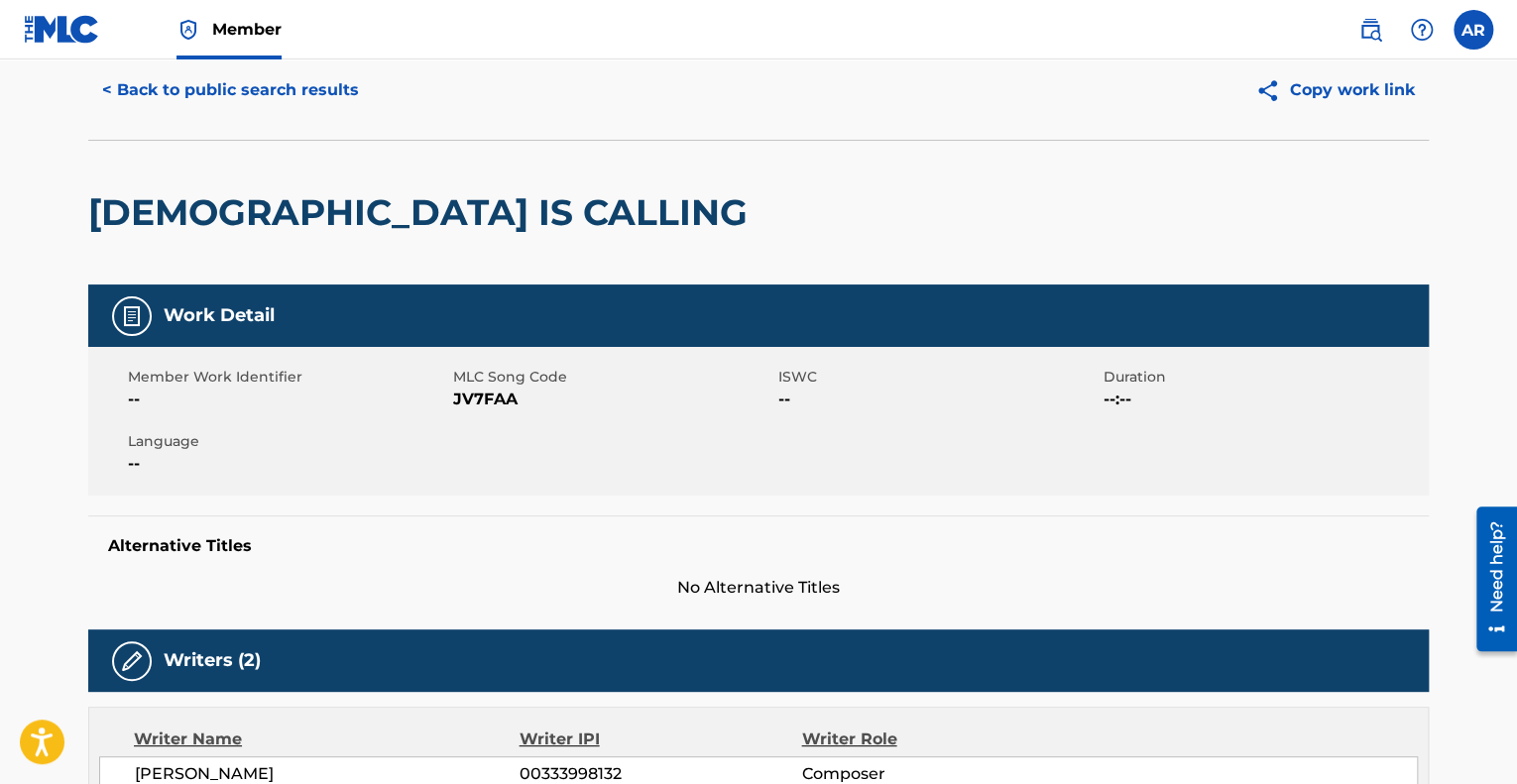 scroll, scrollTop: 0, scrollLeft: 0, axis: both 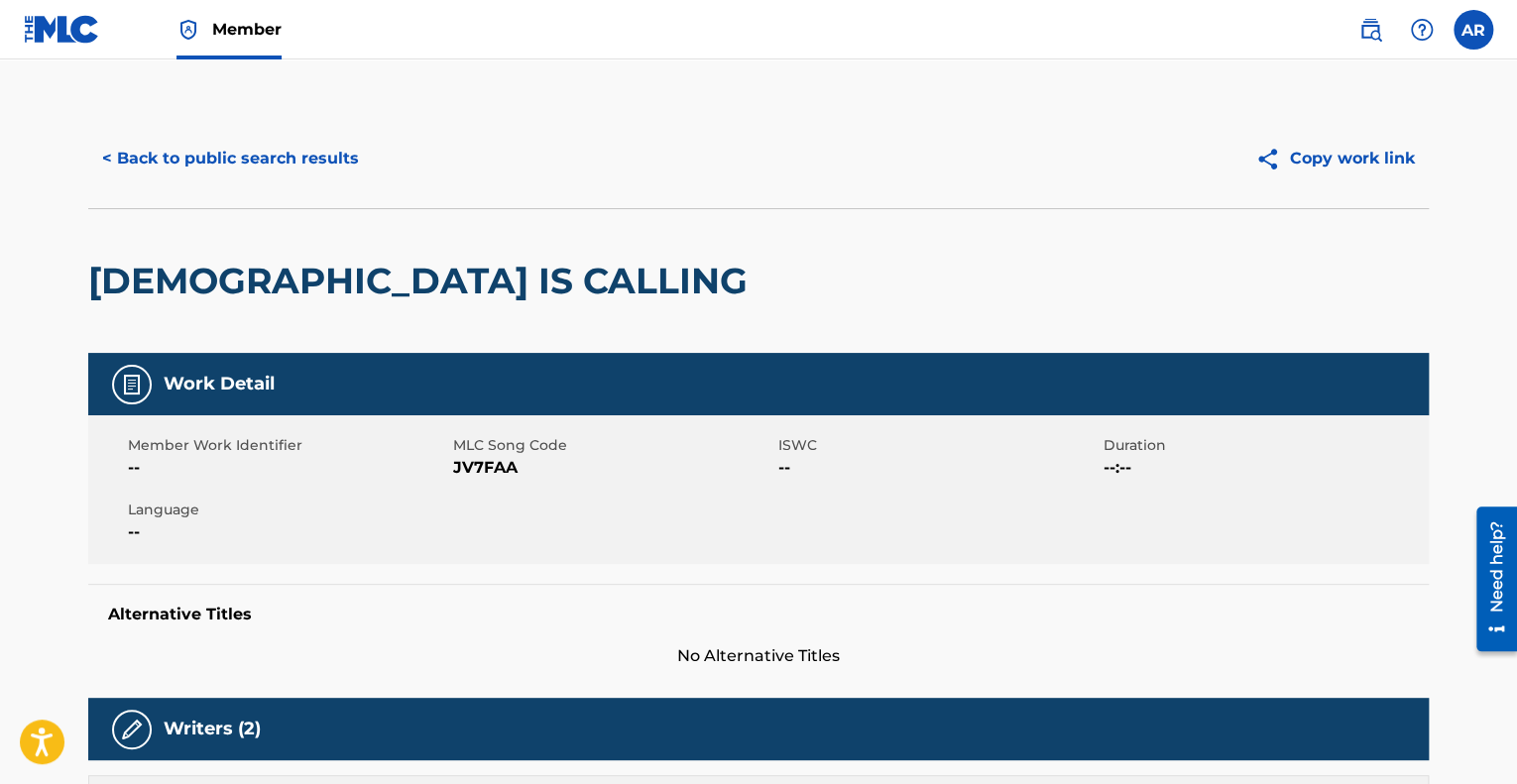 click on "< Back to public search results" at bounding box center (230, 159) 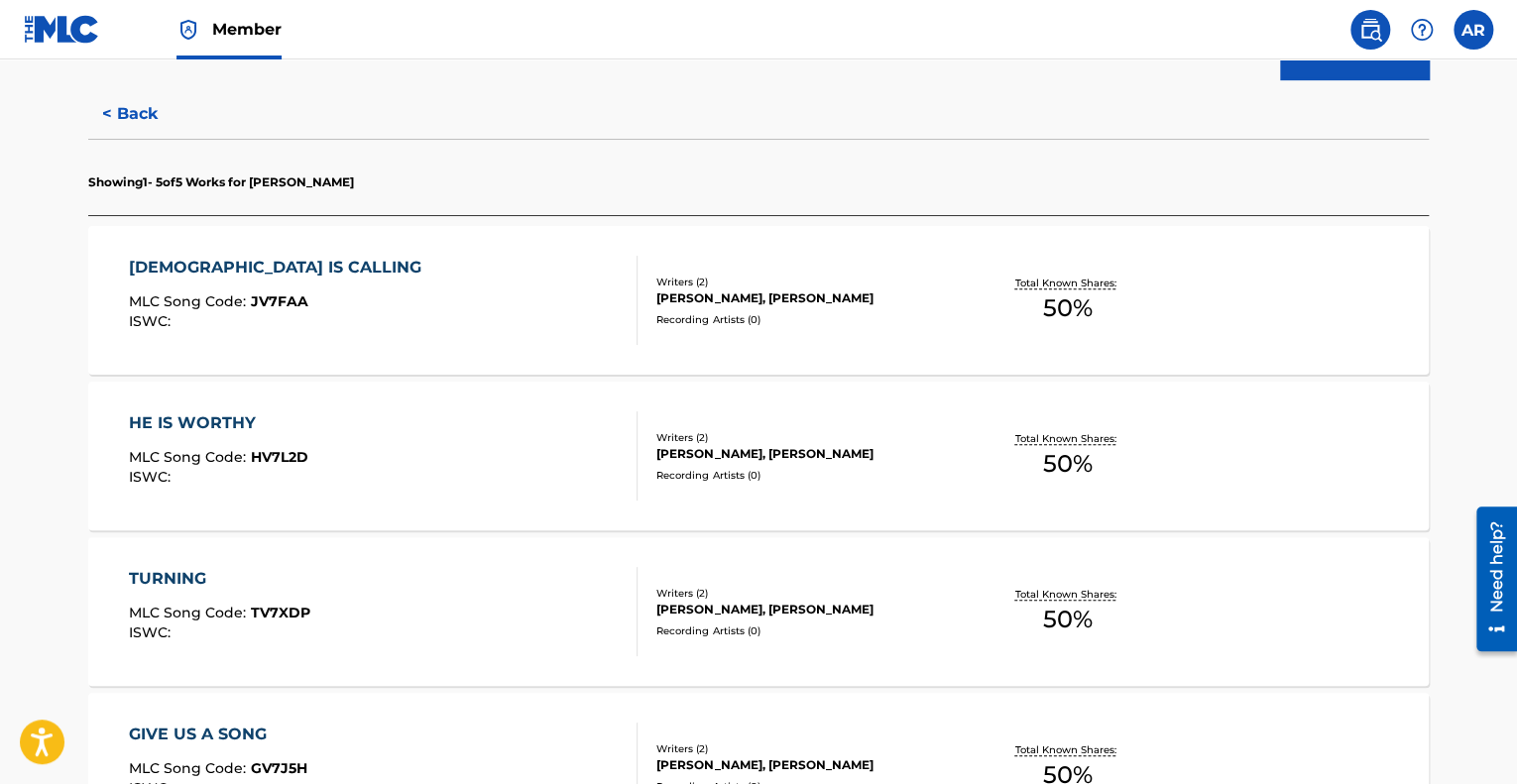 scroll, scrollTop: 496, scrollLeft: 0, axis: vertical 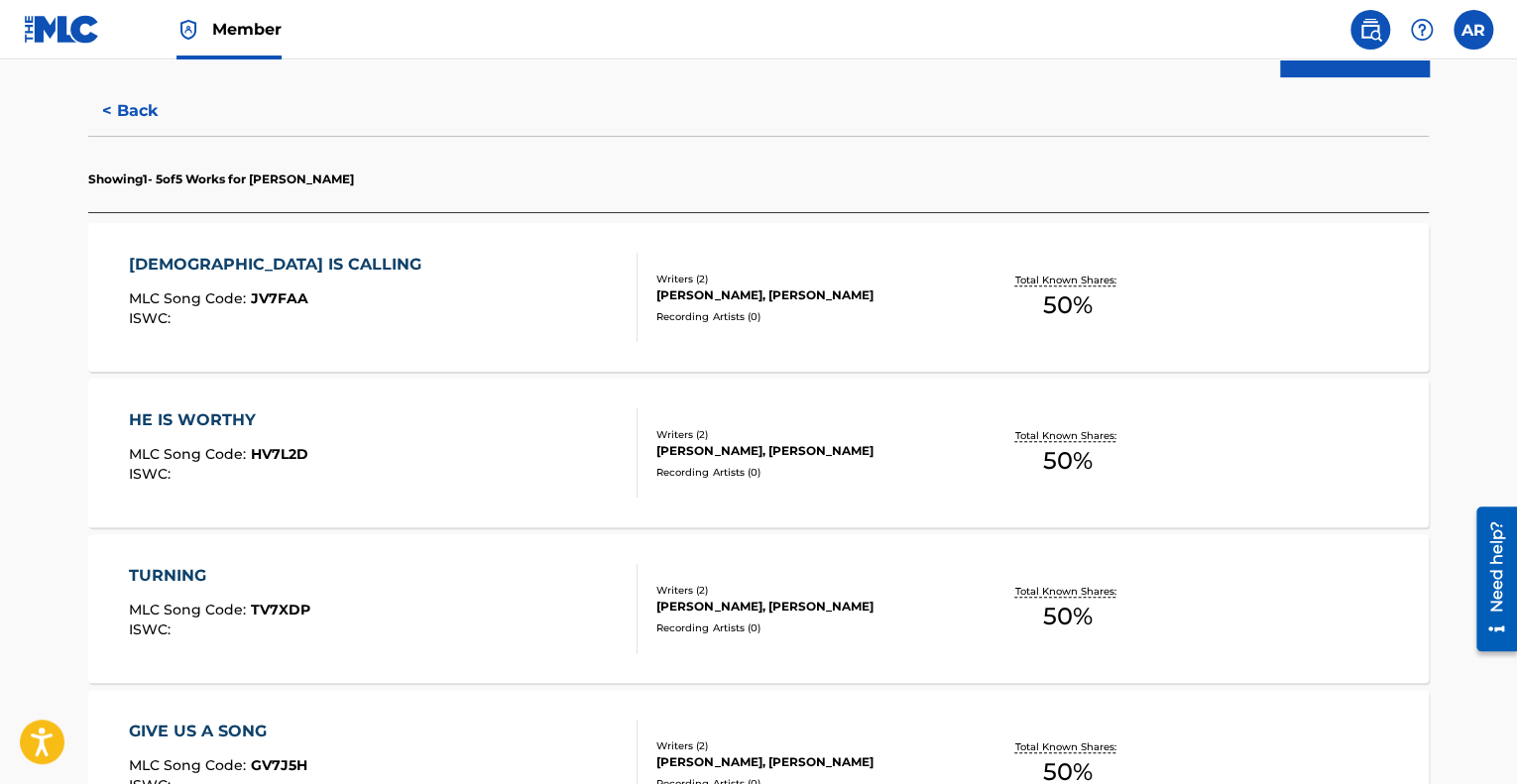 click on "HE IS WORTHY MLC Song Code : HV7L2D ISWC :" at bounding box center (384, 453) 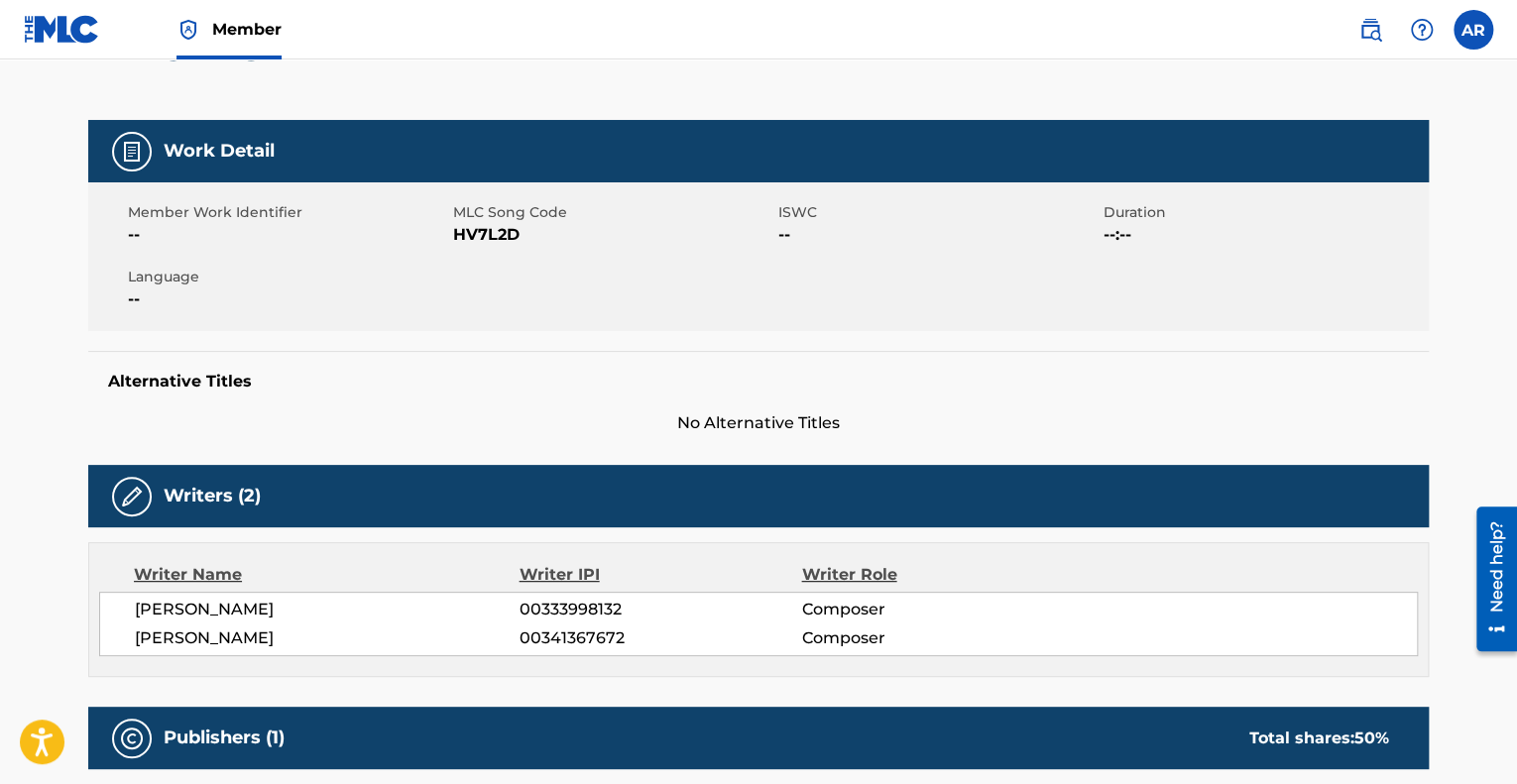 scroll, scrollTop: 79, scrollLeft: 0, axis: vertical 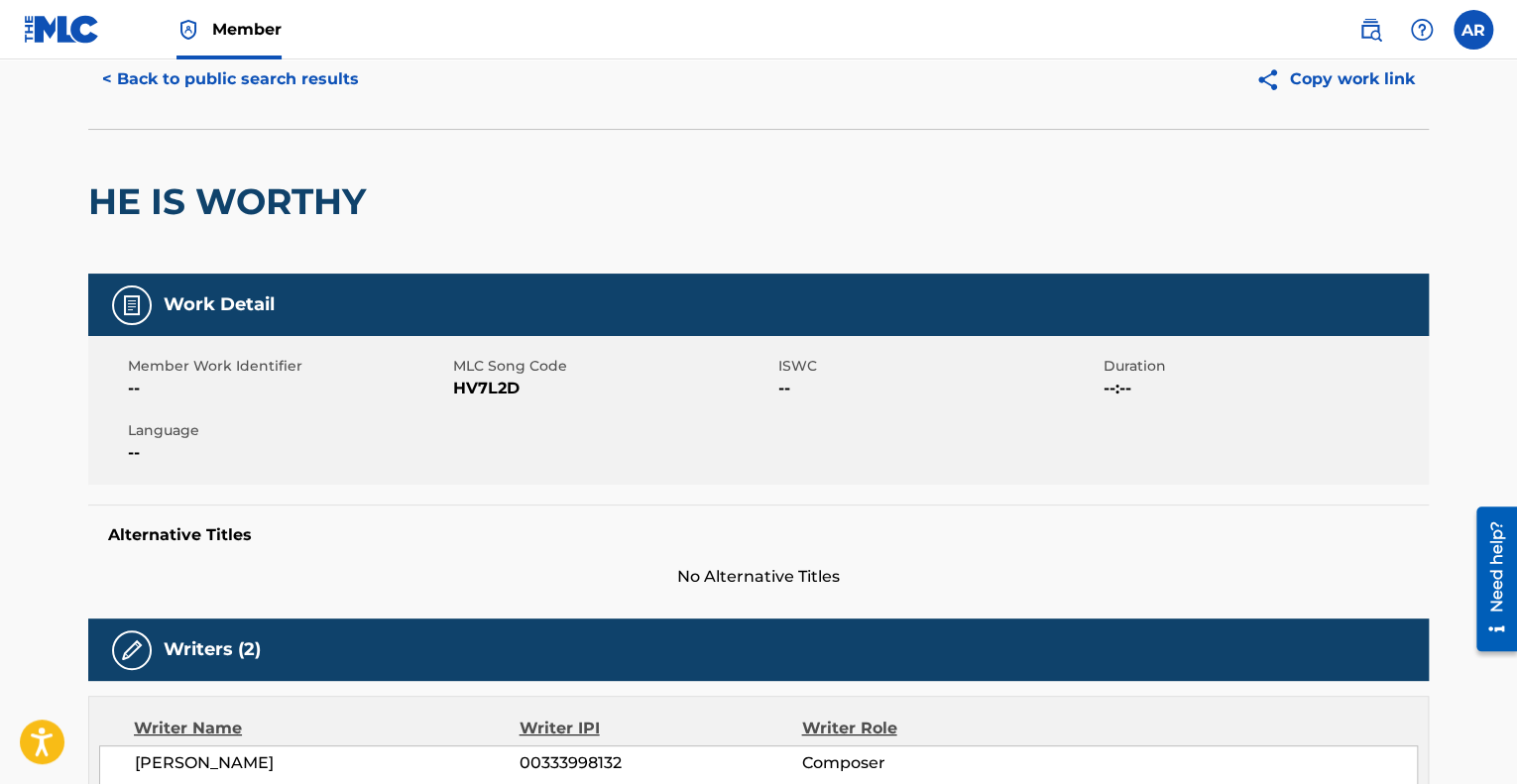 click on "< Back to public search results" at bounding box center (230, 79) 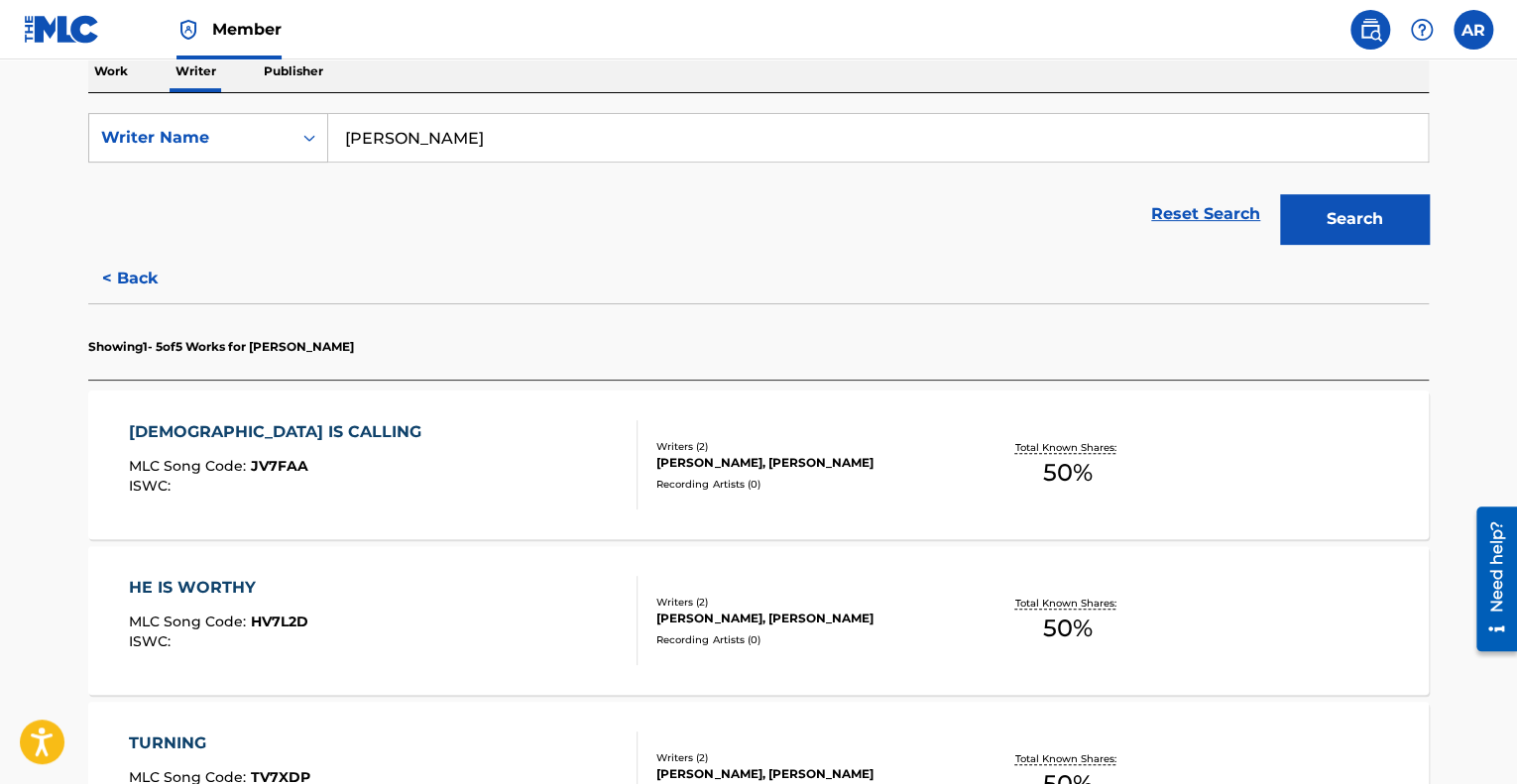 scroll, scrollTop: 595, scrollLeft: 0, axis: vertical 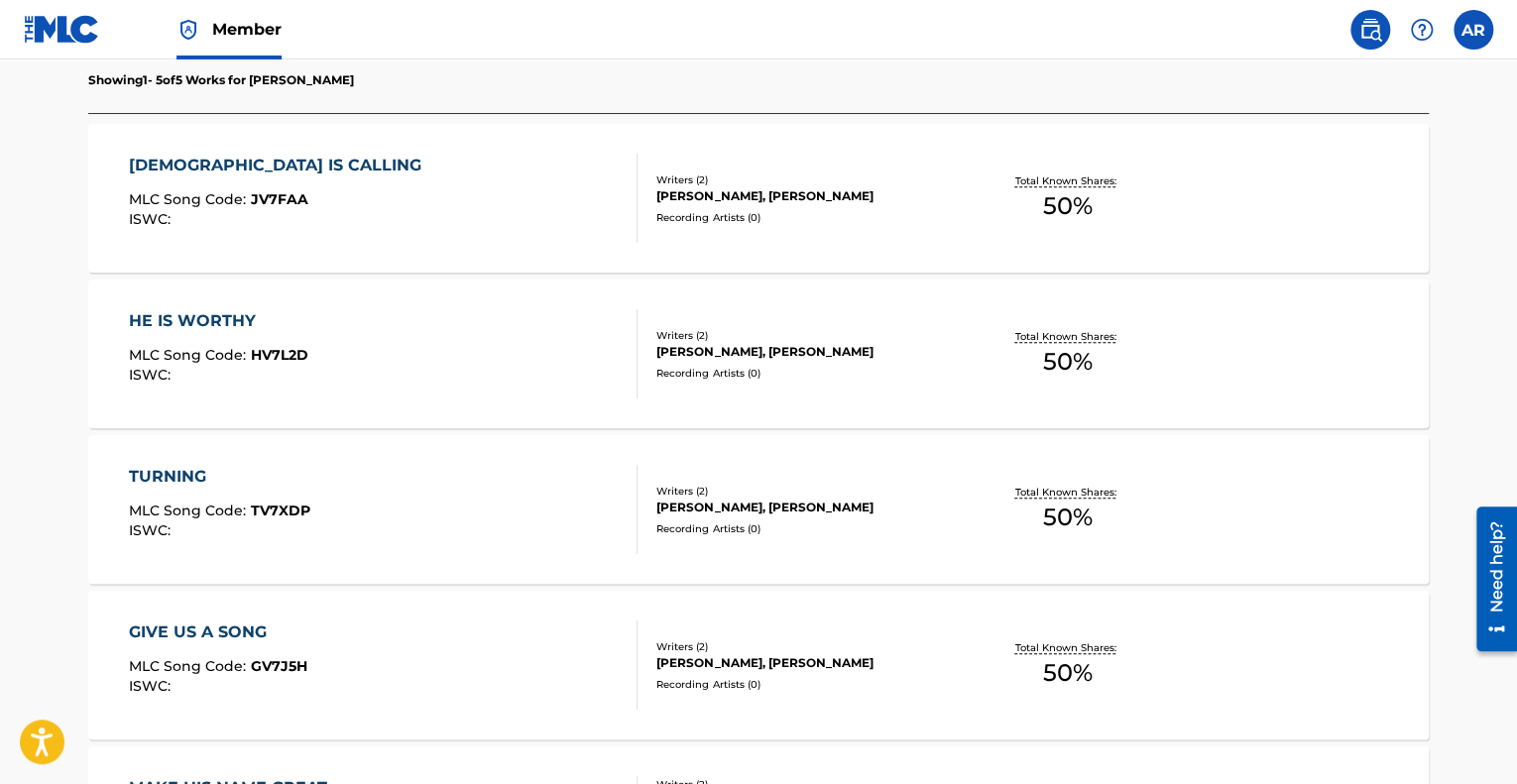 click on "GIVE US A SONG MLC Song Code : GV7J5H ISWC : Writers ( 2 ) [PERSON_NAME], [PERSON_NAME] Recording Artists ( 0 ) Total Known Shares: 50 %" at bounding box center [758, 665] 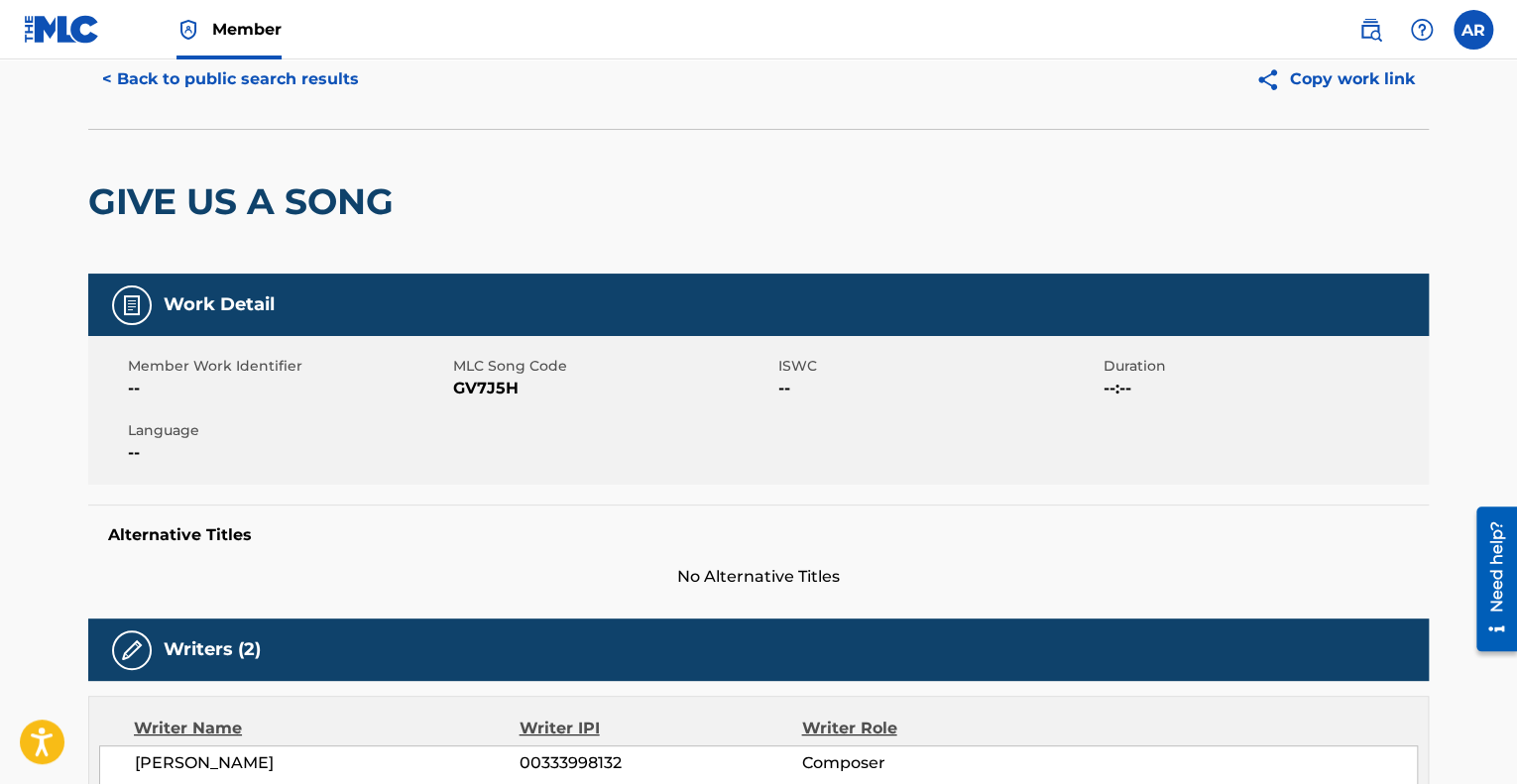 scroll, scrollTop: 178, scrollLeft: 0, axis: vertical 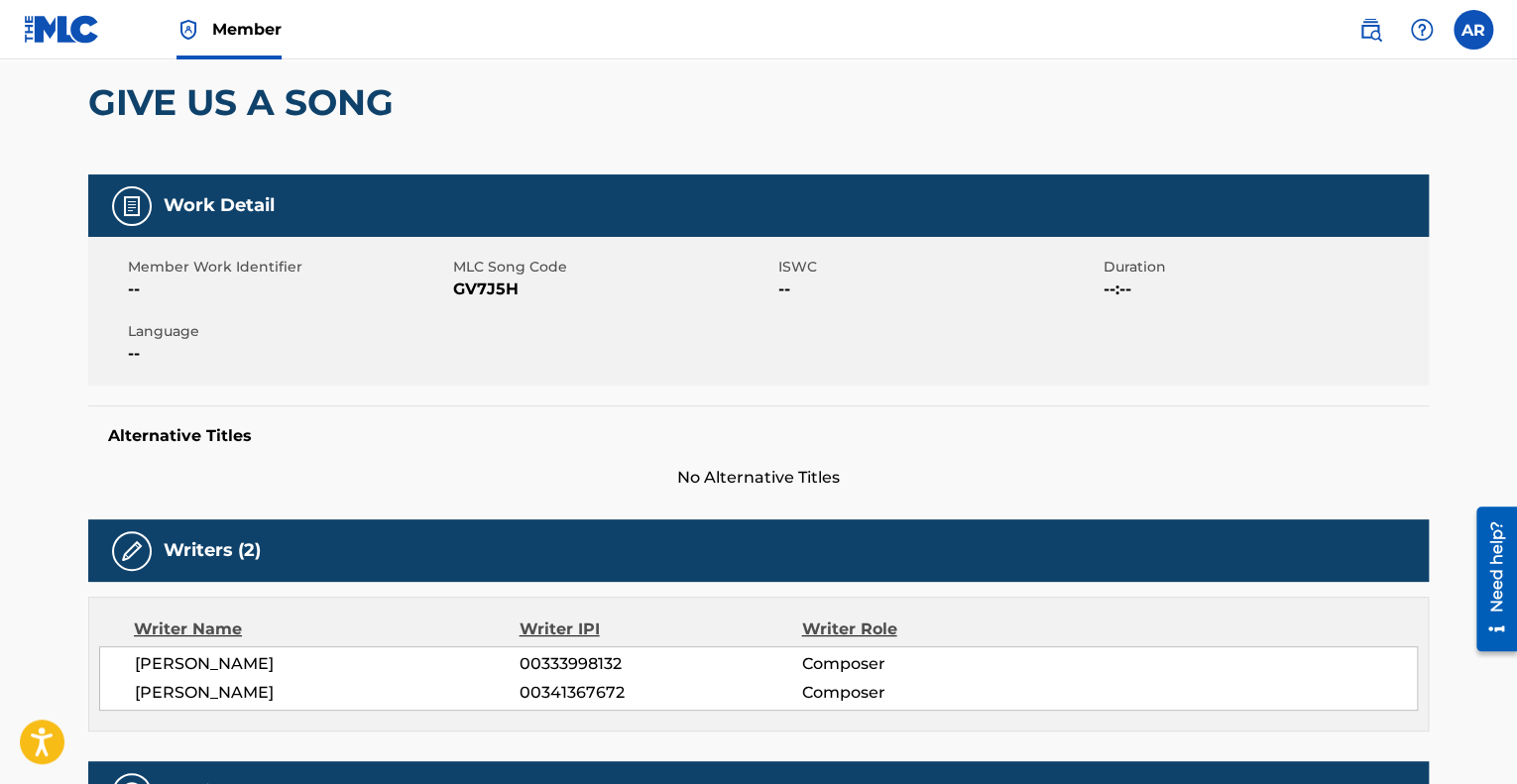 drag, startPoint x: 130, startPoint y: 690, endPoint x: 293, endPoint y: 689, distance: 163.00307 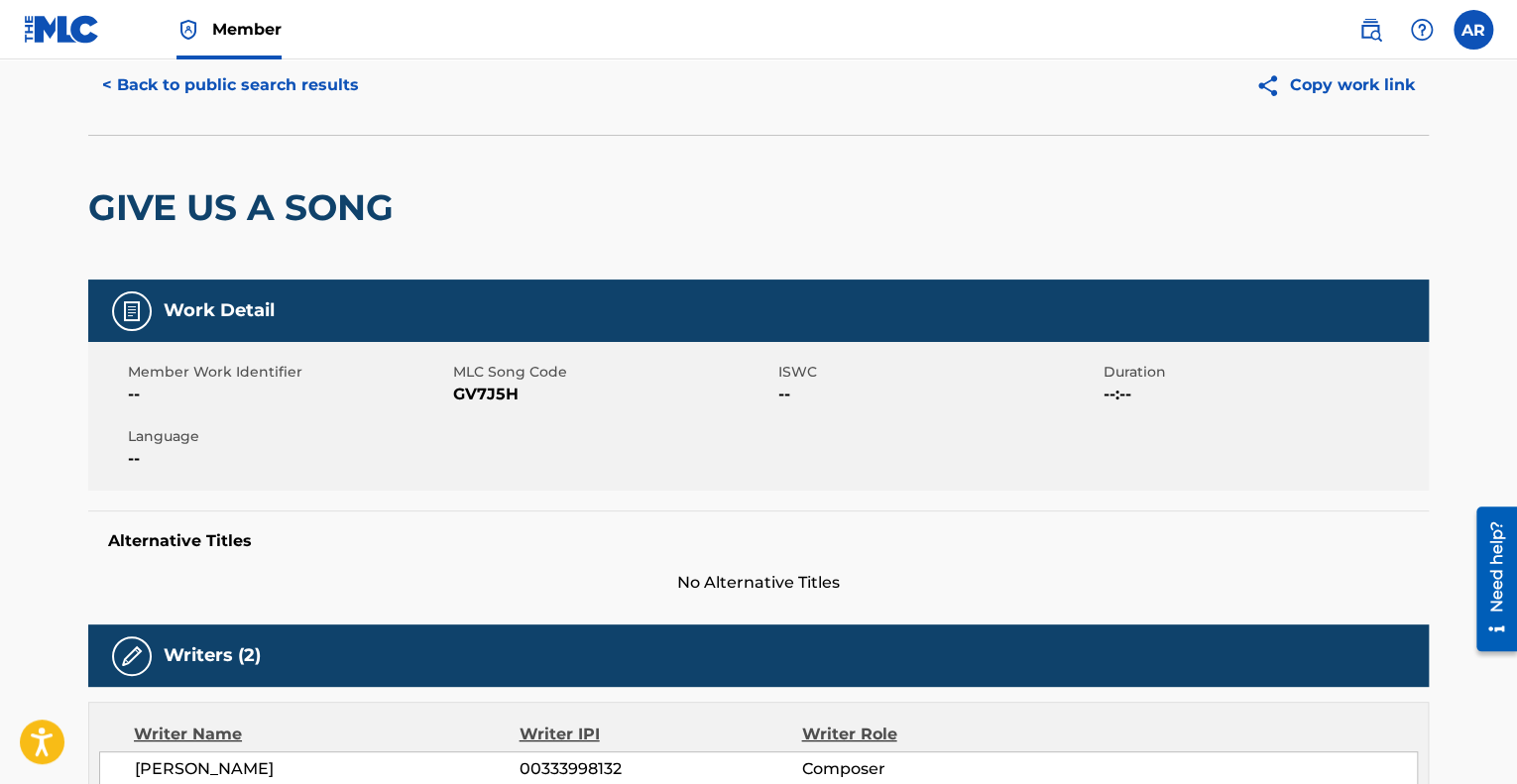 scroll, scrollTop: 0, scrollLeft: 0, axis: both 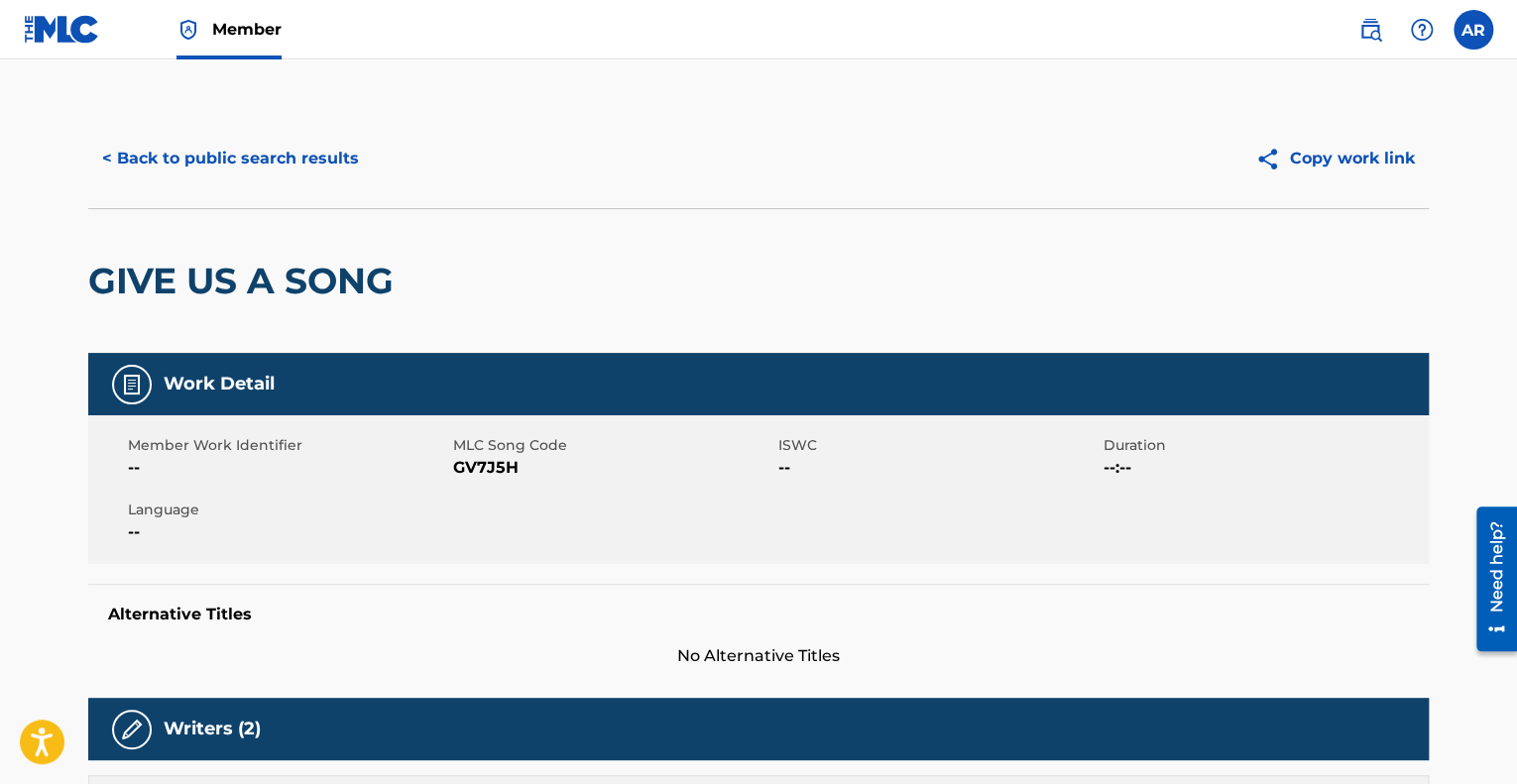 click on "< Back to public search results" at bounding box center [230, 159] 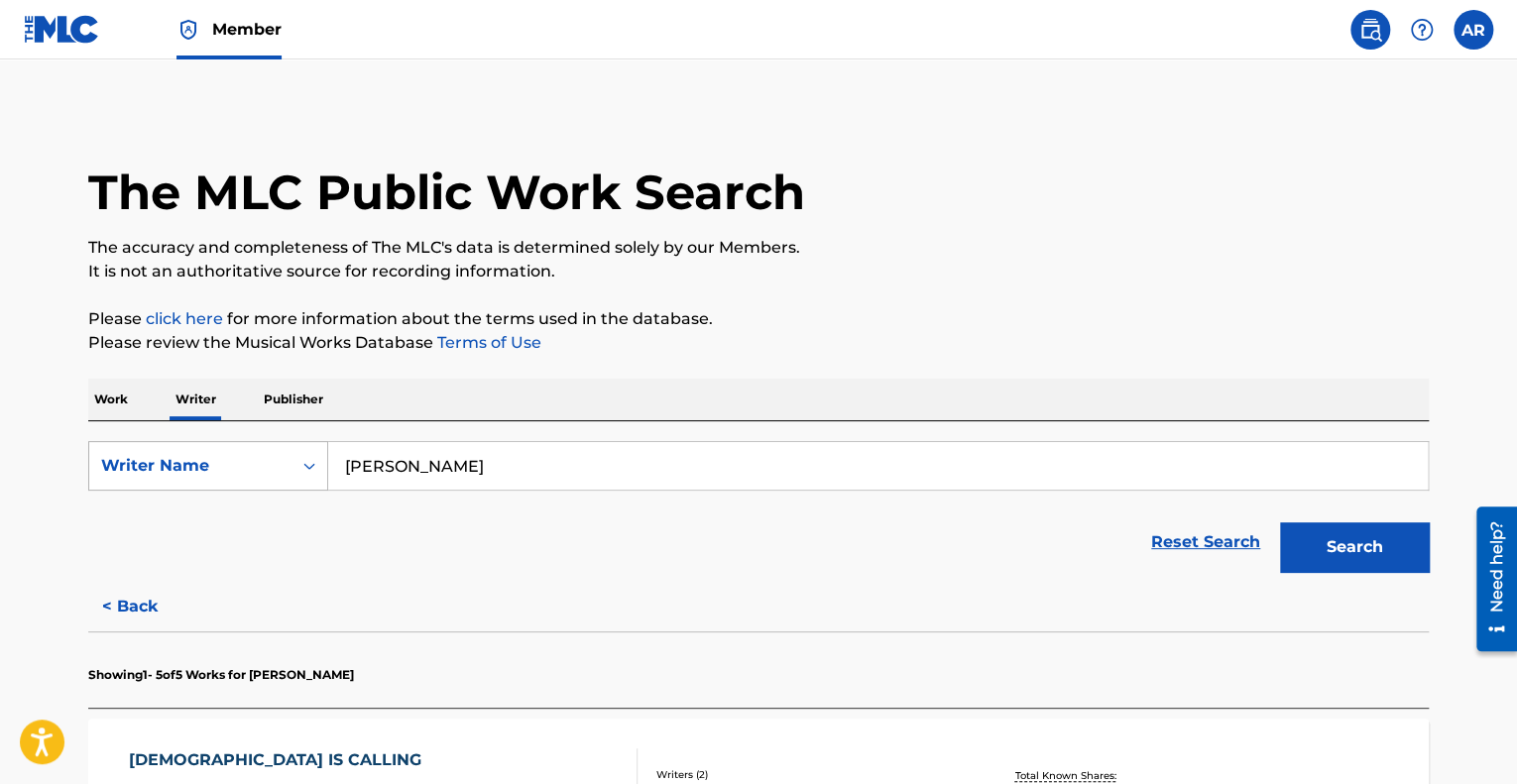 drag, startPoint x: 575, startPoint y: 476, endPoint x: 206, endPoint y: 462, distance: 369.26549 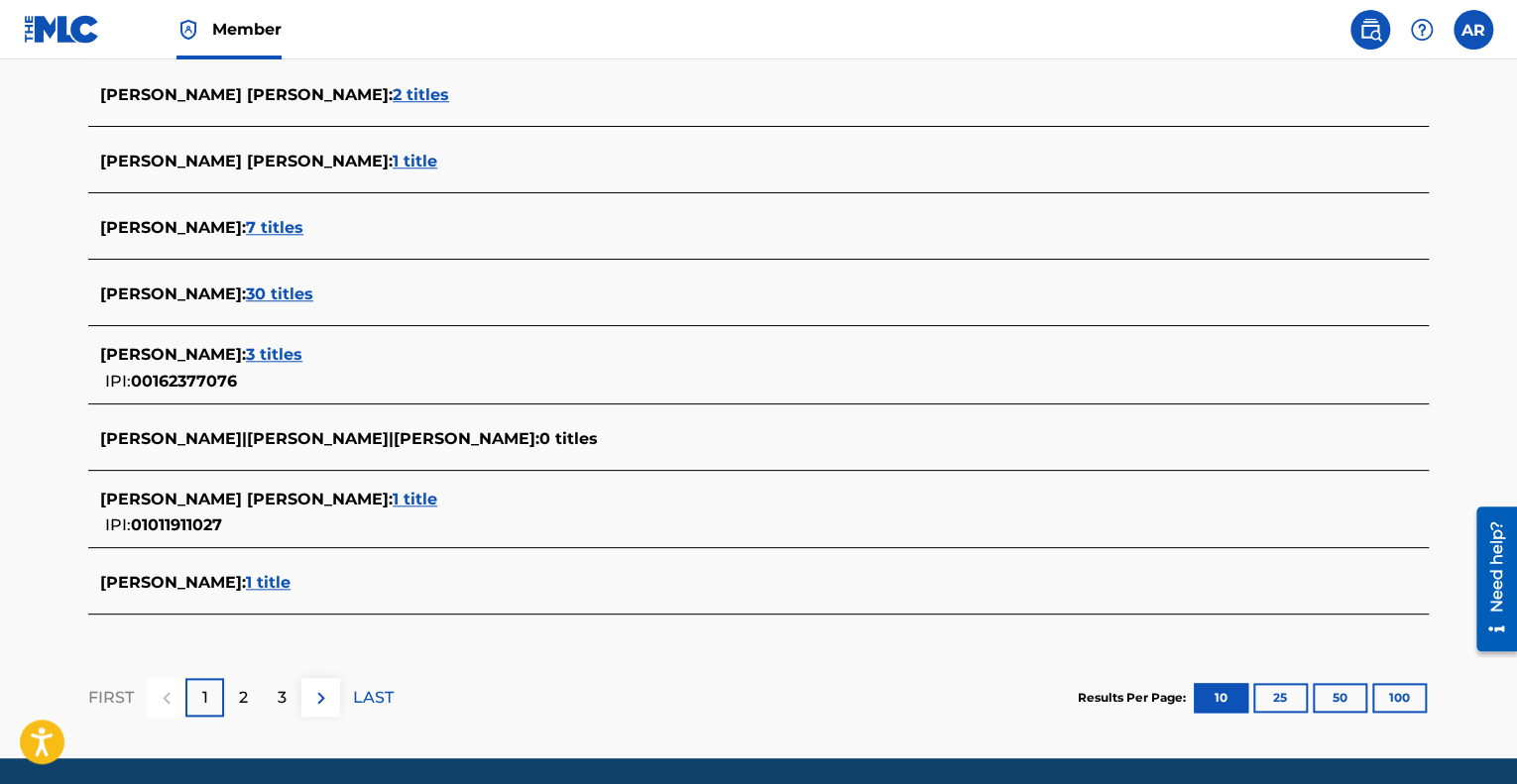 scroll, scrollTop: 793, scrollLeft: 0, axis: vertical 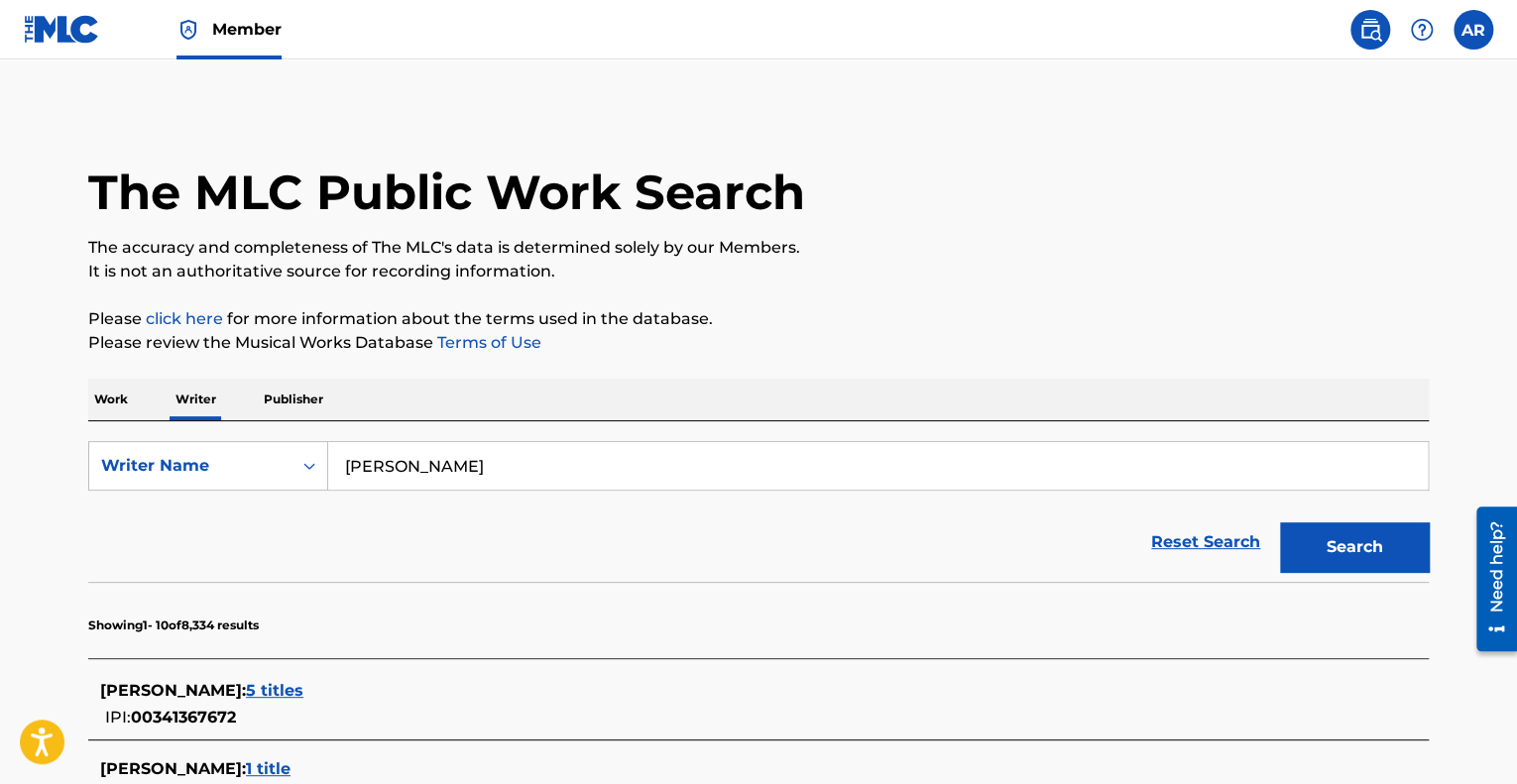 click on "Publisher" at bounding box center [293, 399] 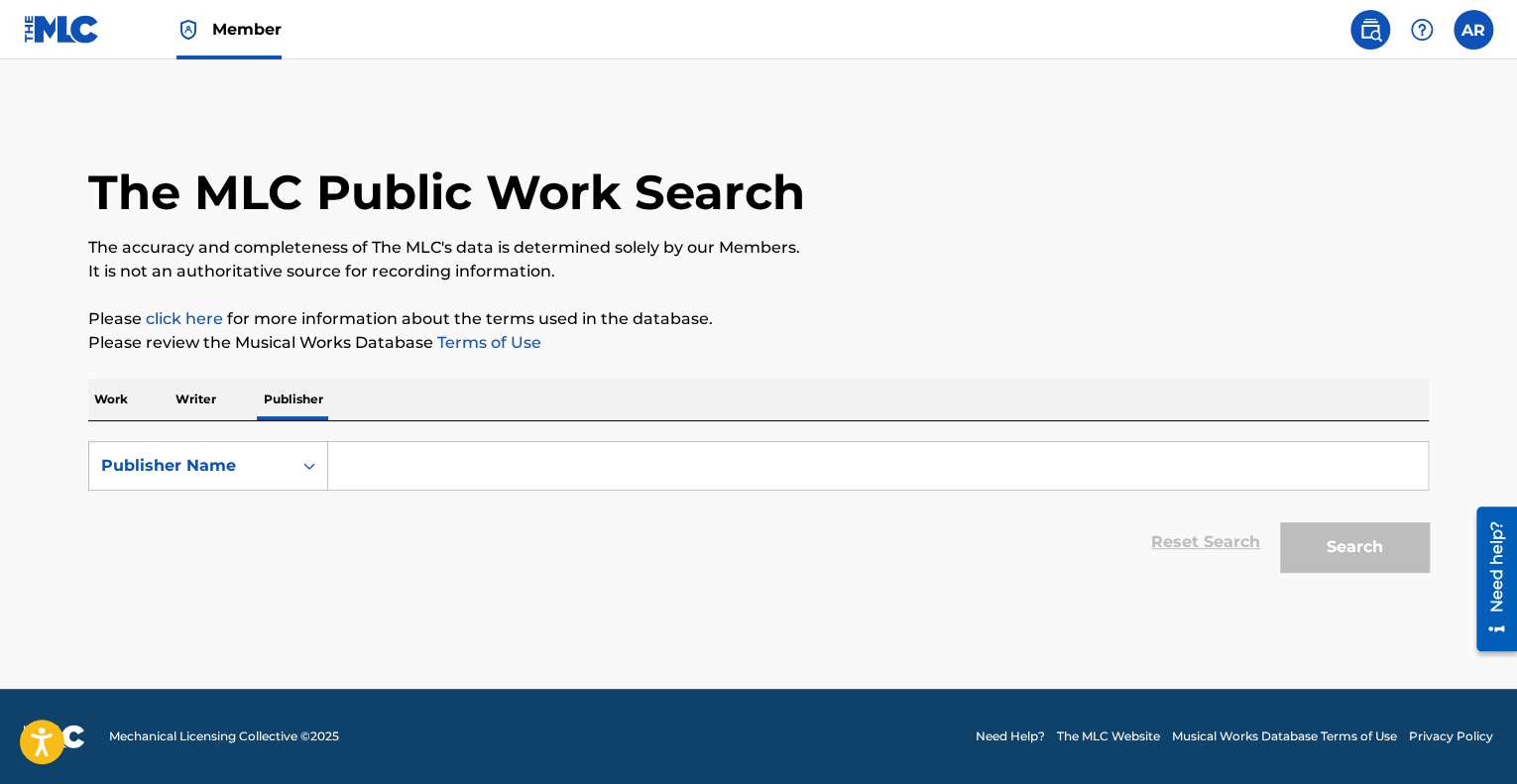 click at bounding box center [877, 466] 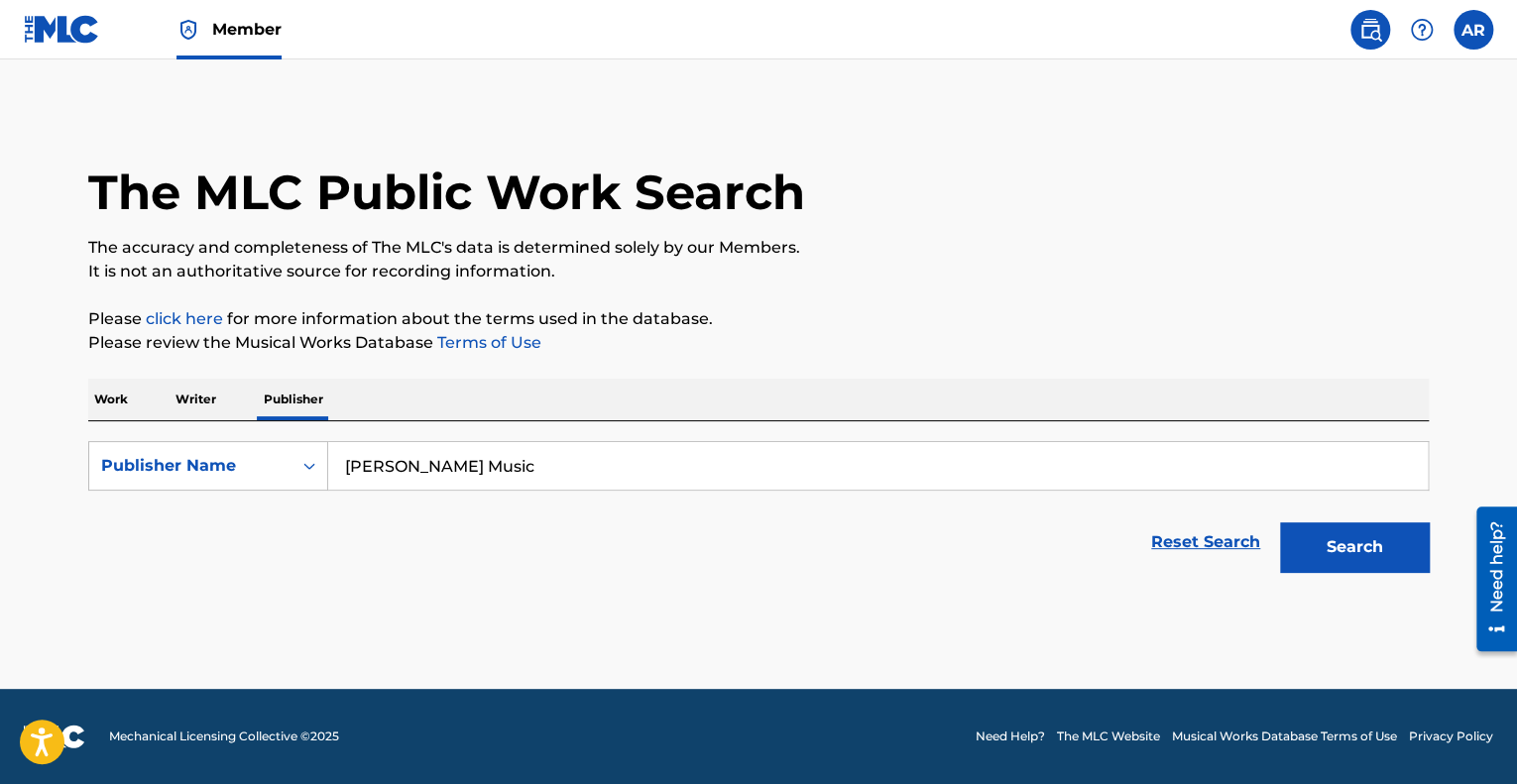 type on "[PERSON_NAME] Music" 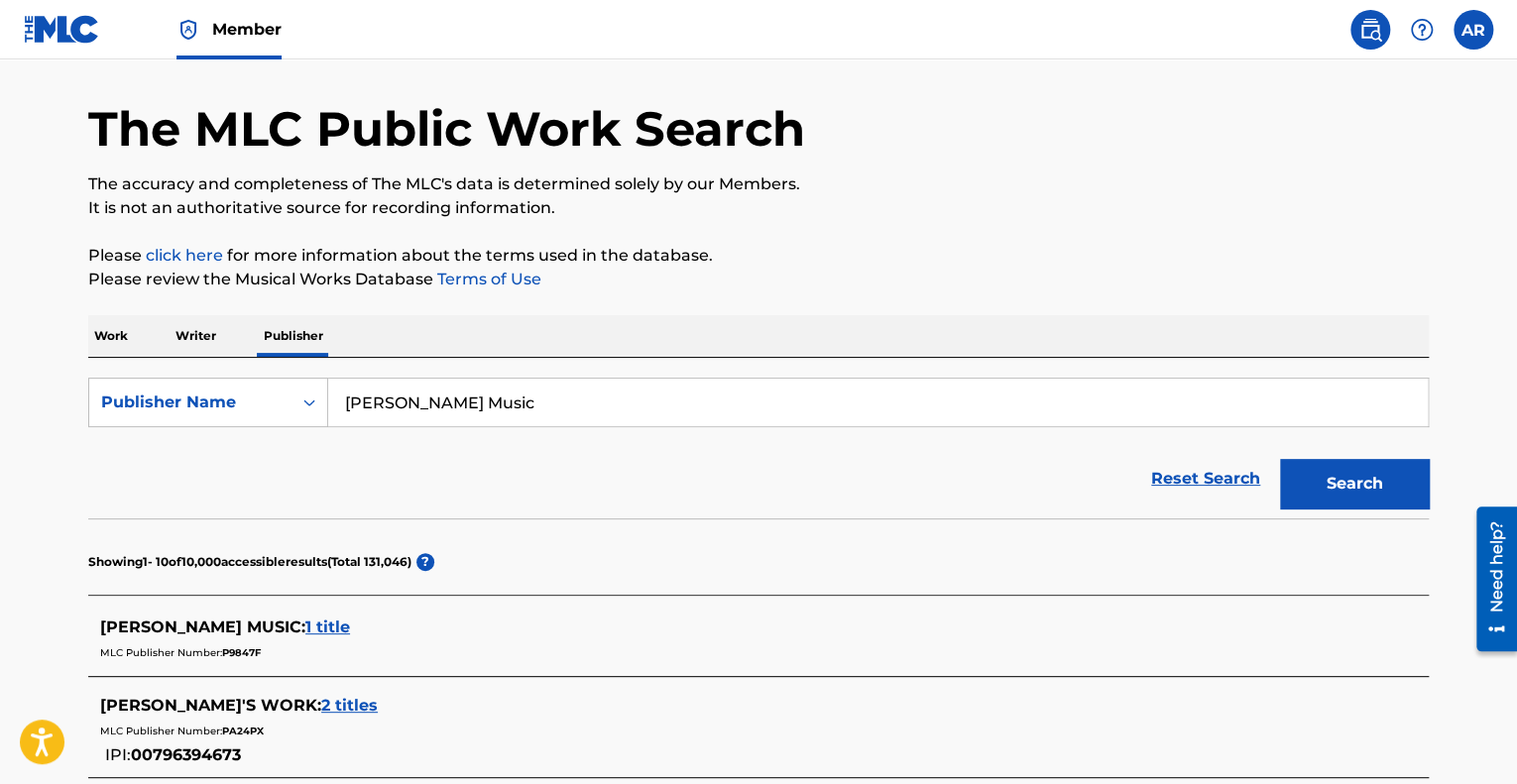 scroll, scrollTop: 99, scrollLeft: 0, axis: vertical 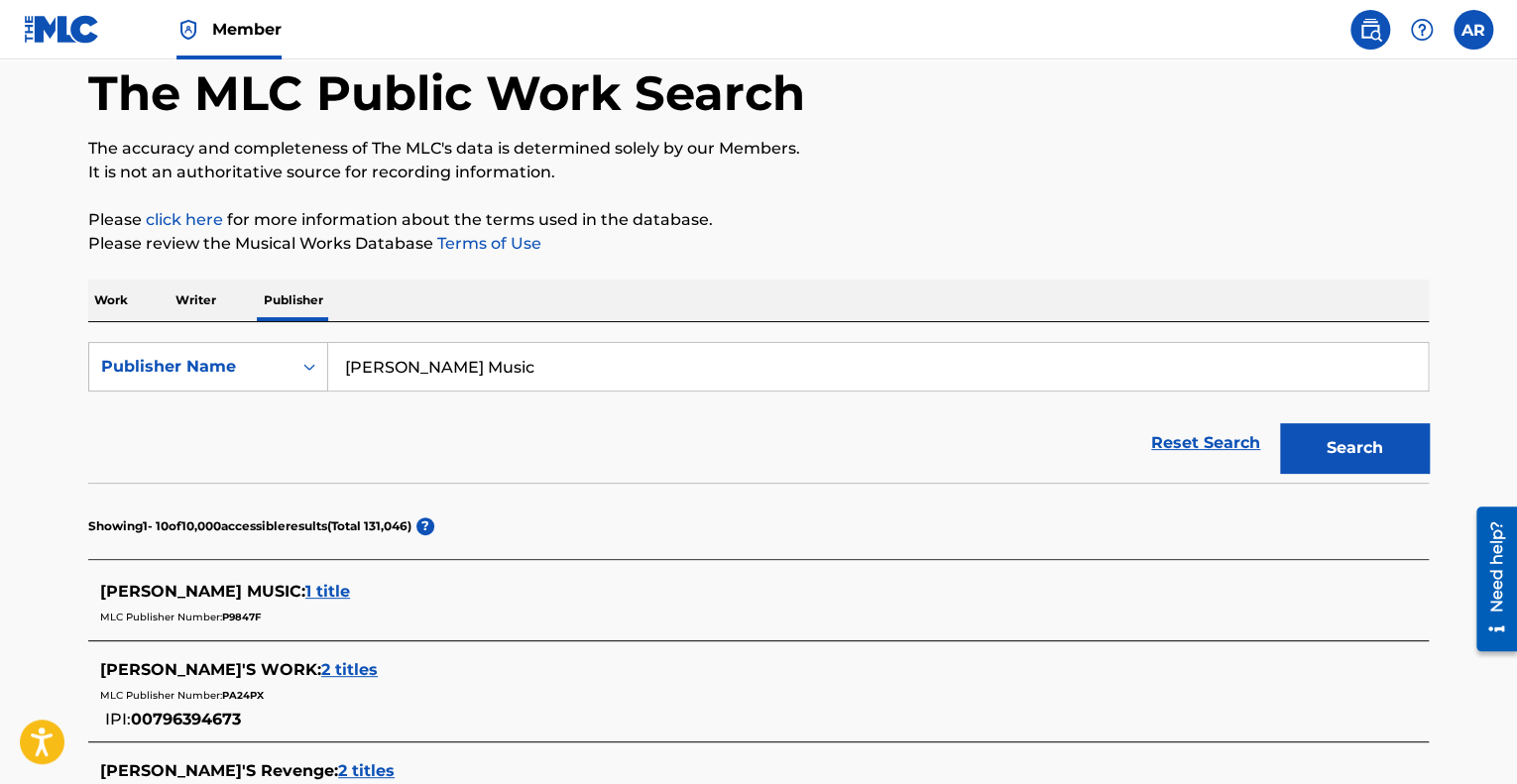 click on "1 title" at bounding box center (327, 591) 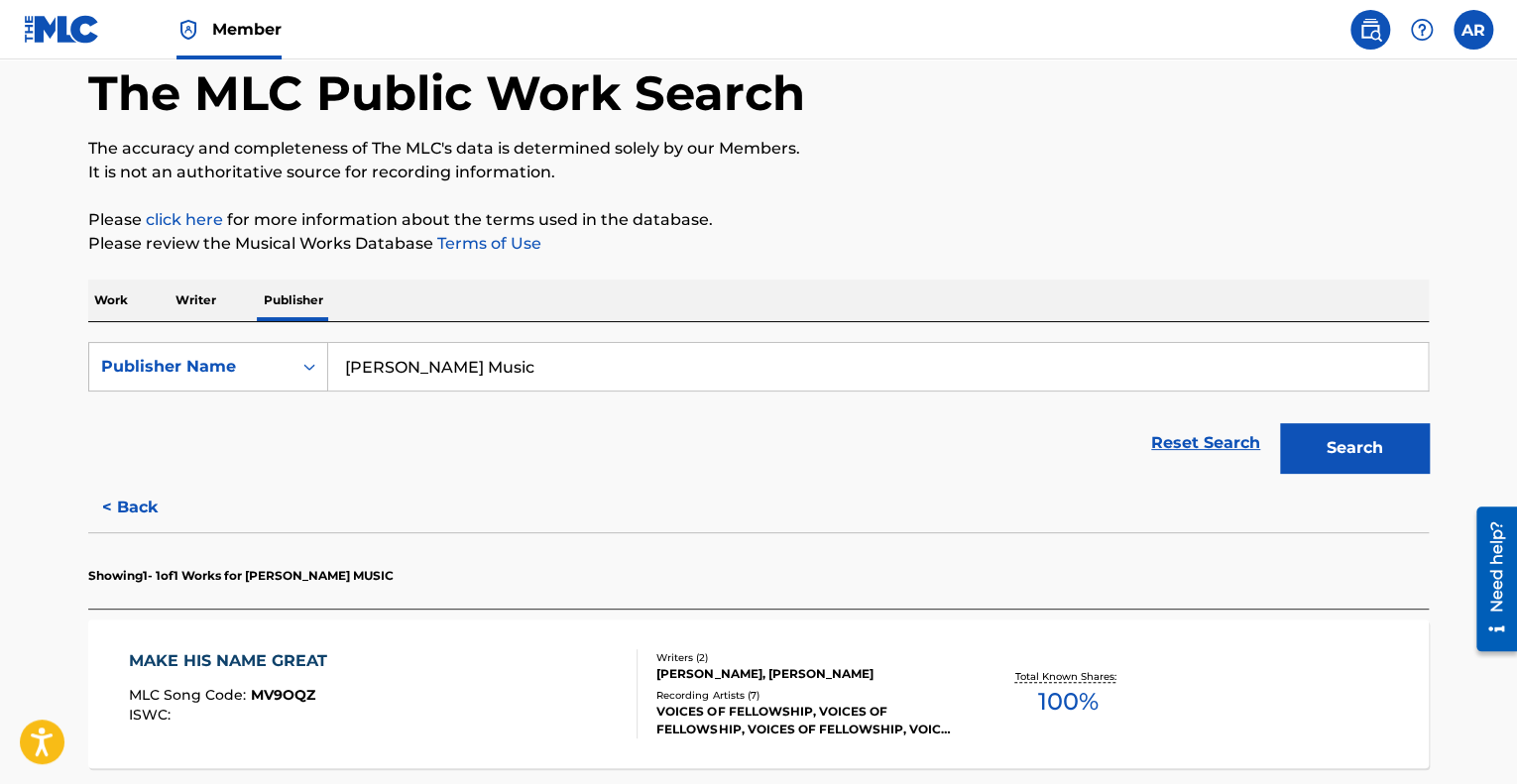 click on "MAKE HIS NAME GREAT MLC Song Code : MV9OQZ ISWC : Writers ( 2 ) [PERSON_NAME], [PERSON_NAME] Recording Artists ( 7 ) VOICES OF FELLOWSHIP, VOICES OF FELLOWSHIP, VOICES OF FELLOWSHIP, VOICES OF FELLOWSHIP, VOICES OF FELLOWSHIP Total Known Shares: 100 %" at bounding box center (758, 694) 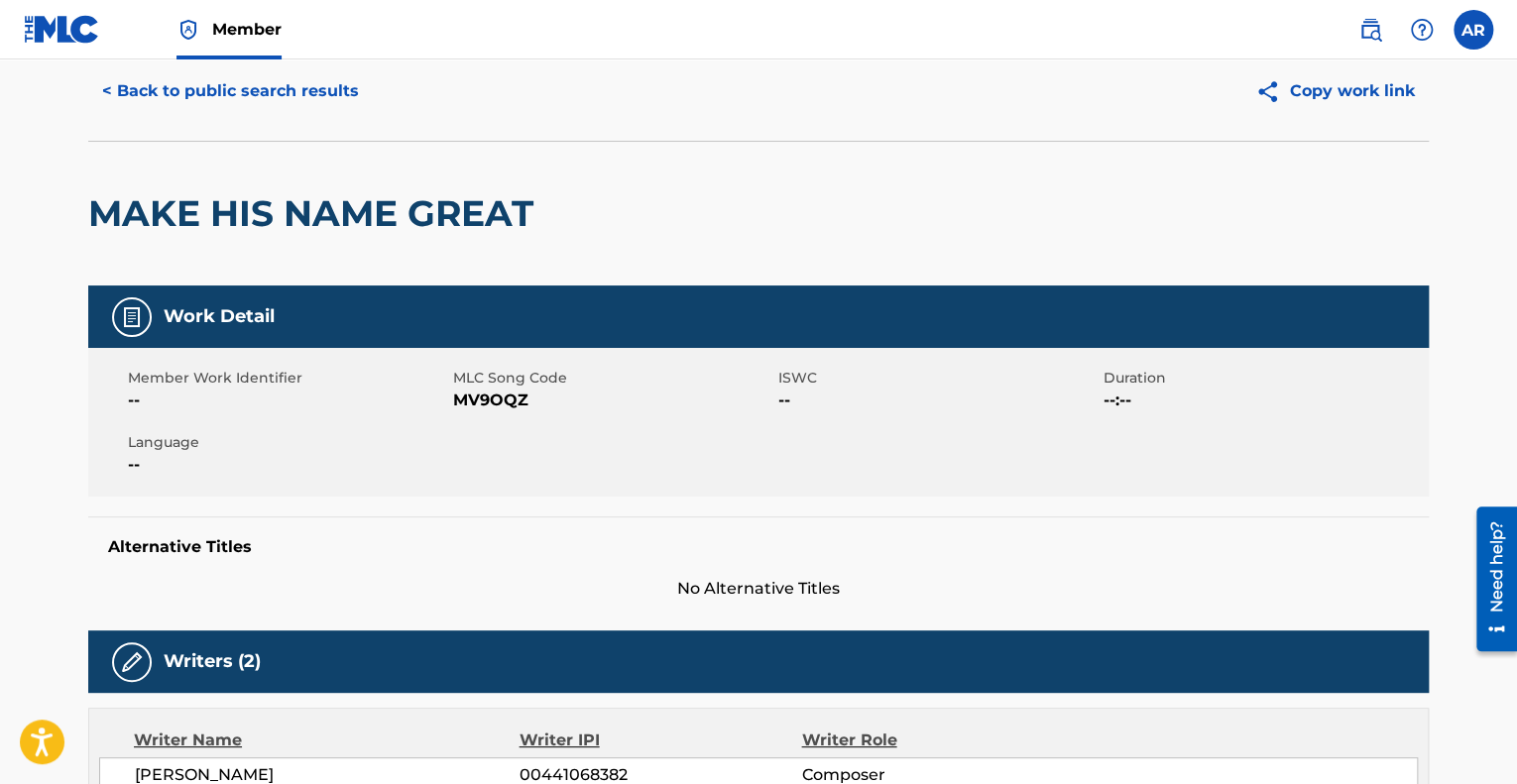 scroll, scrollTop: 0, scrollLeft: 0, axis: both 